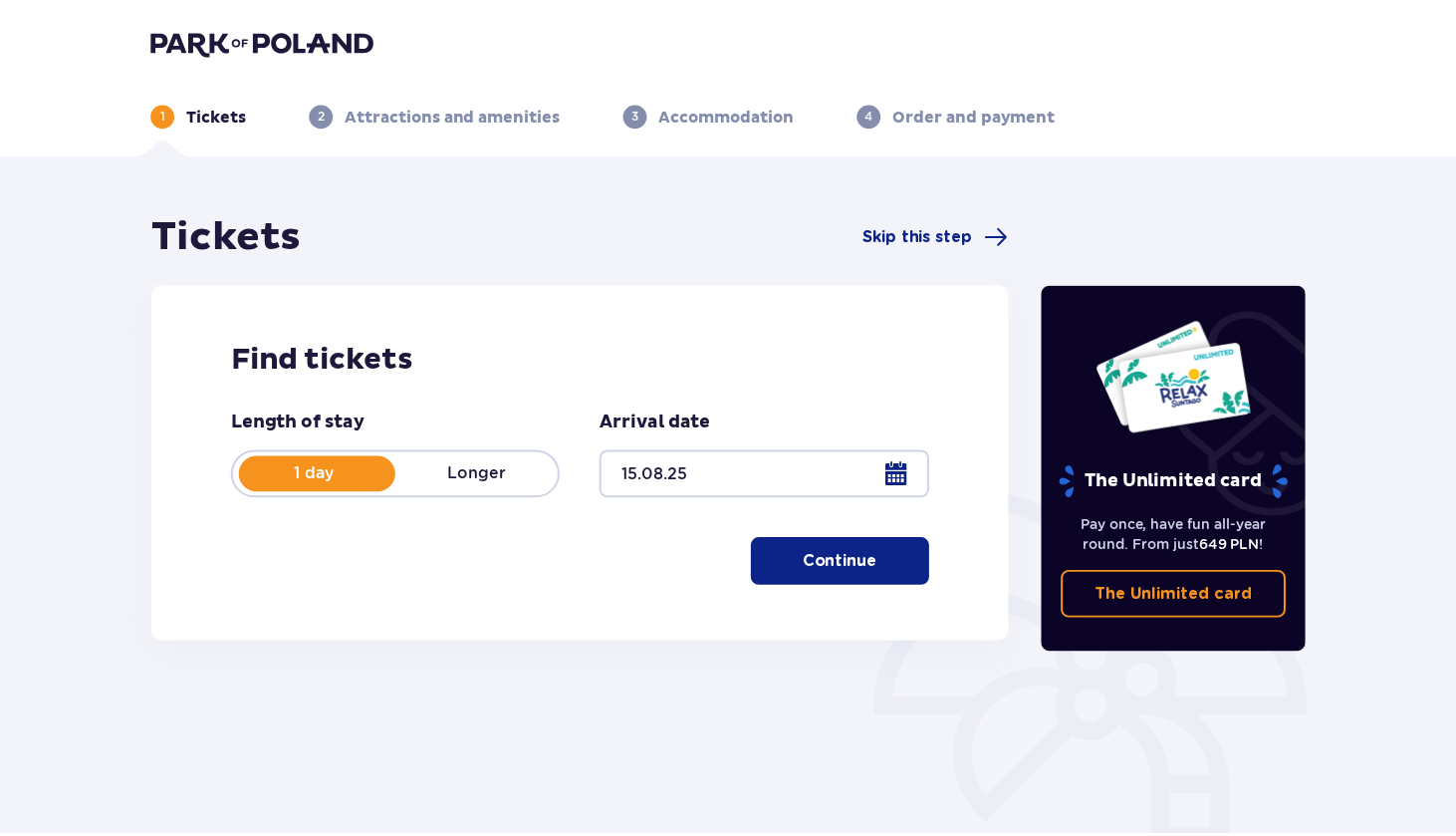 scroll, scrollTop: 0, scrollLeft: 0, axis: both 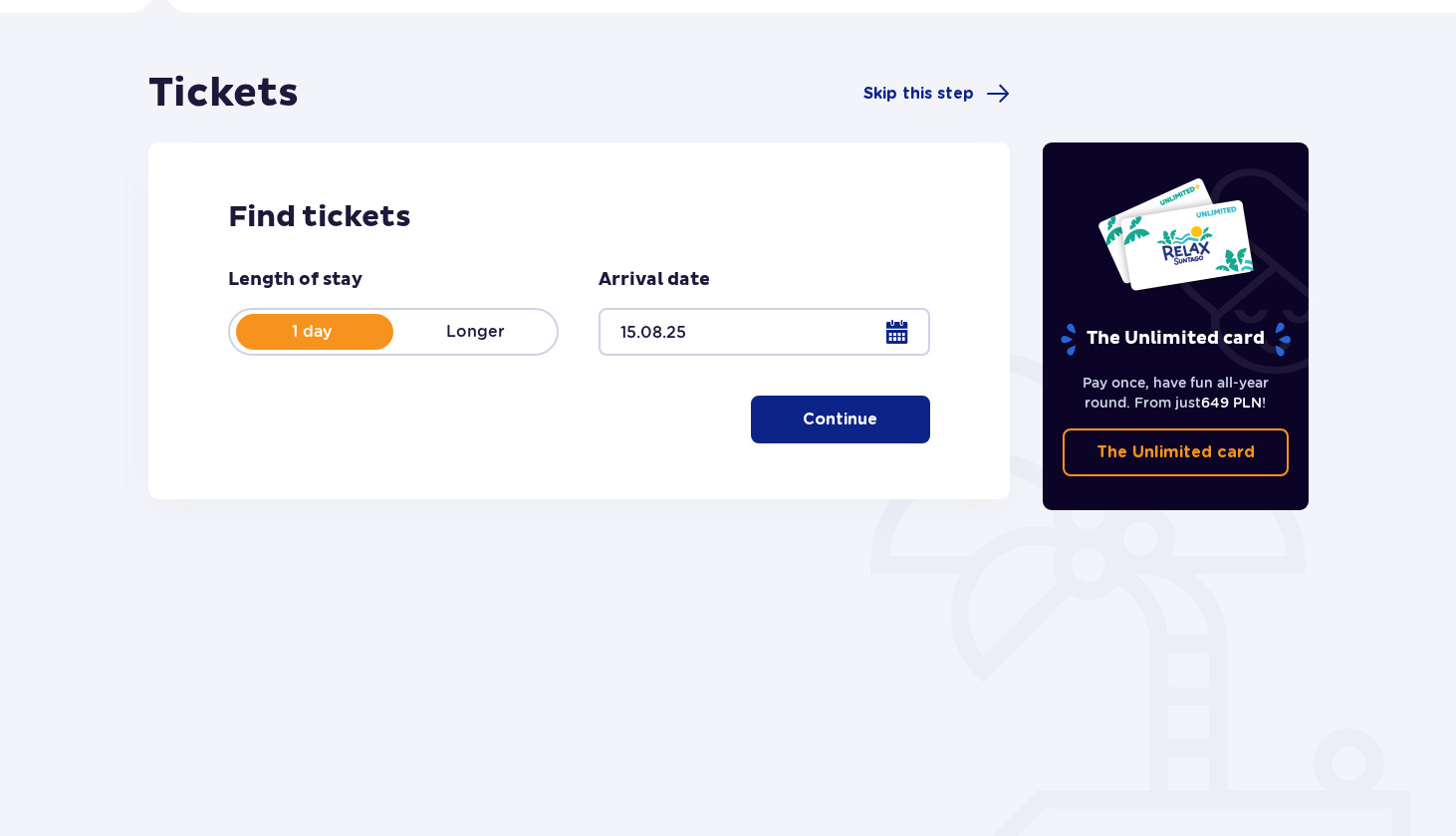 click on "Continue" at bounding box center [840, 419] 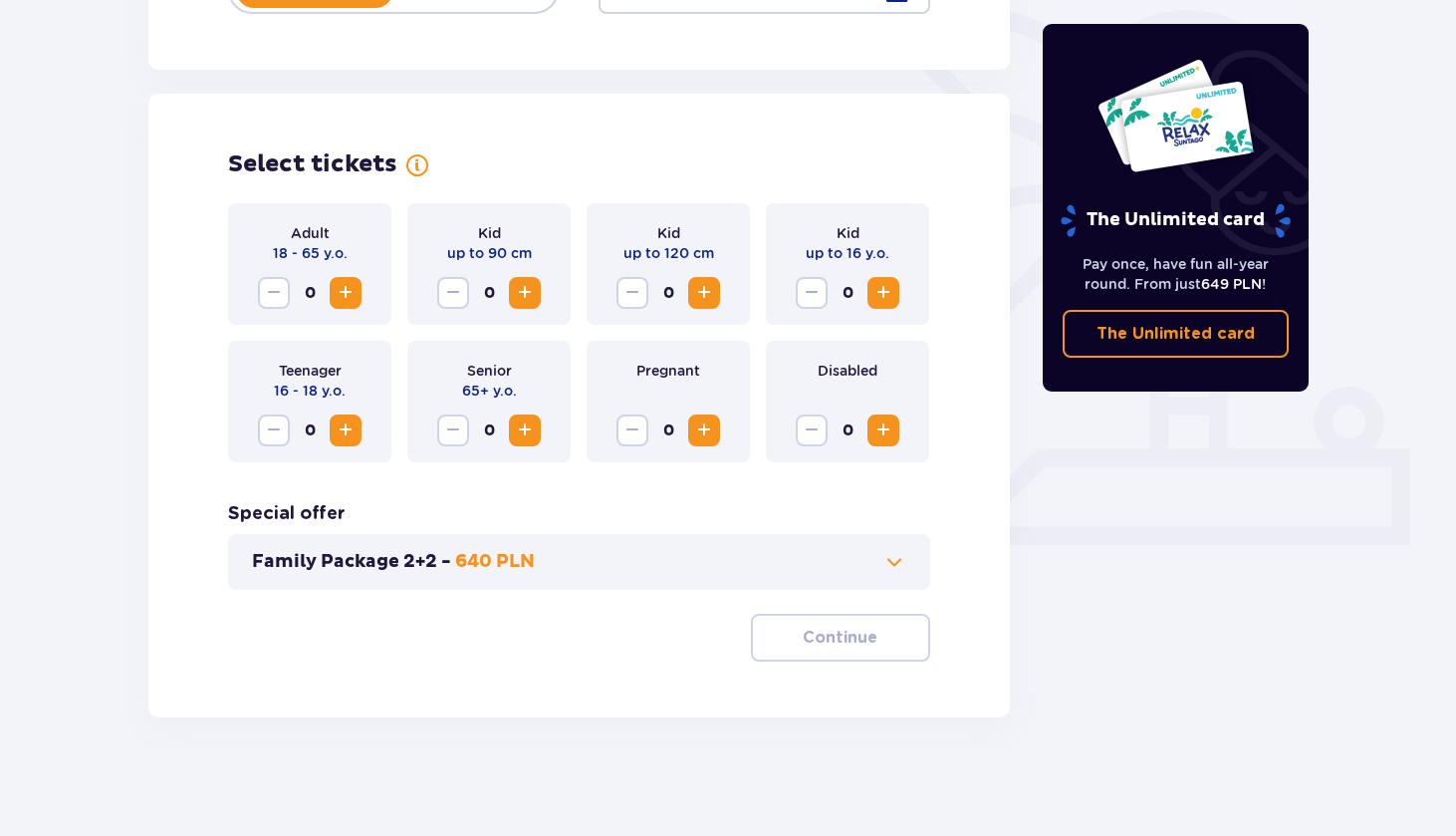 scroll, scrollTop: 485, scrollLeft: 0, axis: vertical 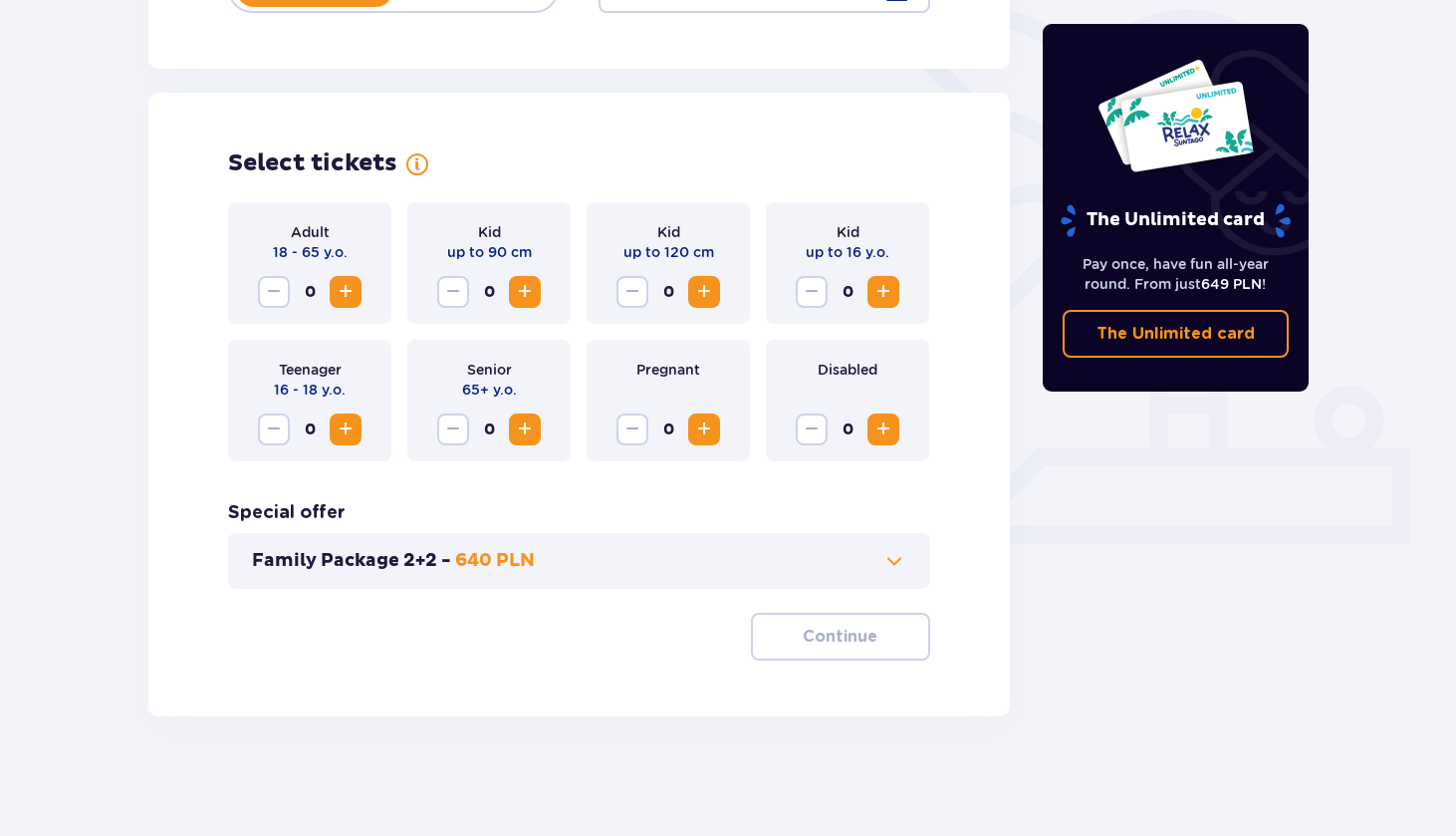 click at bounding box center (346, 292) 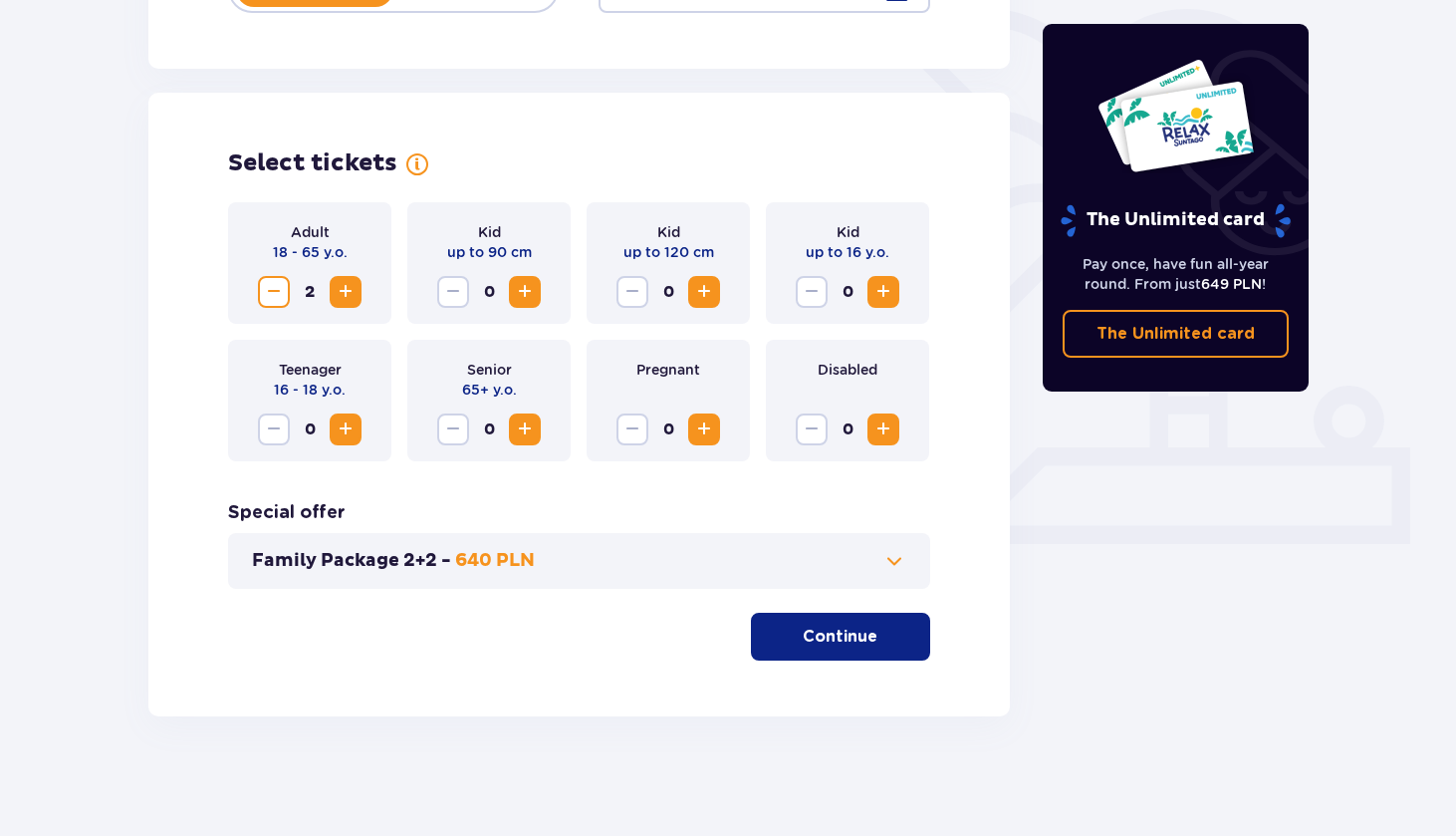 click at bounding box center [894, 561] 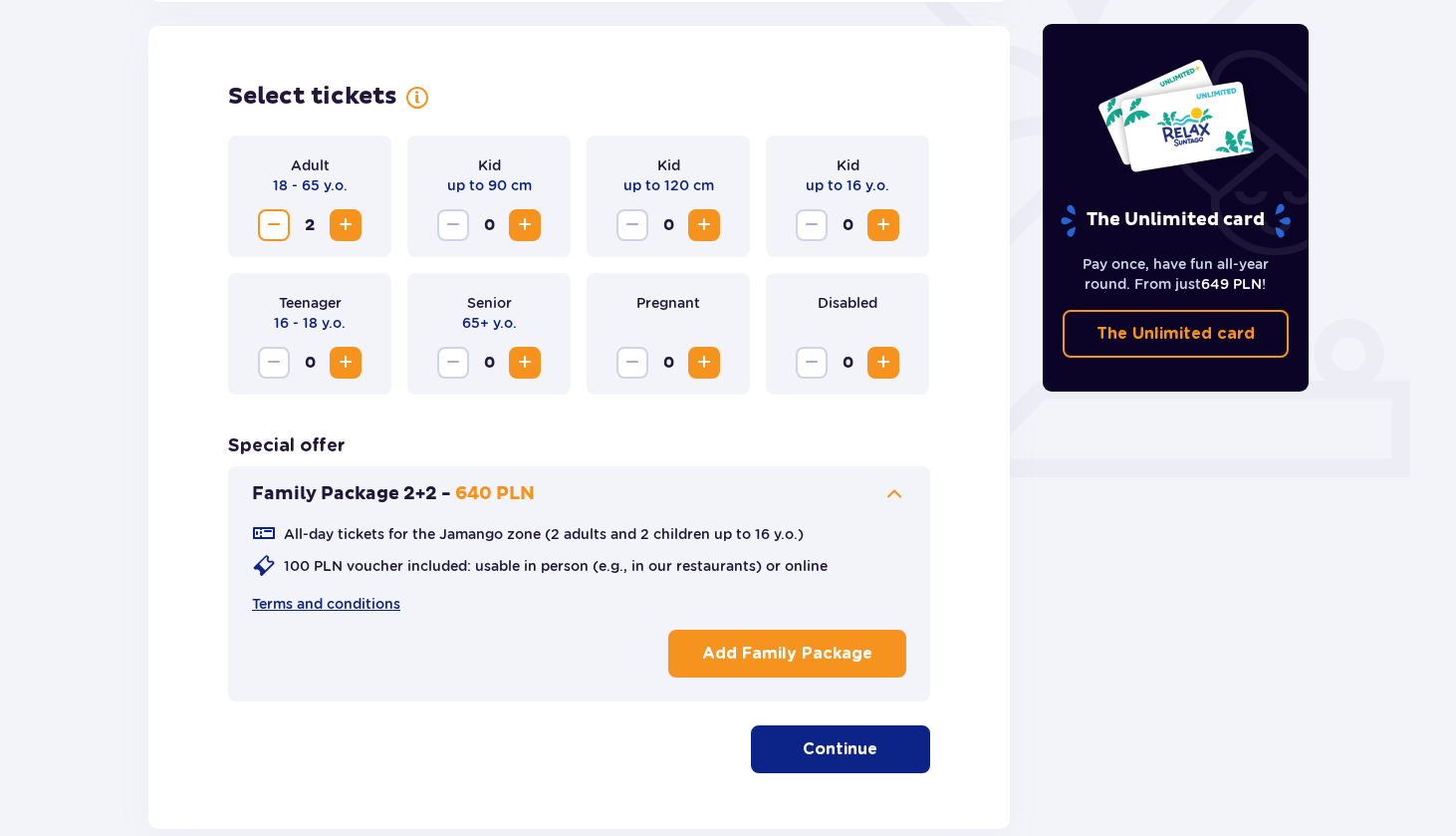 scroll, scrollTop: 554, scrollLeft: 0, axis: vertical 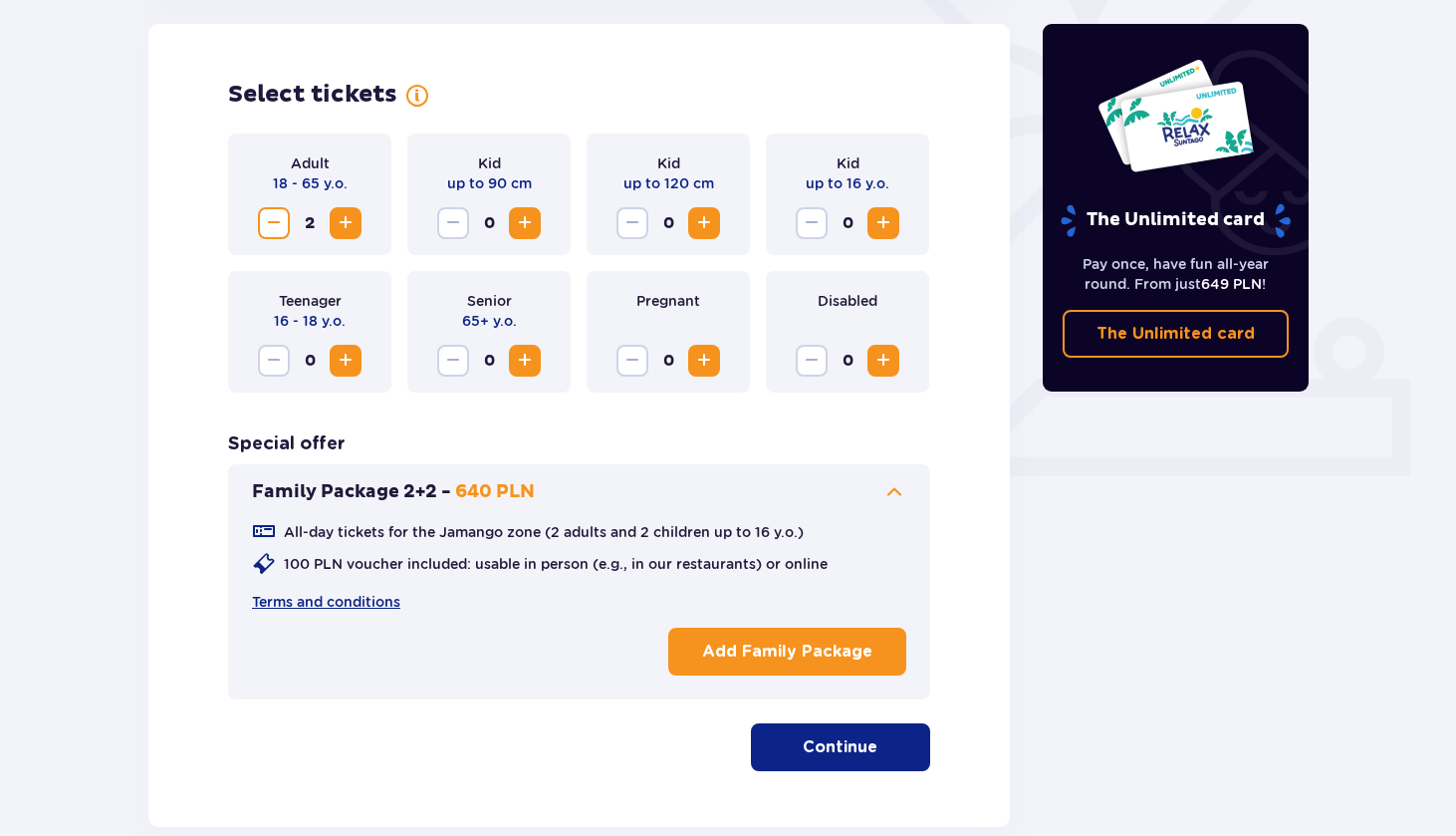click at bounding box center (894, 492) 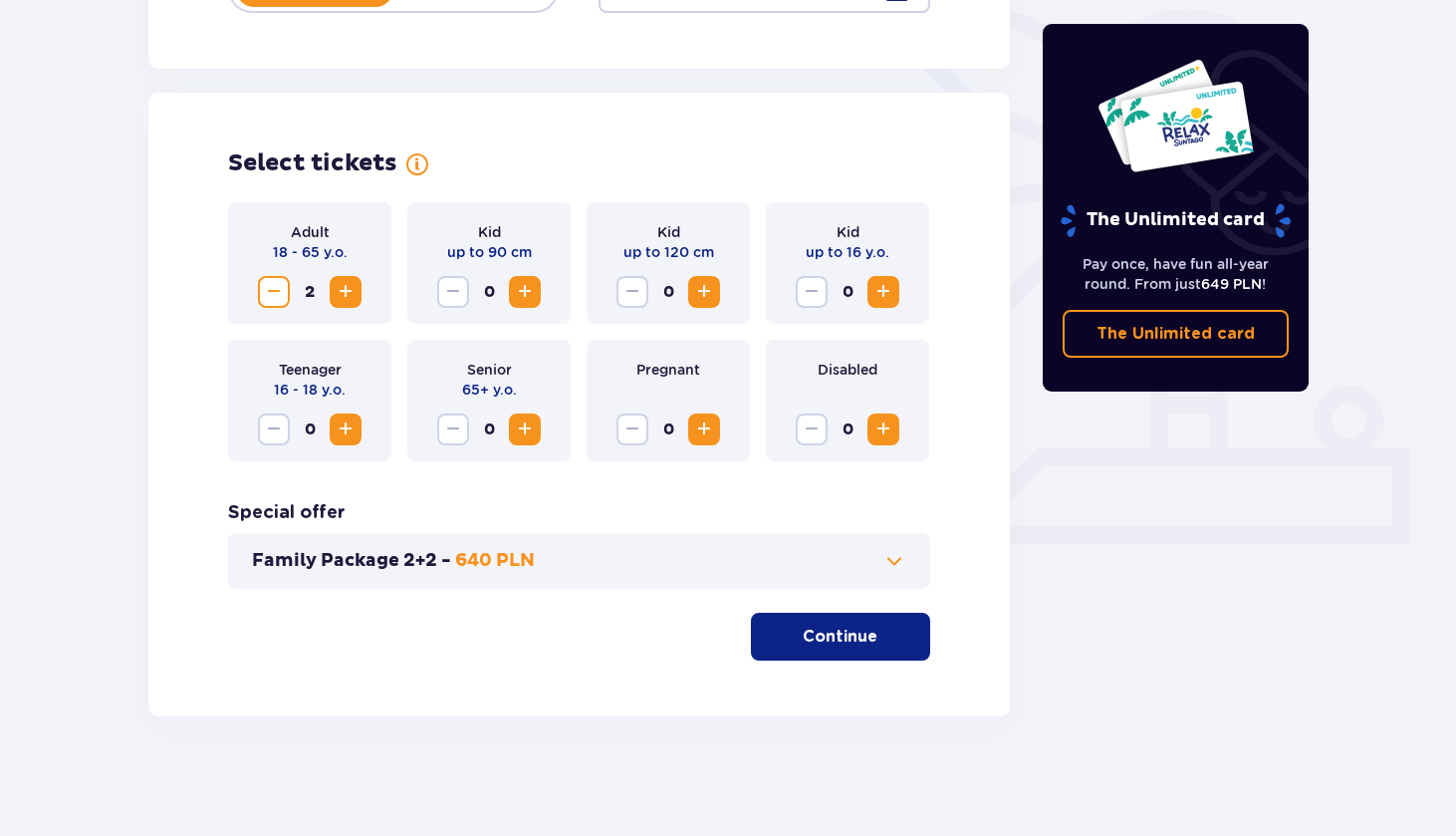 click on "Continue" at bounding box center [841, 637] 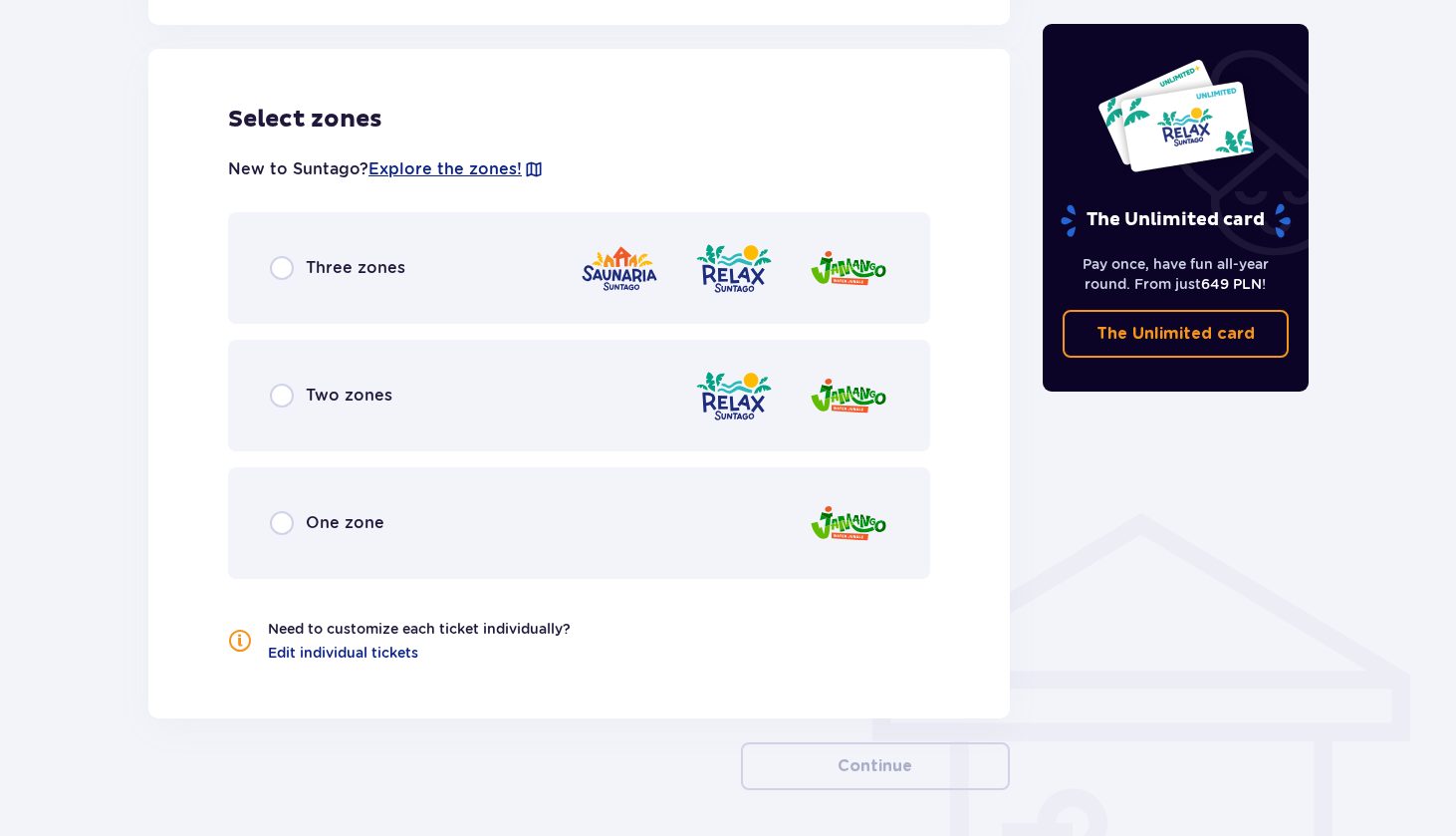 scroll, scrollTop: 1106, scrollLeft: 0, axis: vertical 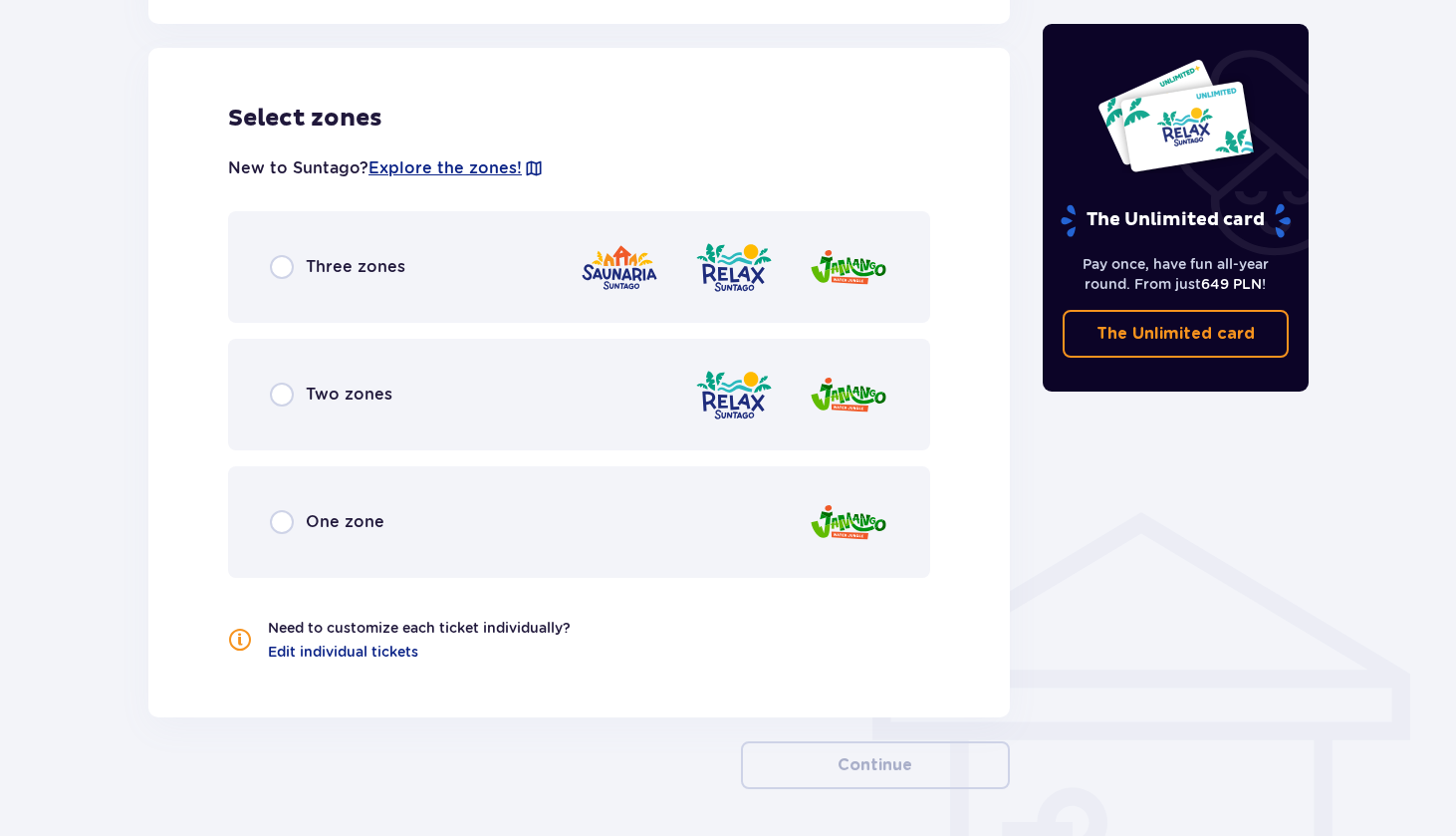click at bounding box center (282, 267) 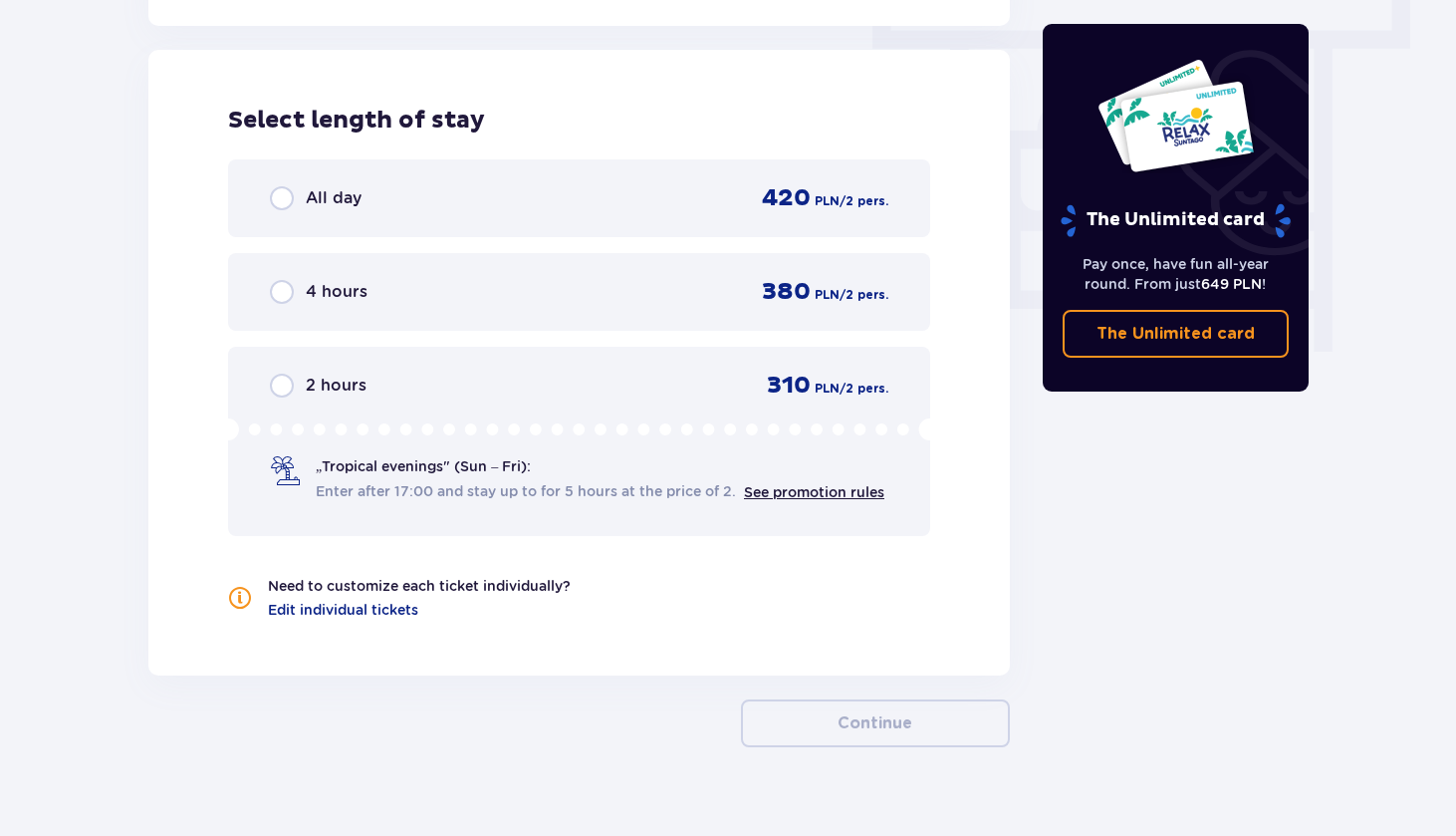 scroll, scrollTop: 1800, scrollLeft: 0, axis: vertical 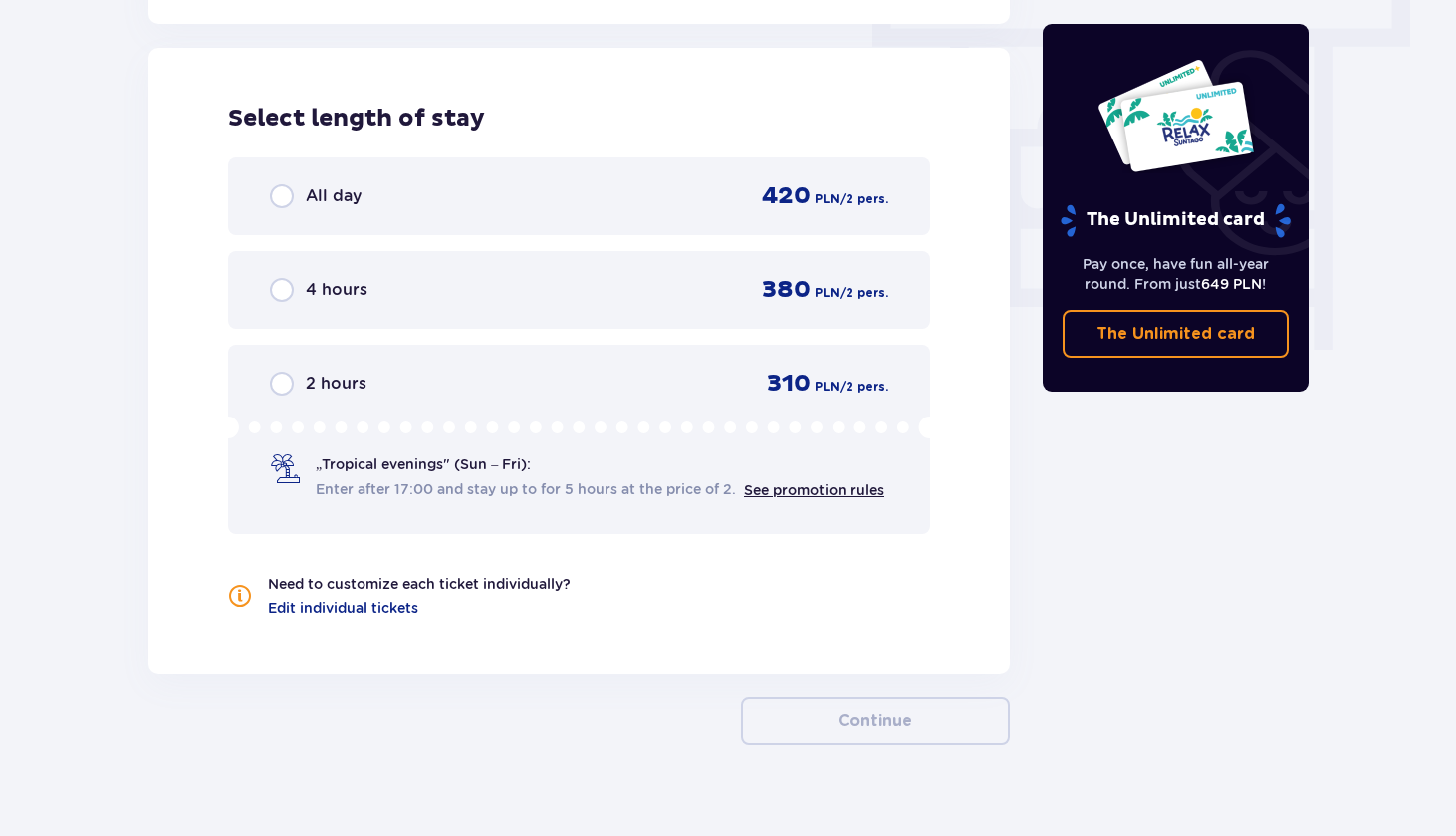 click on "„Tropical evenings" (Sun – Fri):" at bounding box center (423, 464) 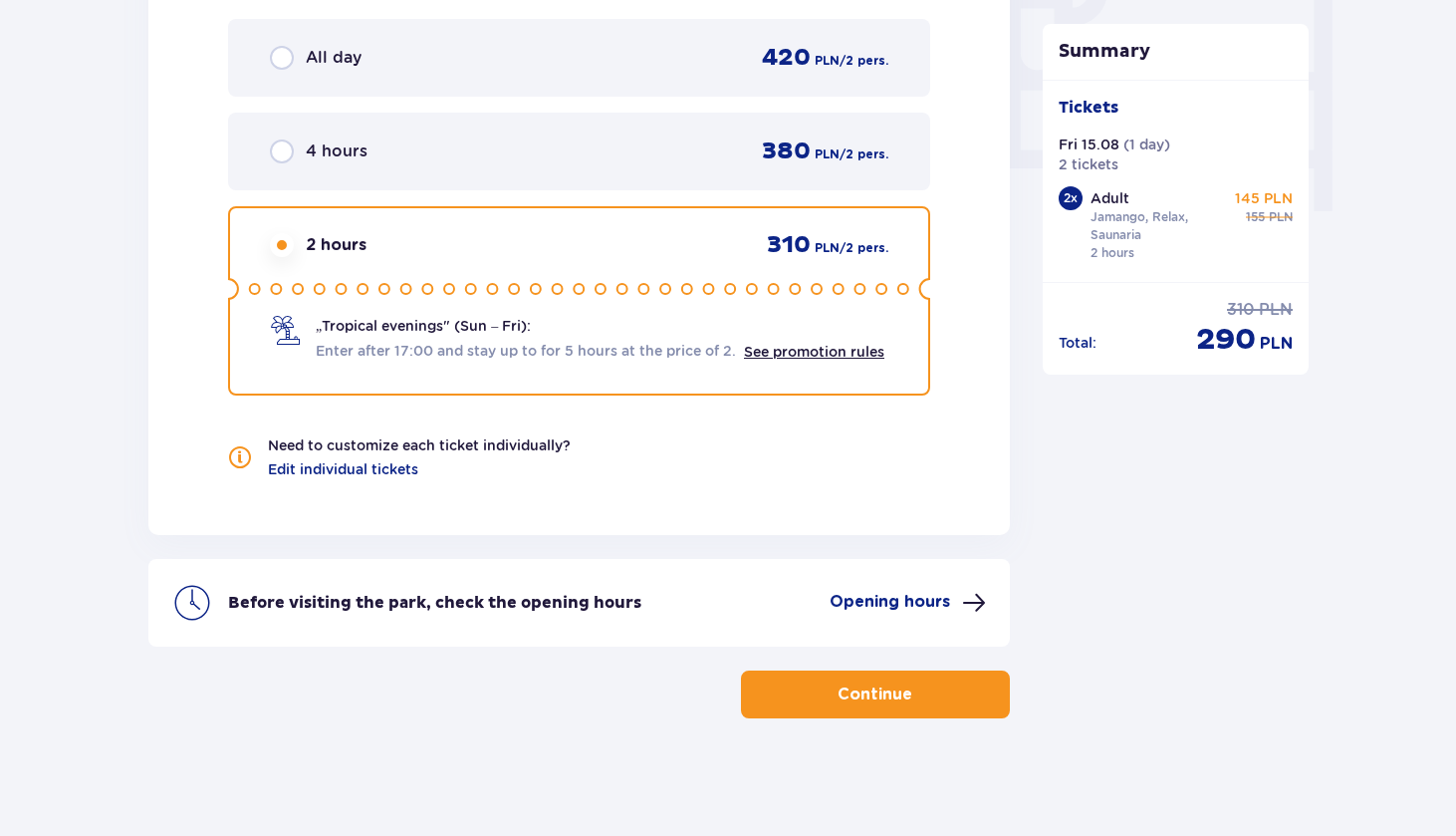 scroll, scrollTop: 1940, scrollLeft: 0, axis: vertical 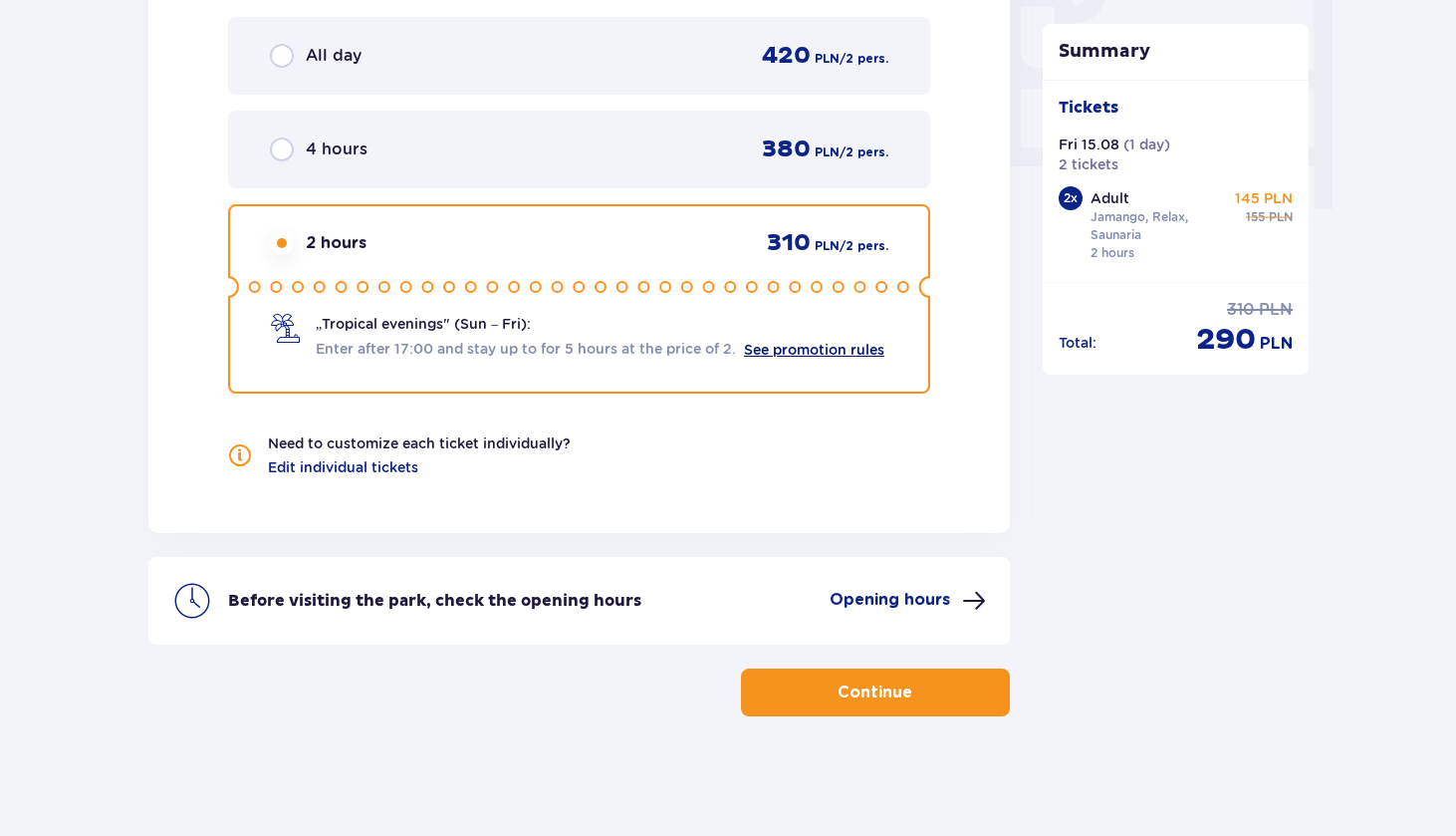 click on "See promotion rules" at bounding box center (814, 350) 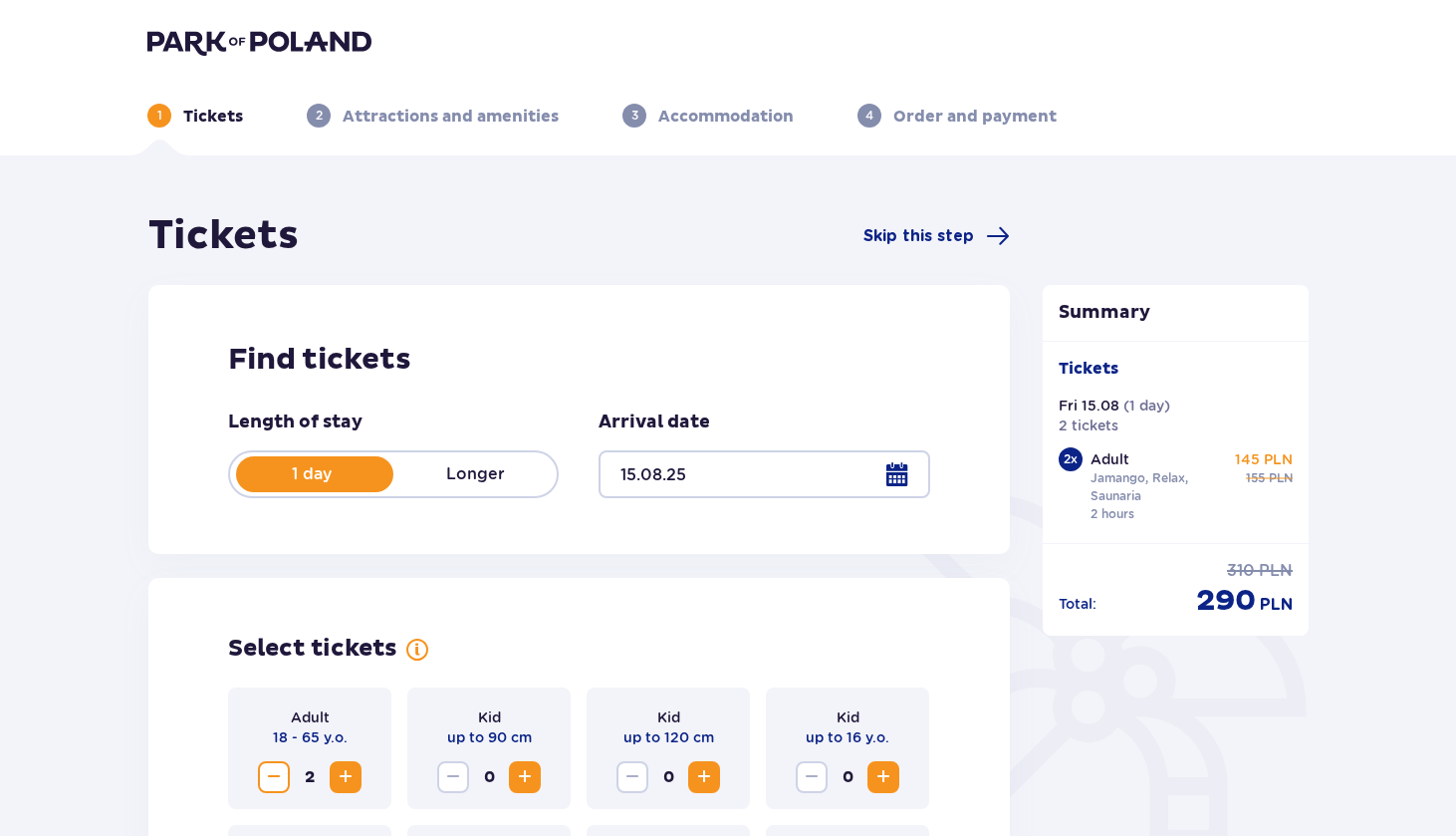 scroll, scrollTop: 0, scrollLeft: 0, axis: both 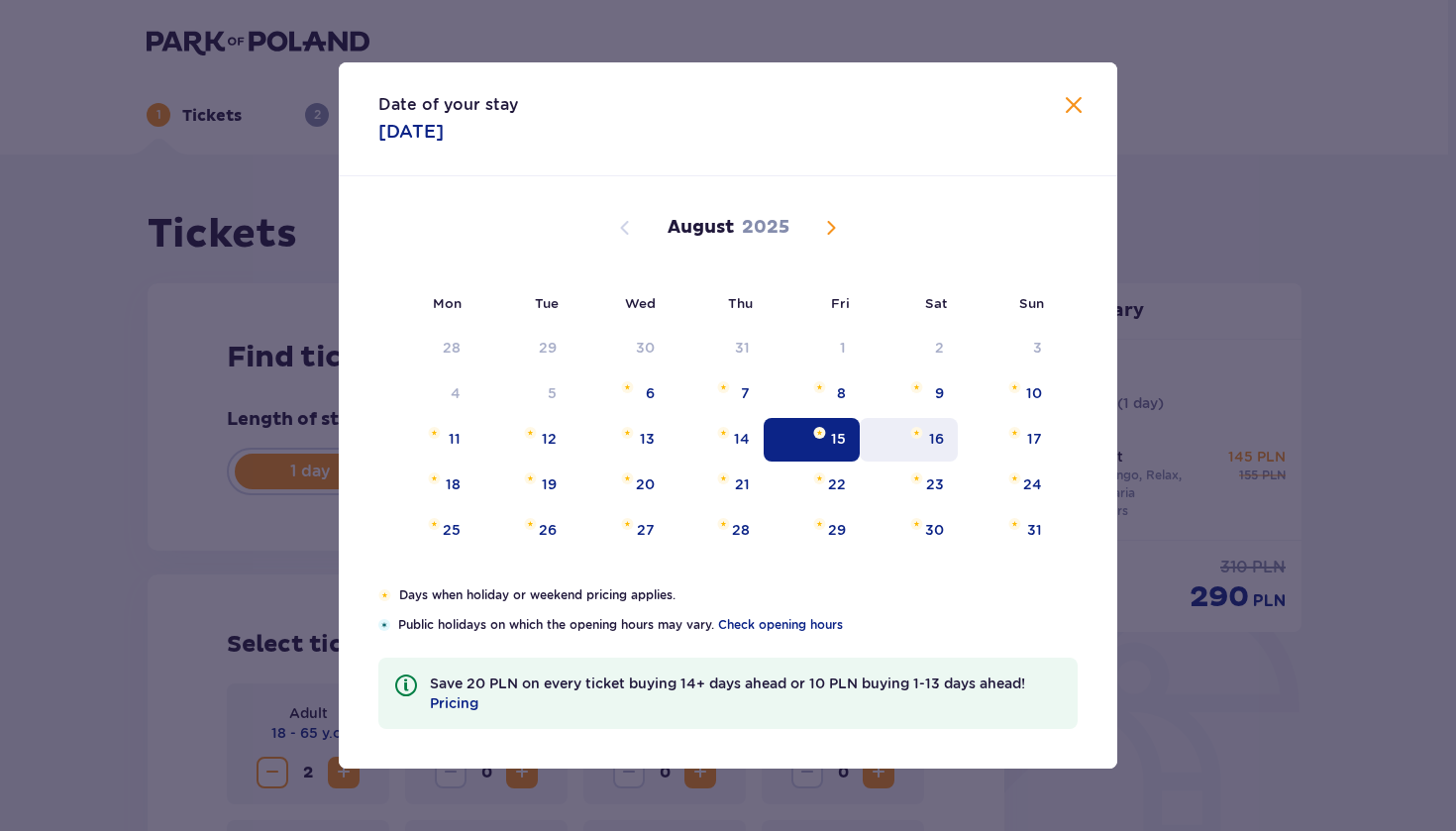click on "16" at bounding box center [908, 440] 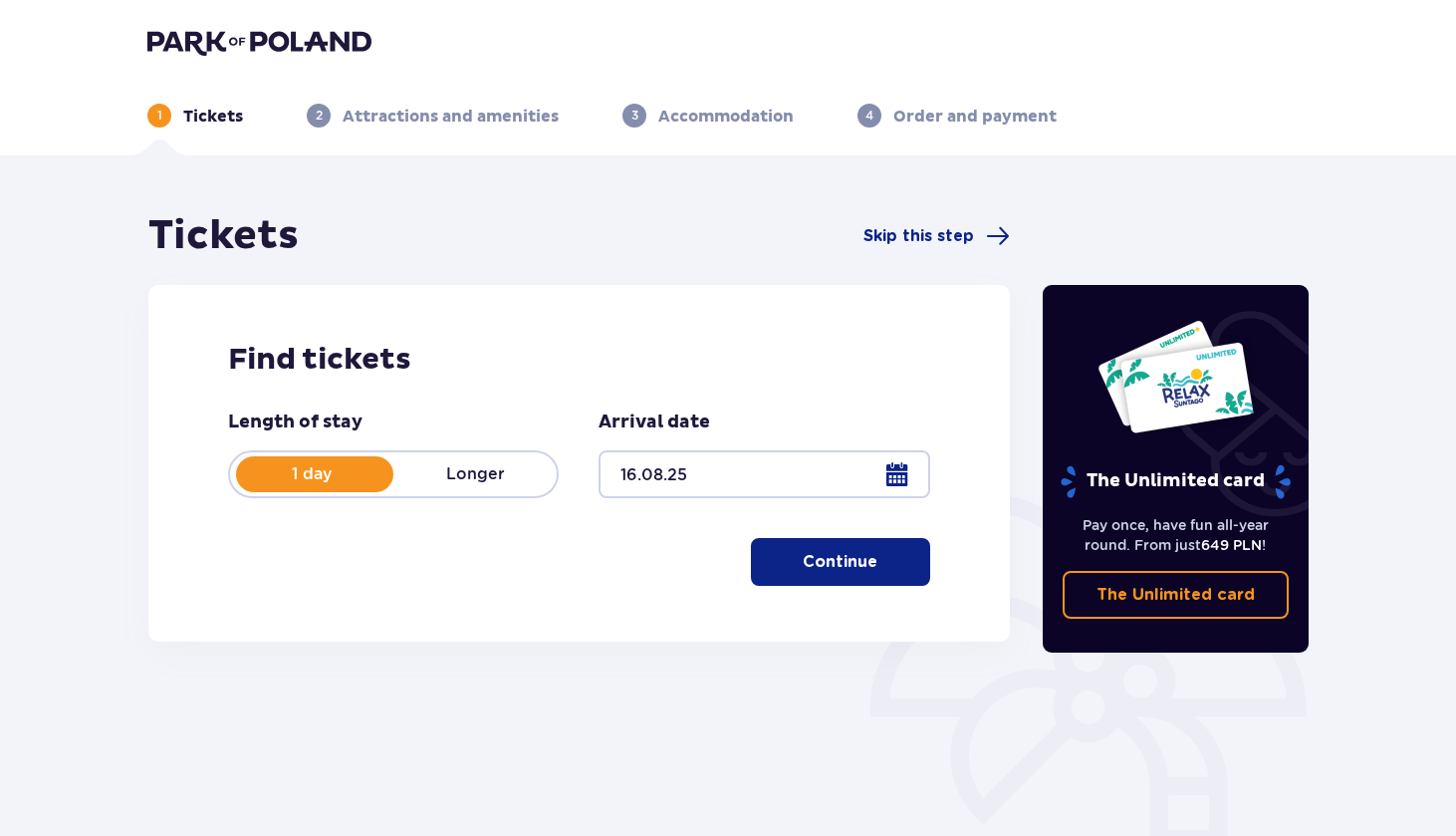 click on "Continue" at bounding box center (840, 562) 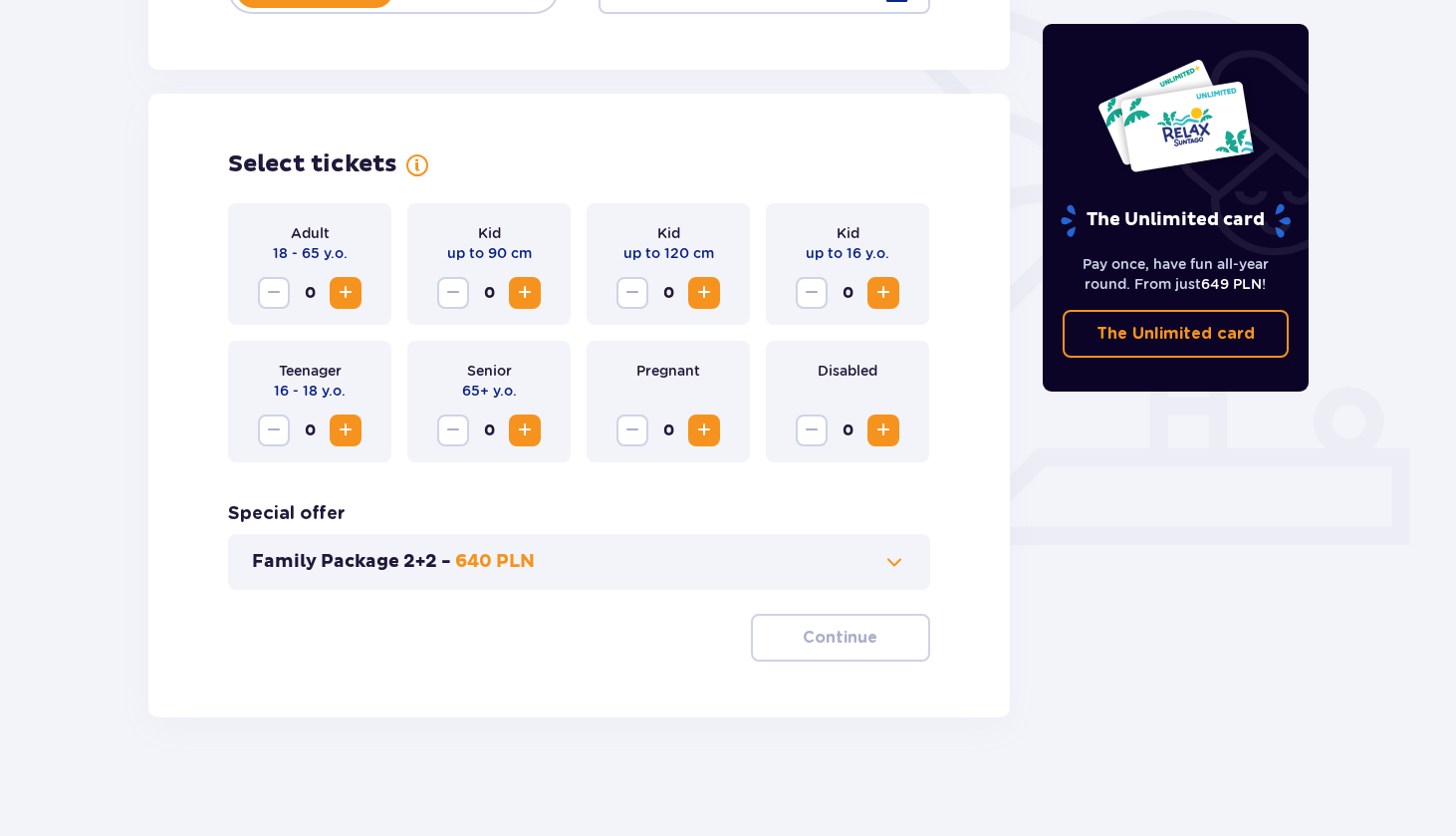 scroll, scrollTop: 485, scrollLeft: 0, axis: vertical 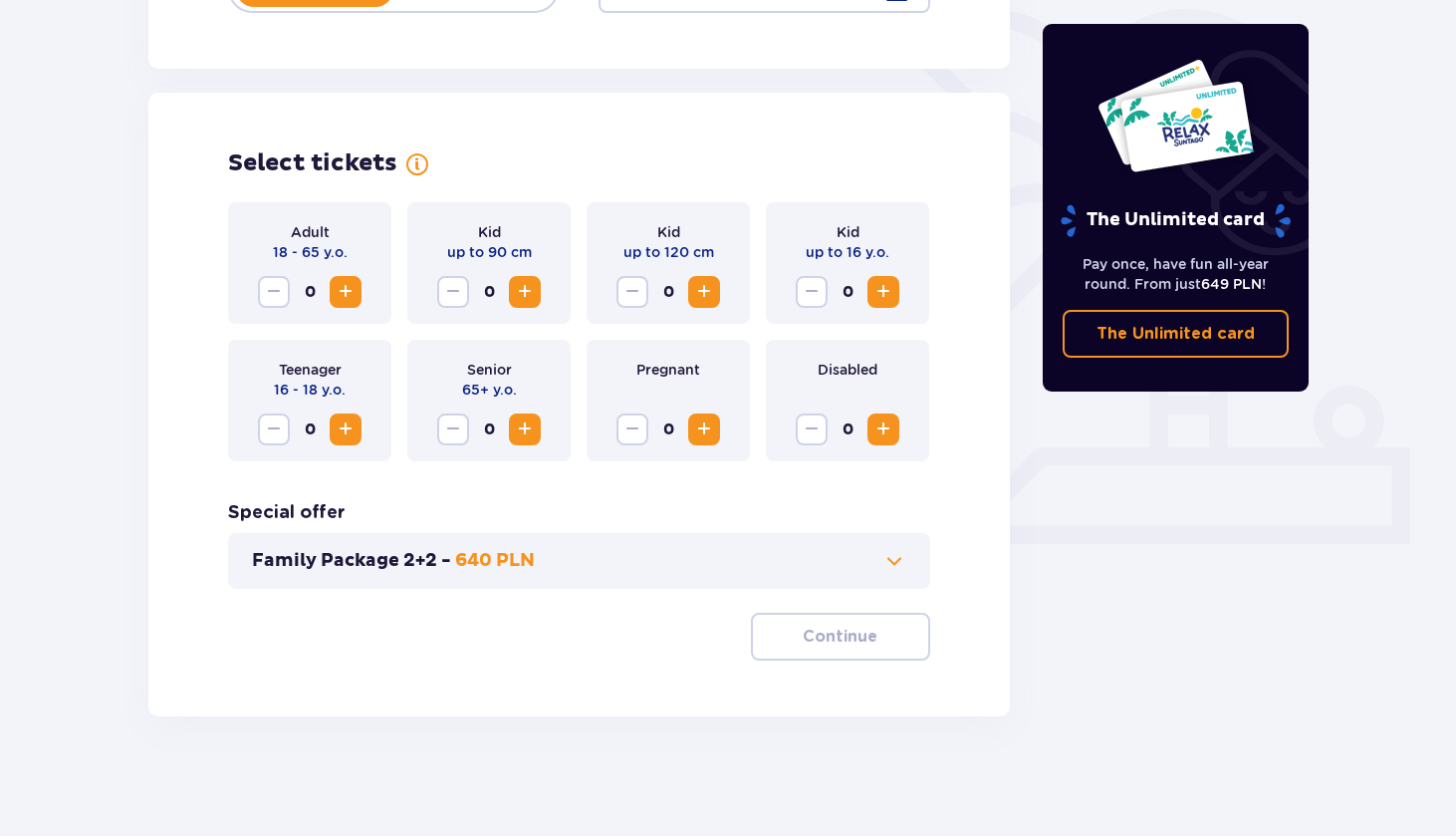 click at bounding box center (346, 292) 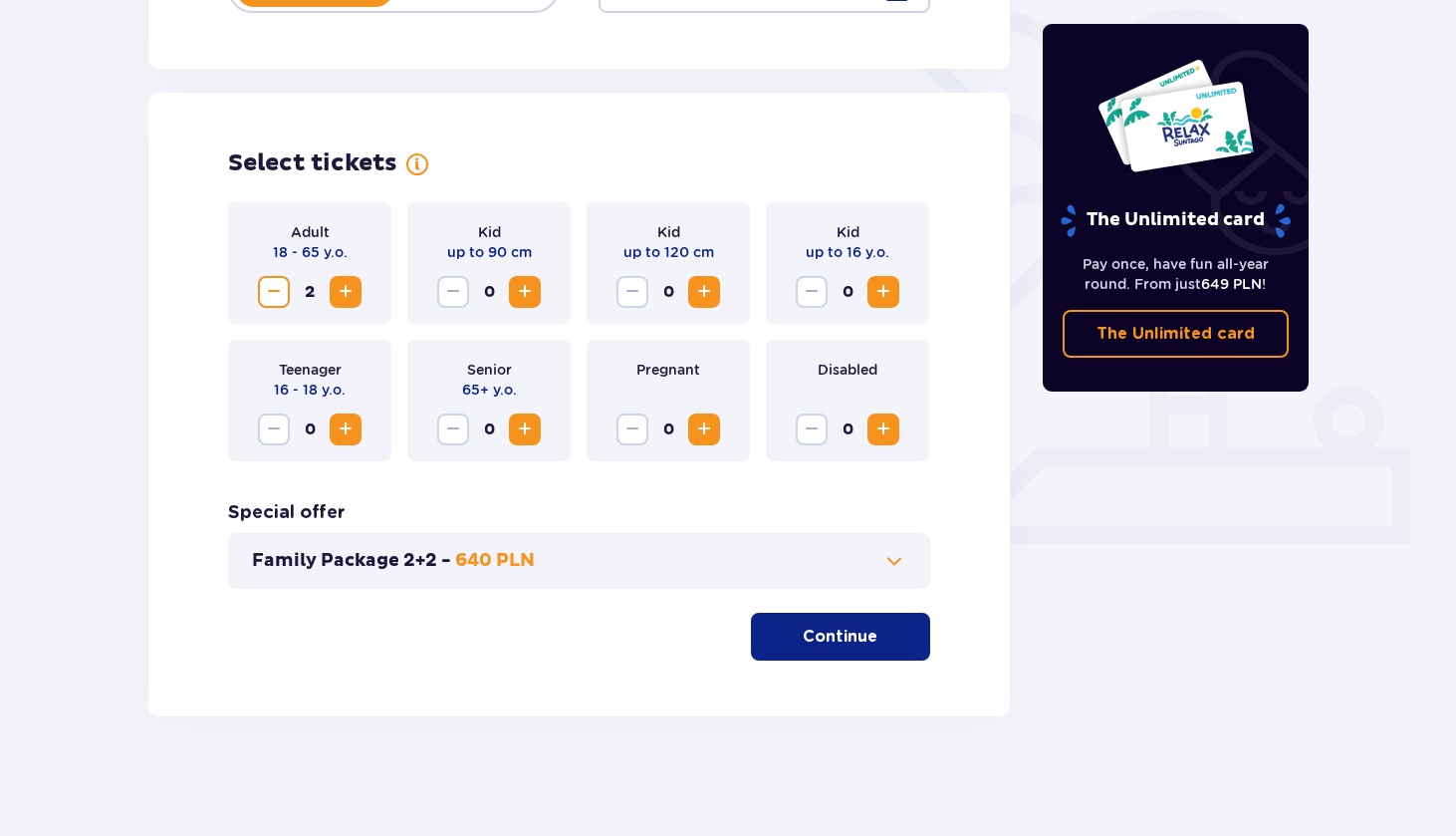 click on "Continue" at bounding box center [840, 637] 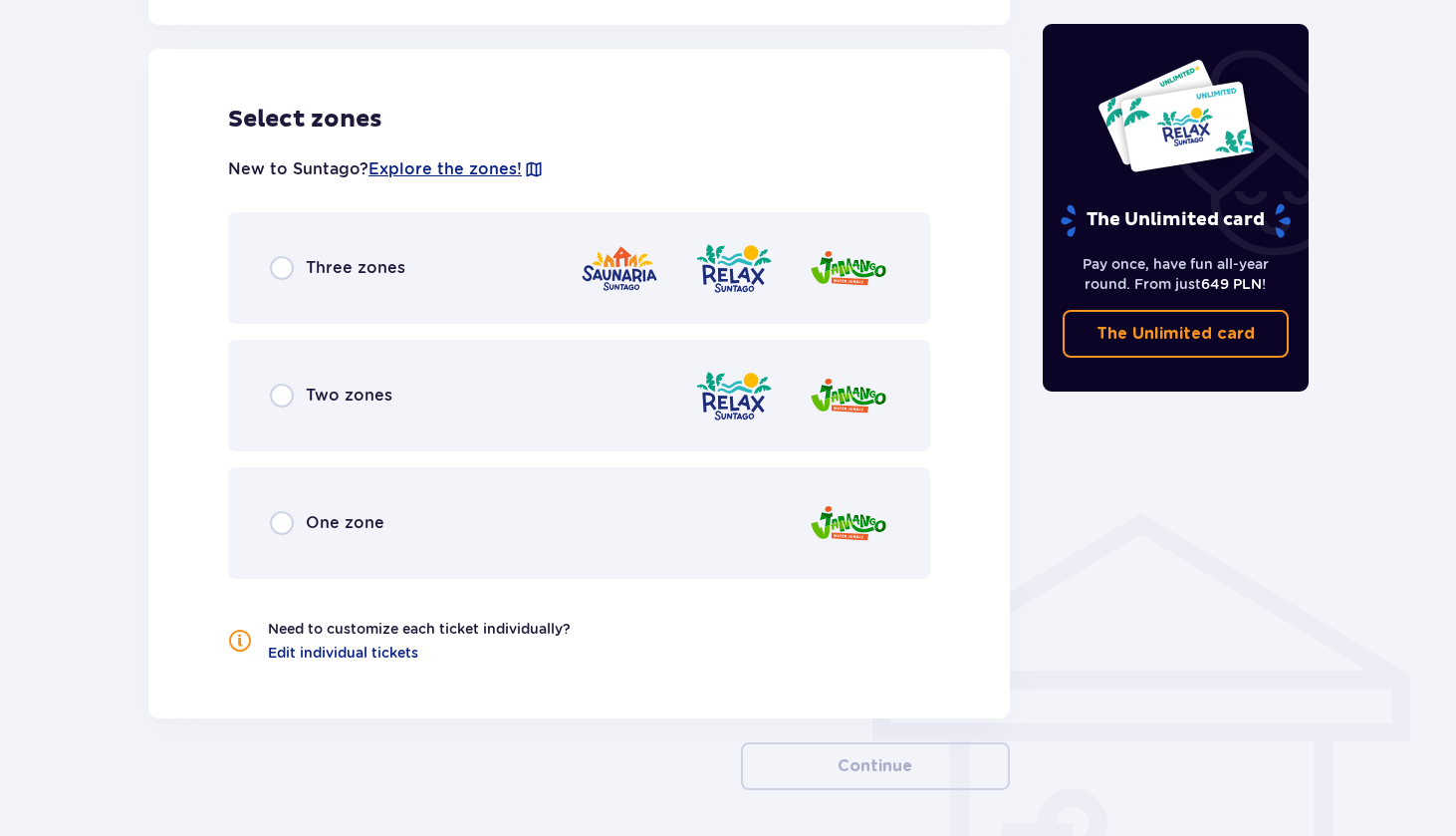 scroll, scrollTop: 1106, scrollLeft: 0, axis: vertical 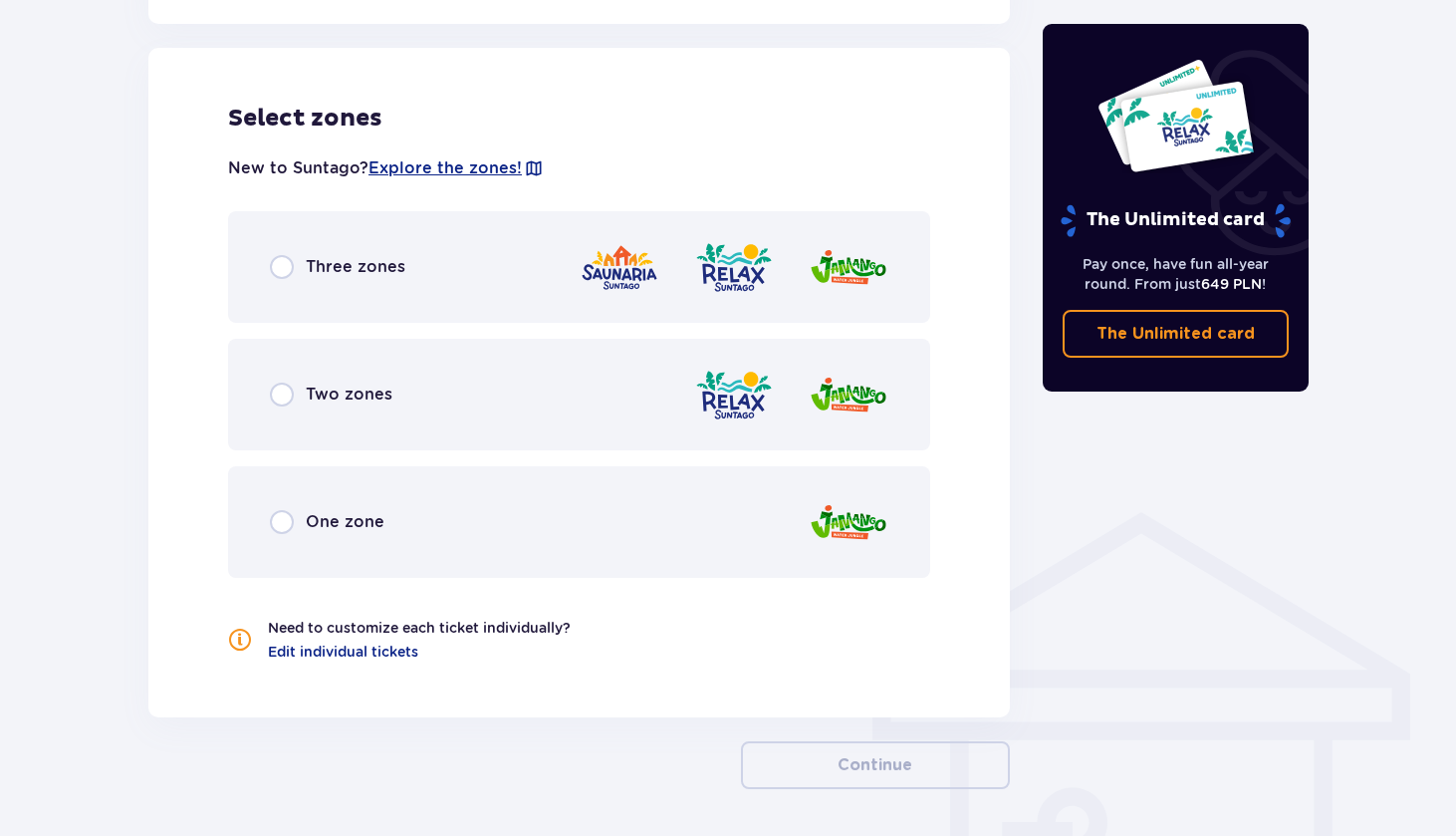 click on "Three zones" at bounding box center (579, 267) 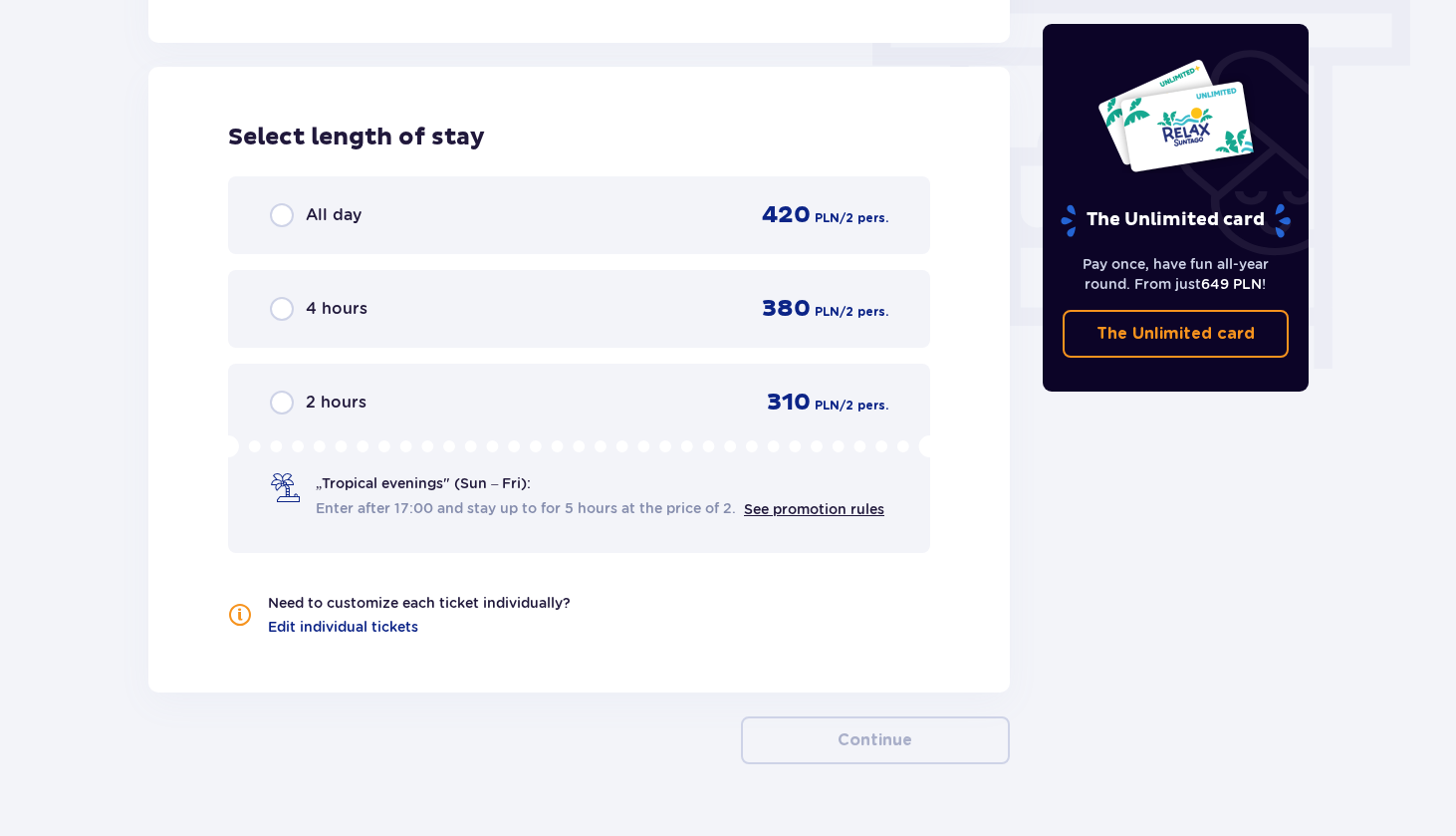scroll, scrollTop: 1800, scrollLeft: 0, axis: vertical 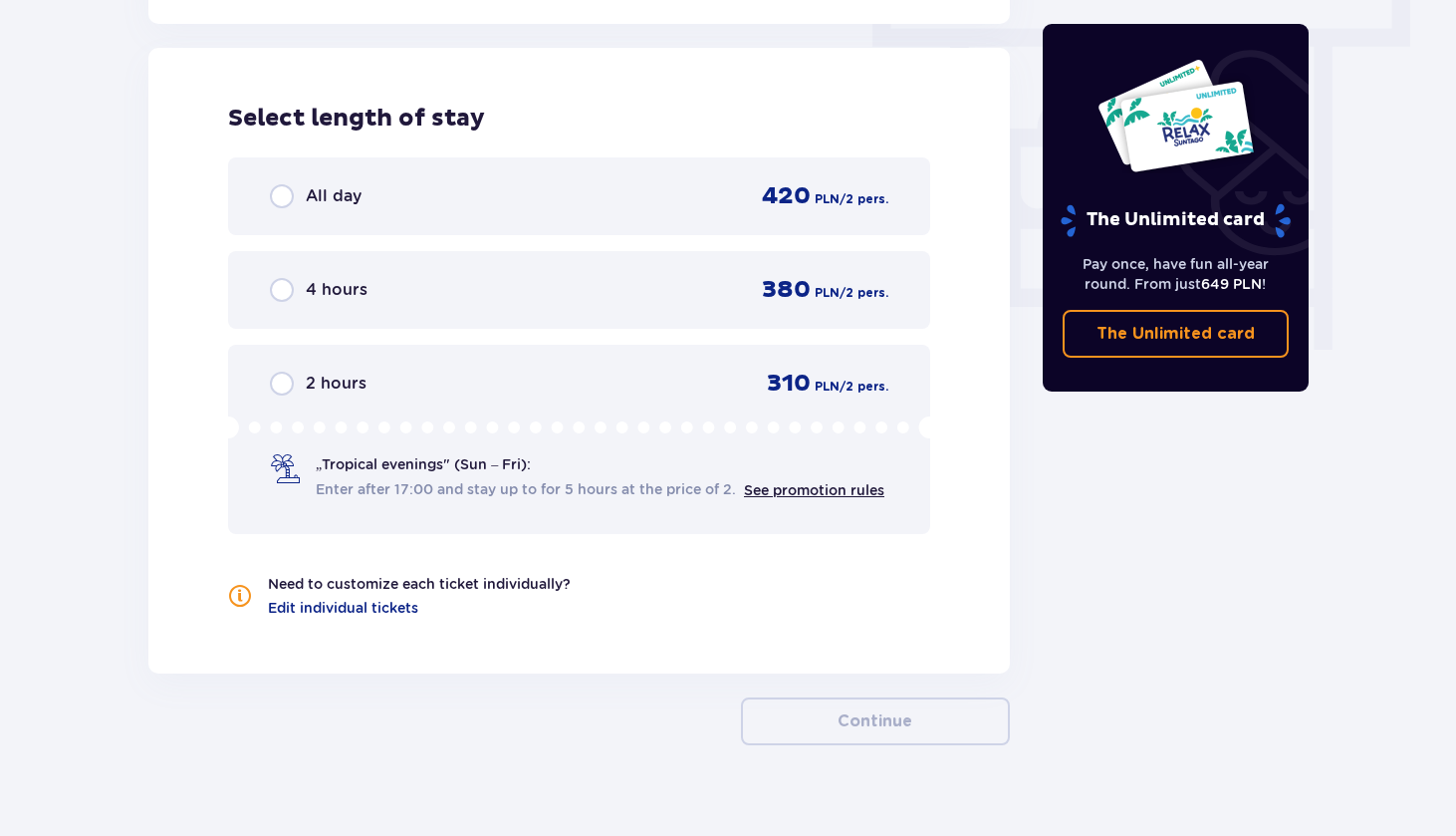 click on "2 hours" at bounding box center (318, 384) 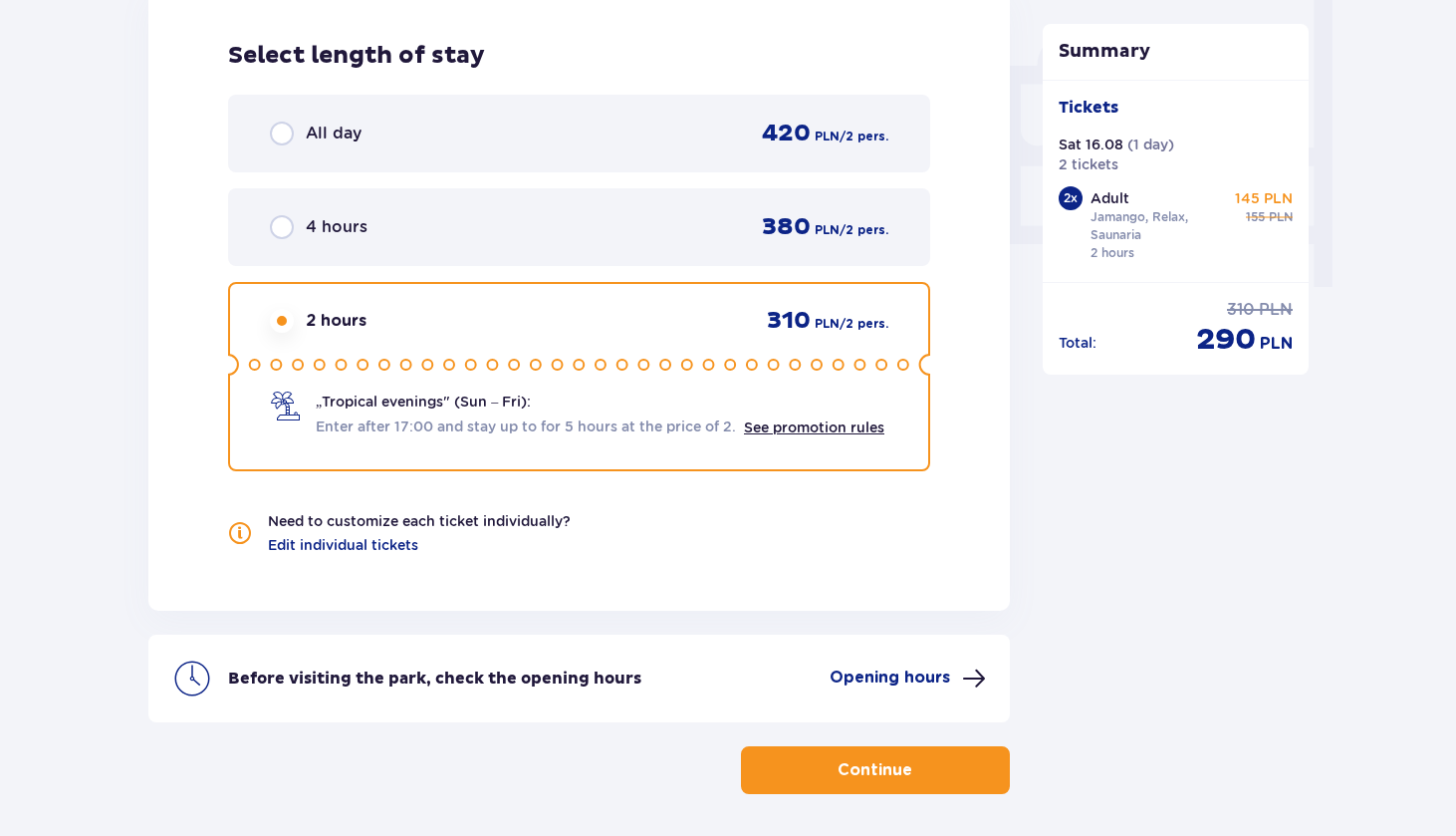 scroll, scrollTop: 1864, scrollLeft: 0, axis: vertical 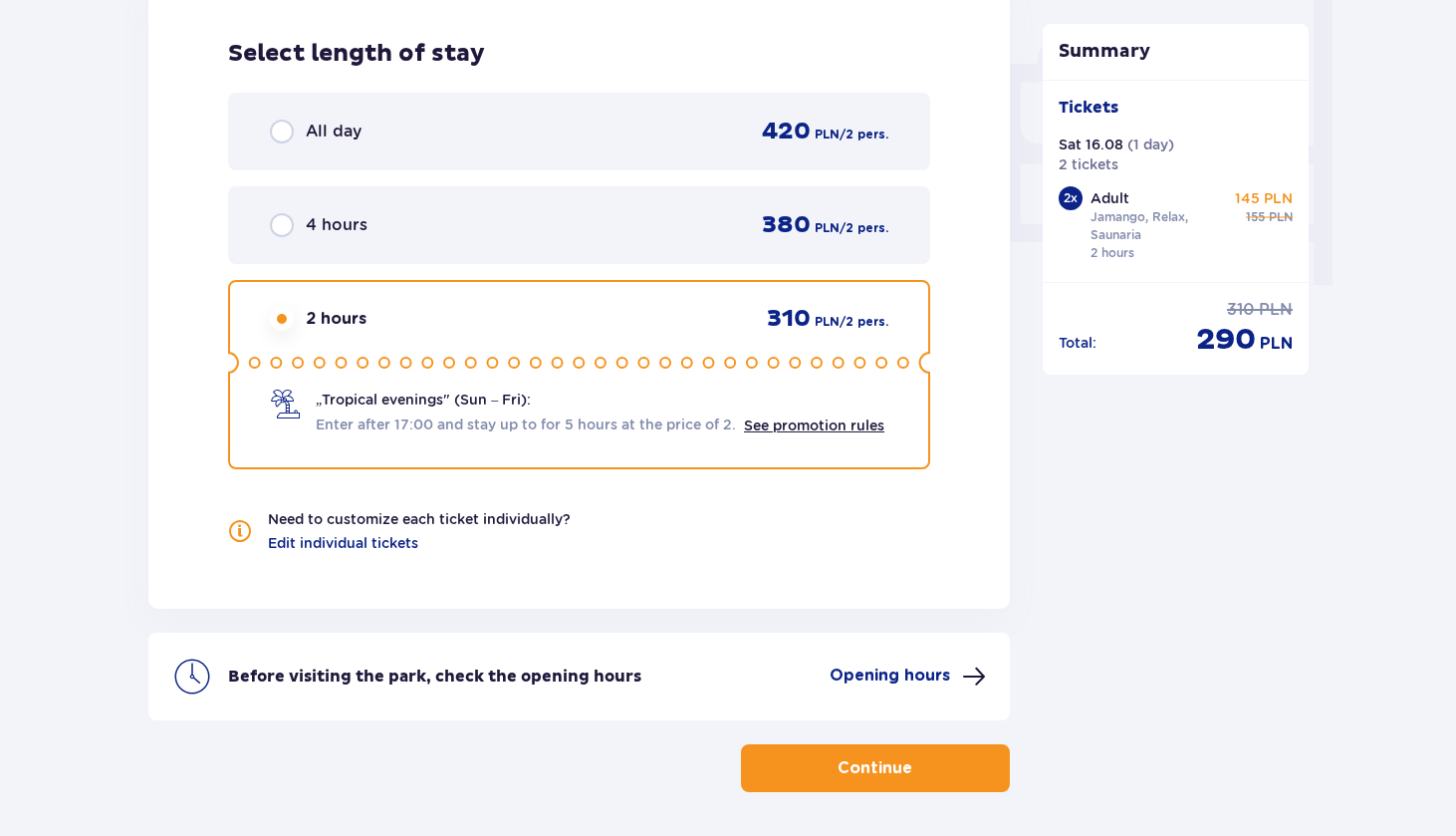 click on "Continue" at bounding box center [874, 768] 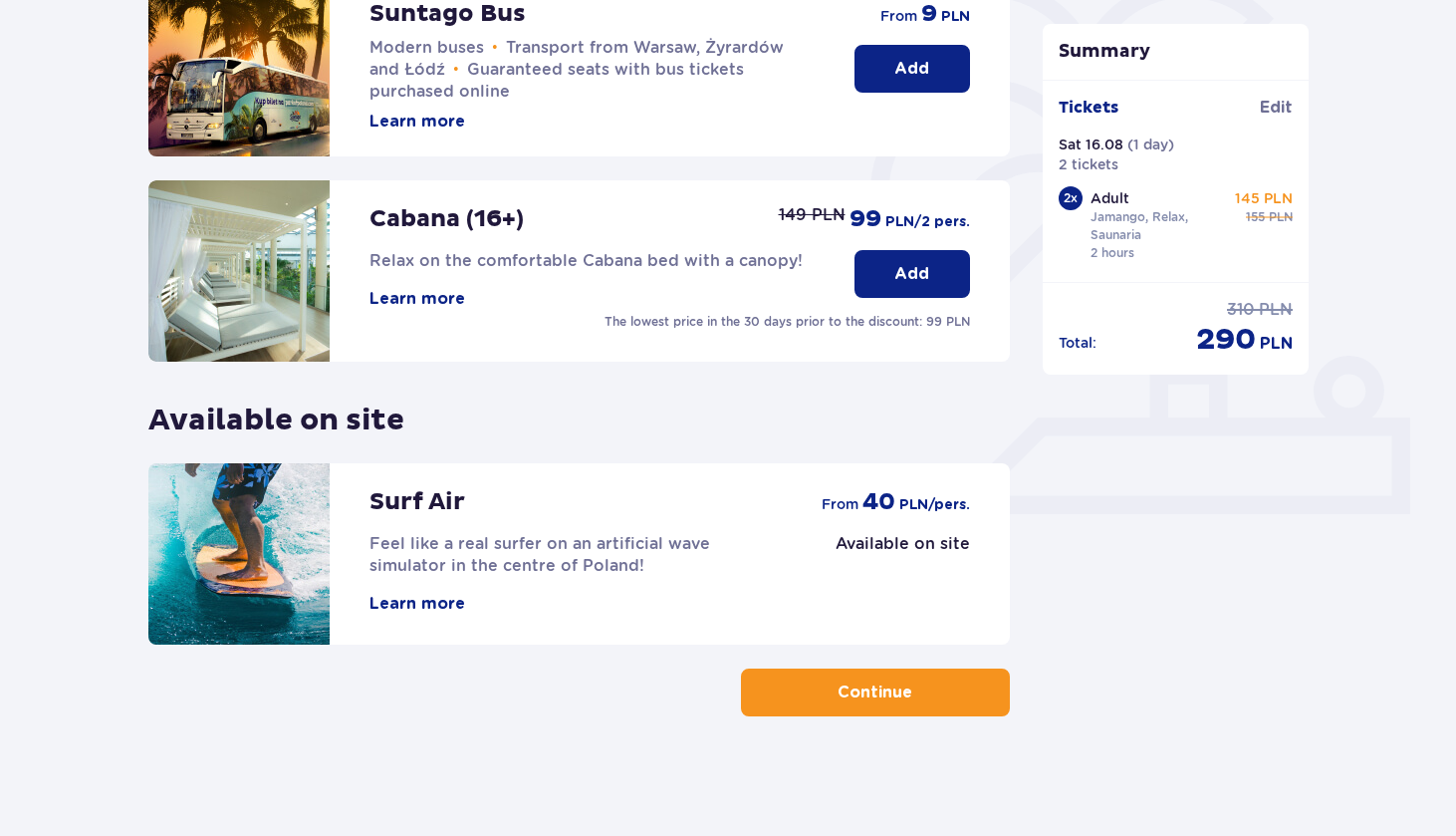 scroll, scrollTop: 515, scrollLeft: 0, axis: vertical 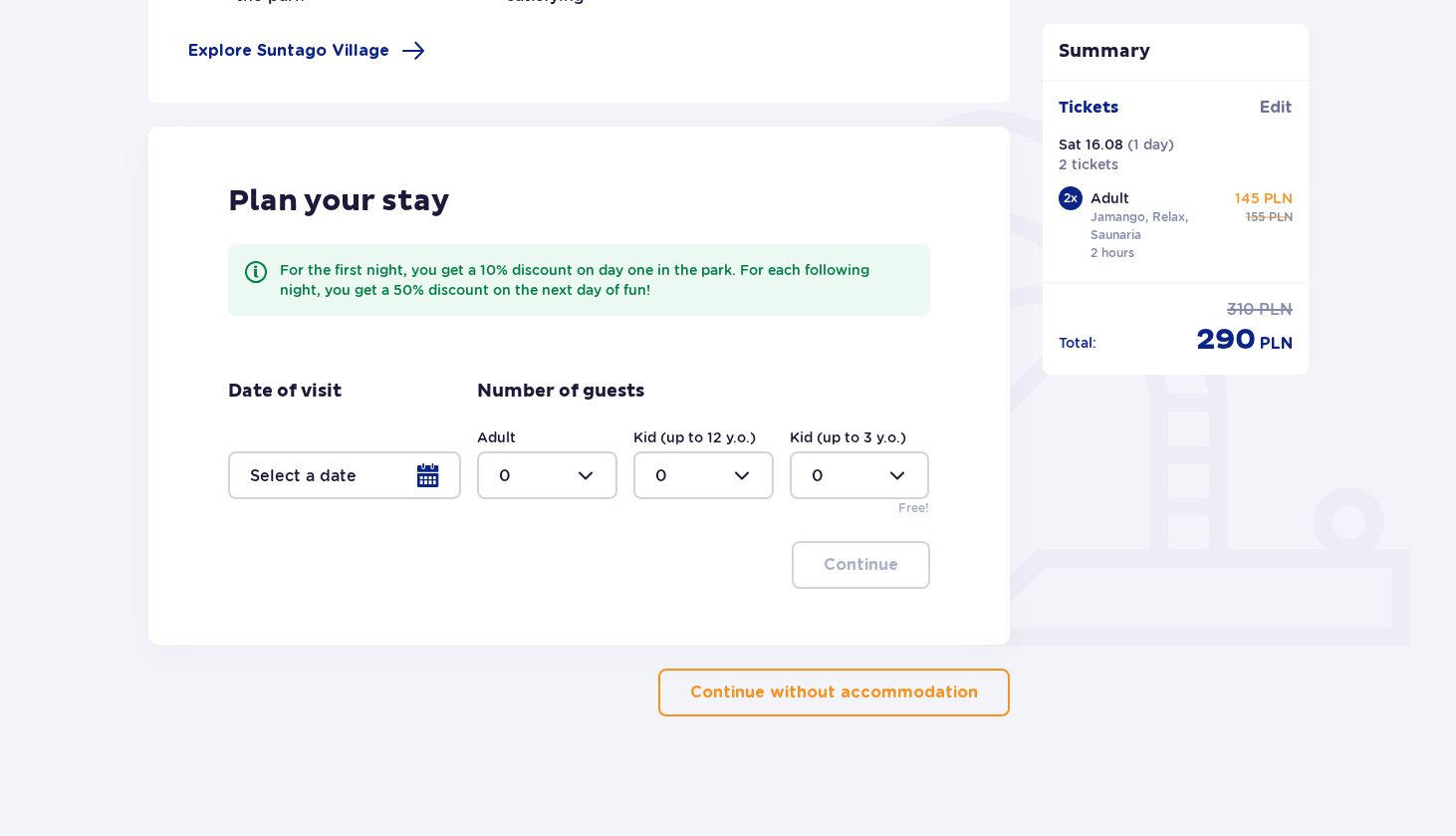 click on "Continue without accommodation" at bounding box center (834, 693) 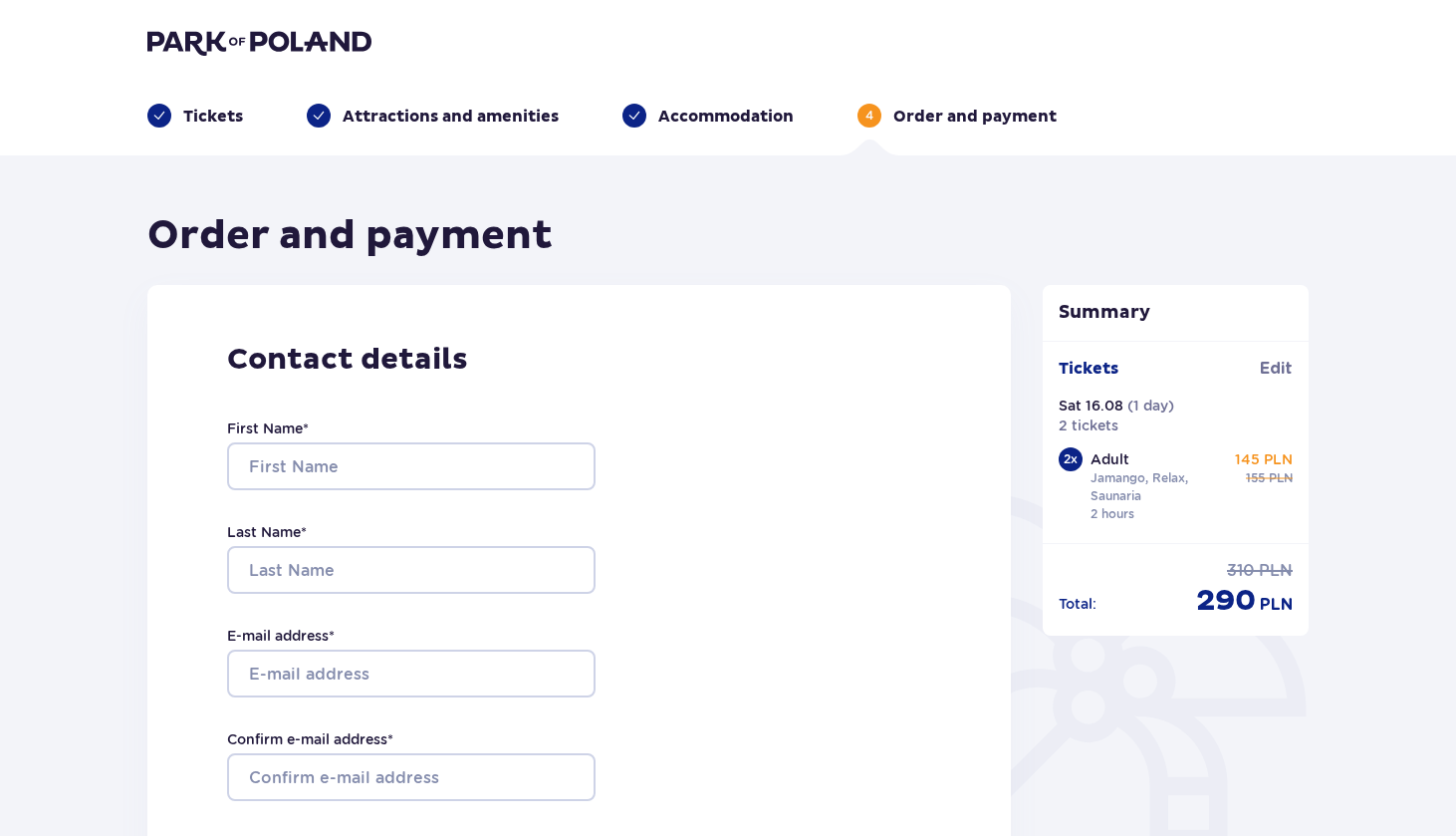 scroll, scrollTop: 0, scrollLeft: 0, axis: both 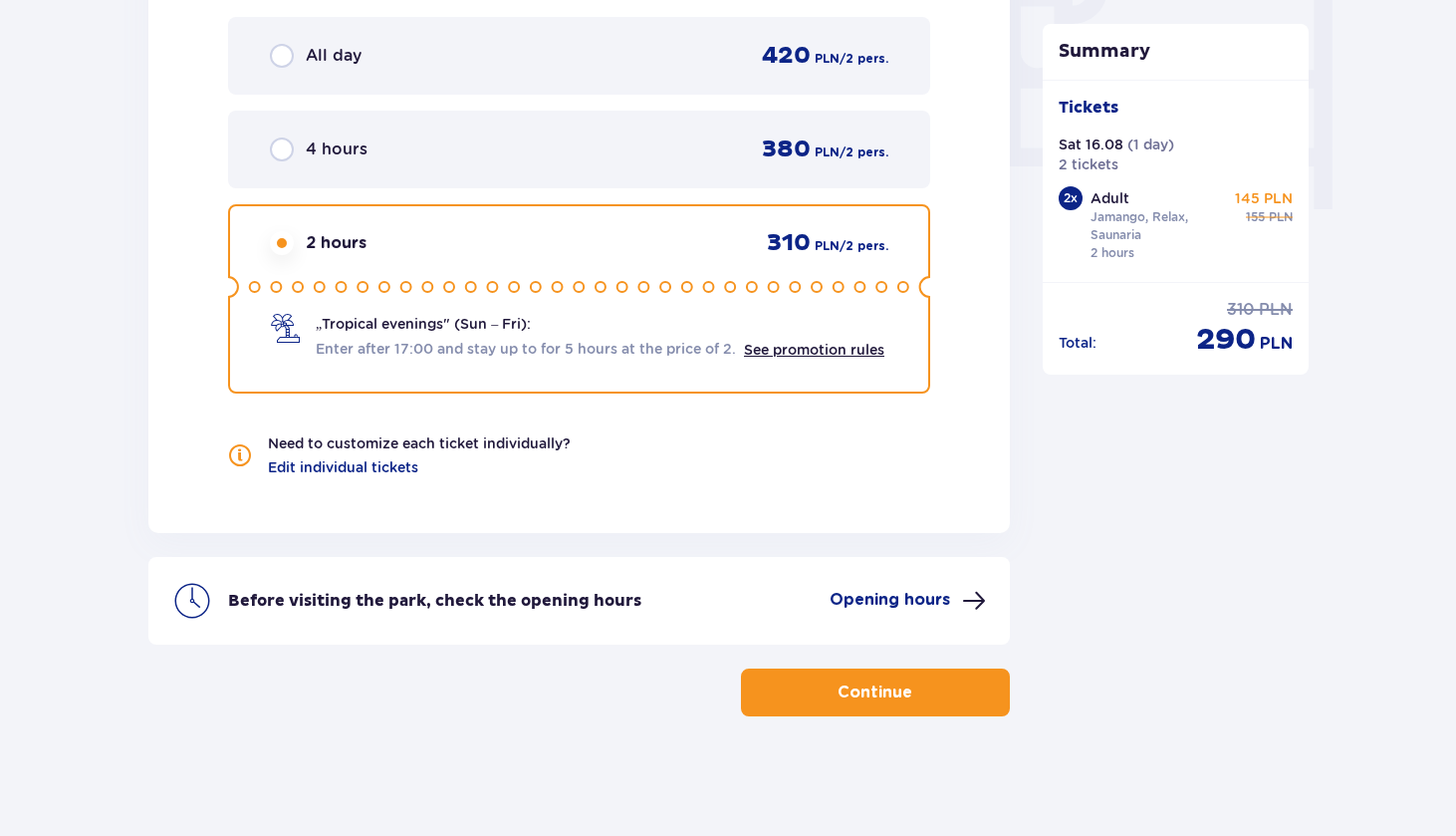 click on "Opening hours" at bounding box center [889, 600] 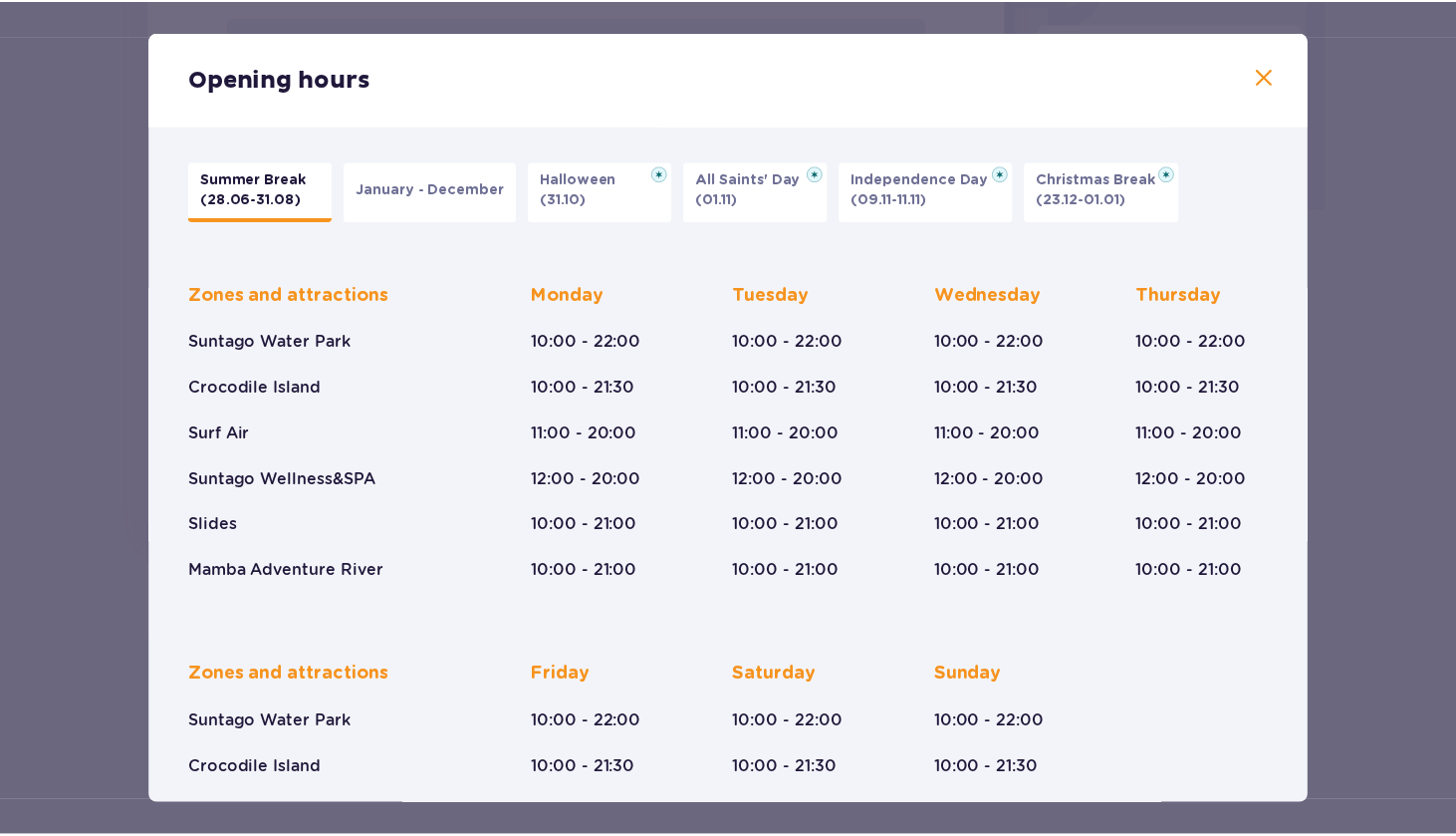 scroll, scrollTop: 0, scrollLeft: 0, axis: both 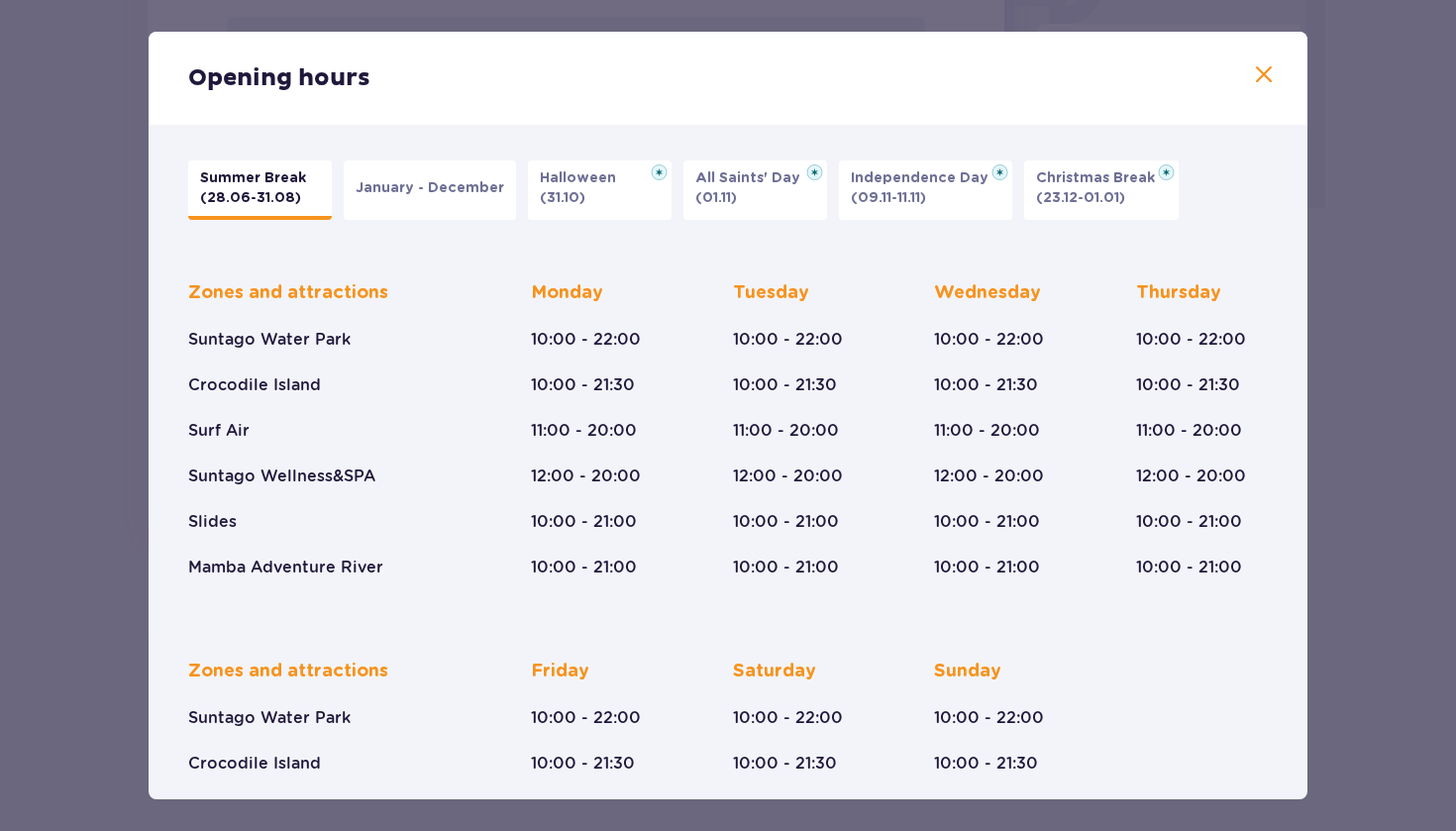 click at bounding box center (1264, 75) 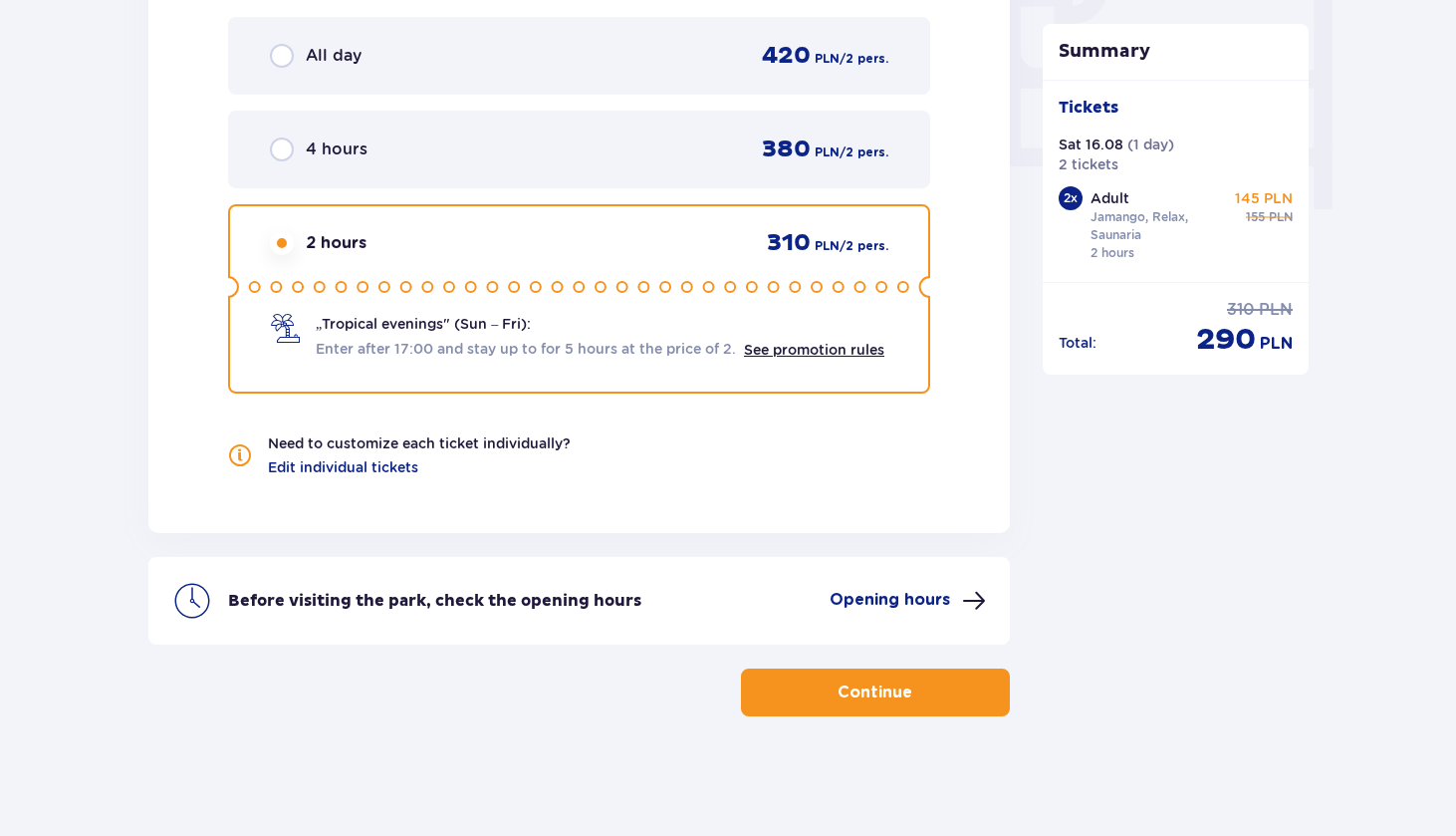 scroll, scrollTop: 1940, scrollLeft: 0, axis: vertical 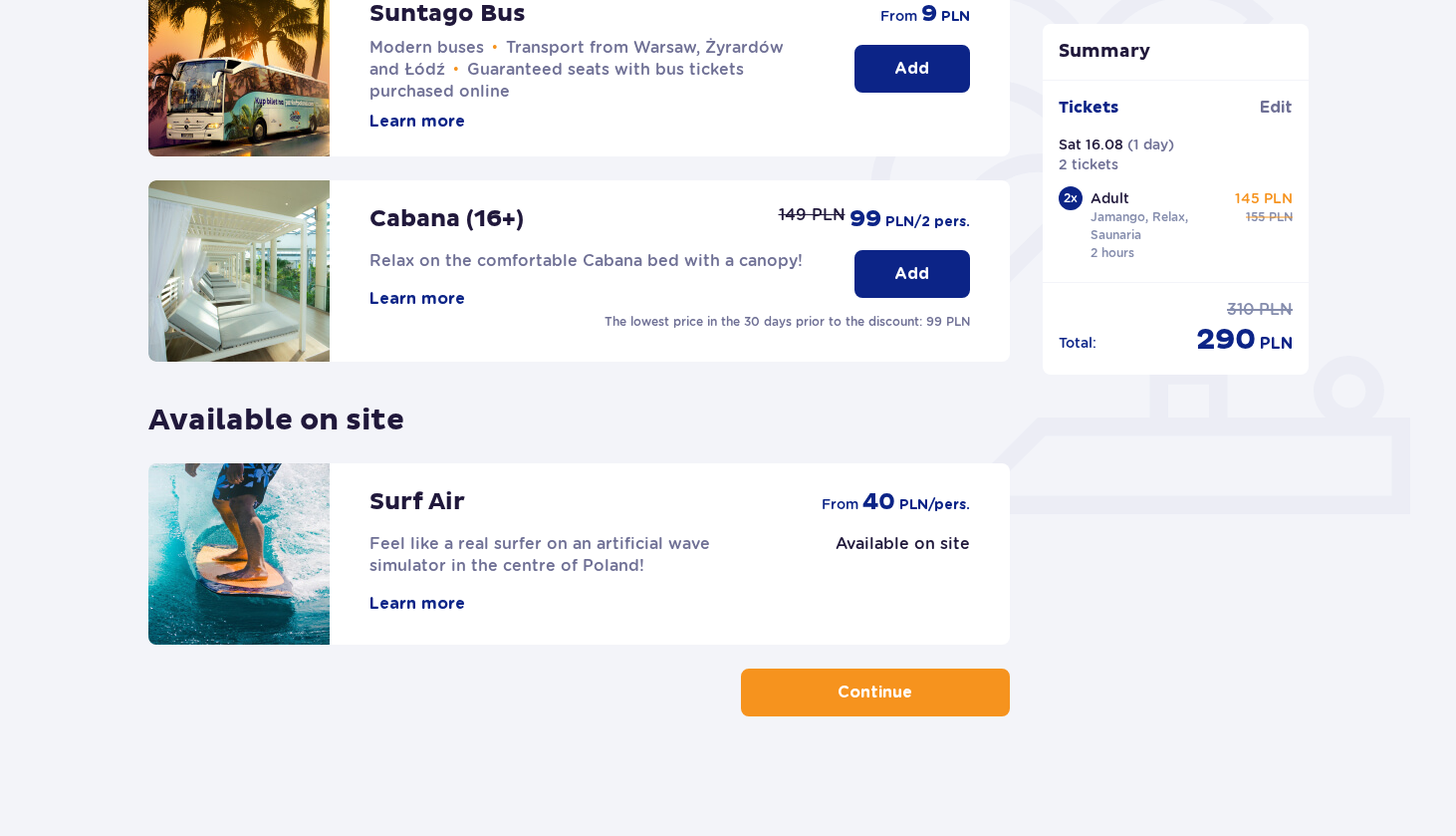 click on "Continue" at bounding box center (875, 693) 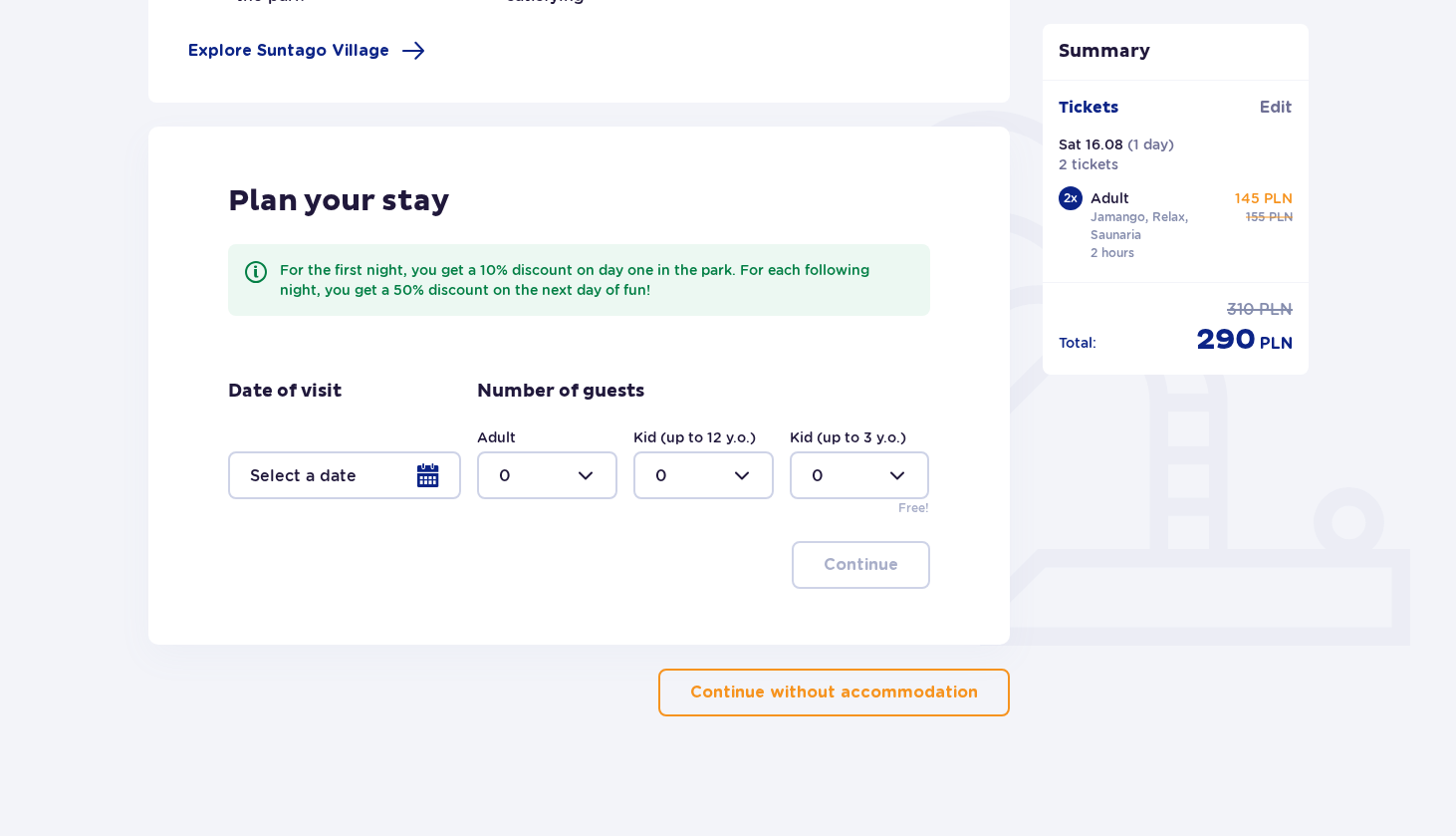scroll, scrollTop: 384, scrollLeft: 0, axis: vertical 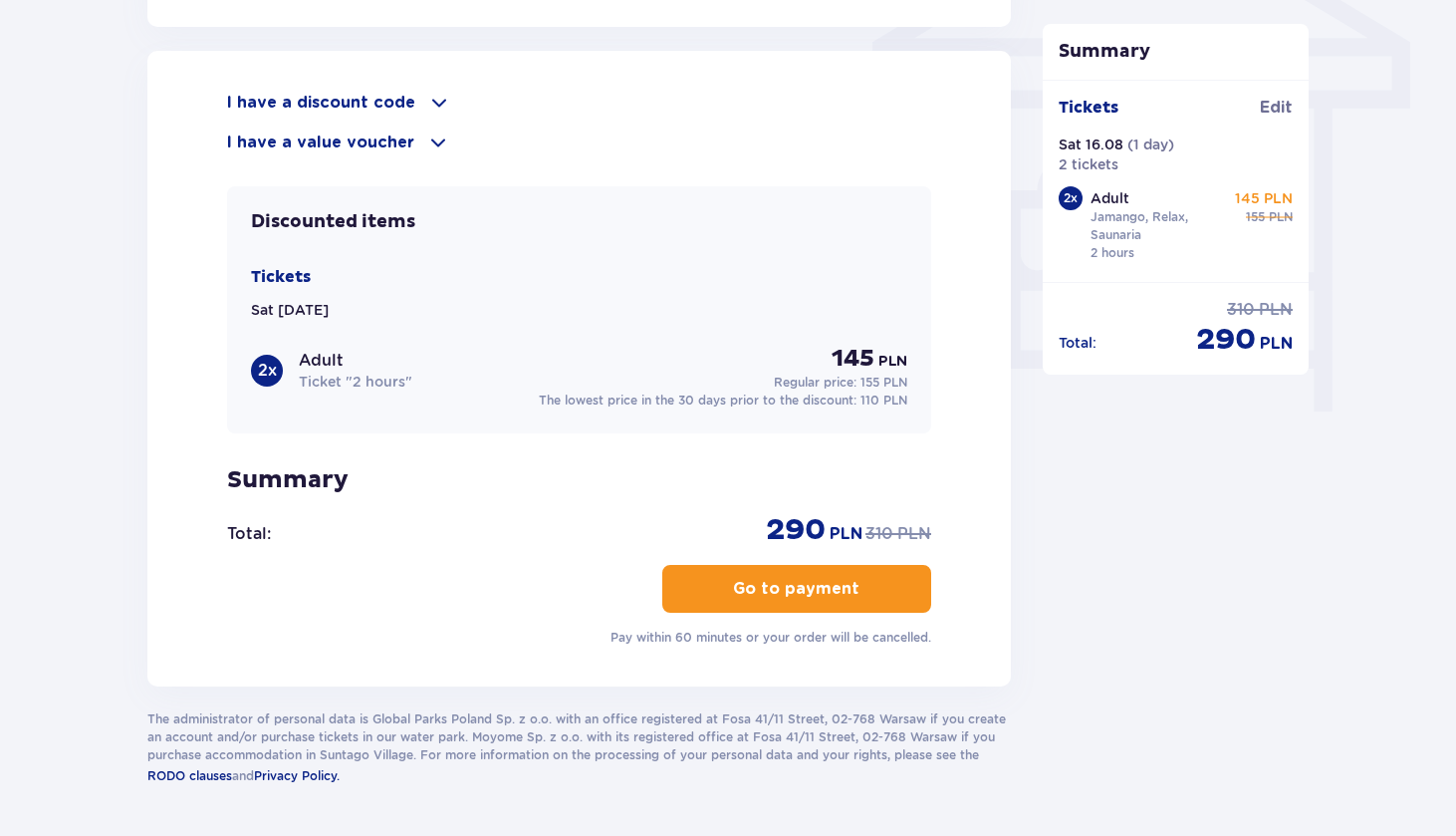 click on "I have a discount code" at bounding box center (321, 103) 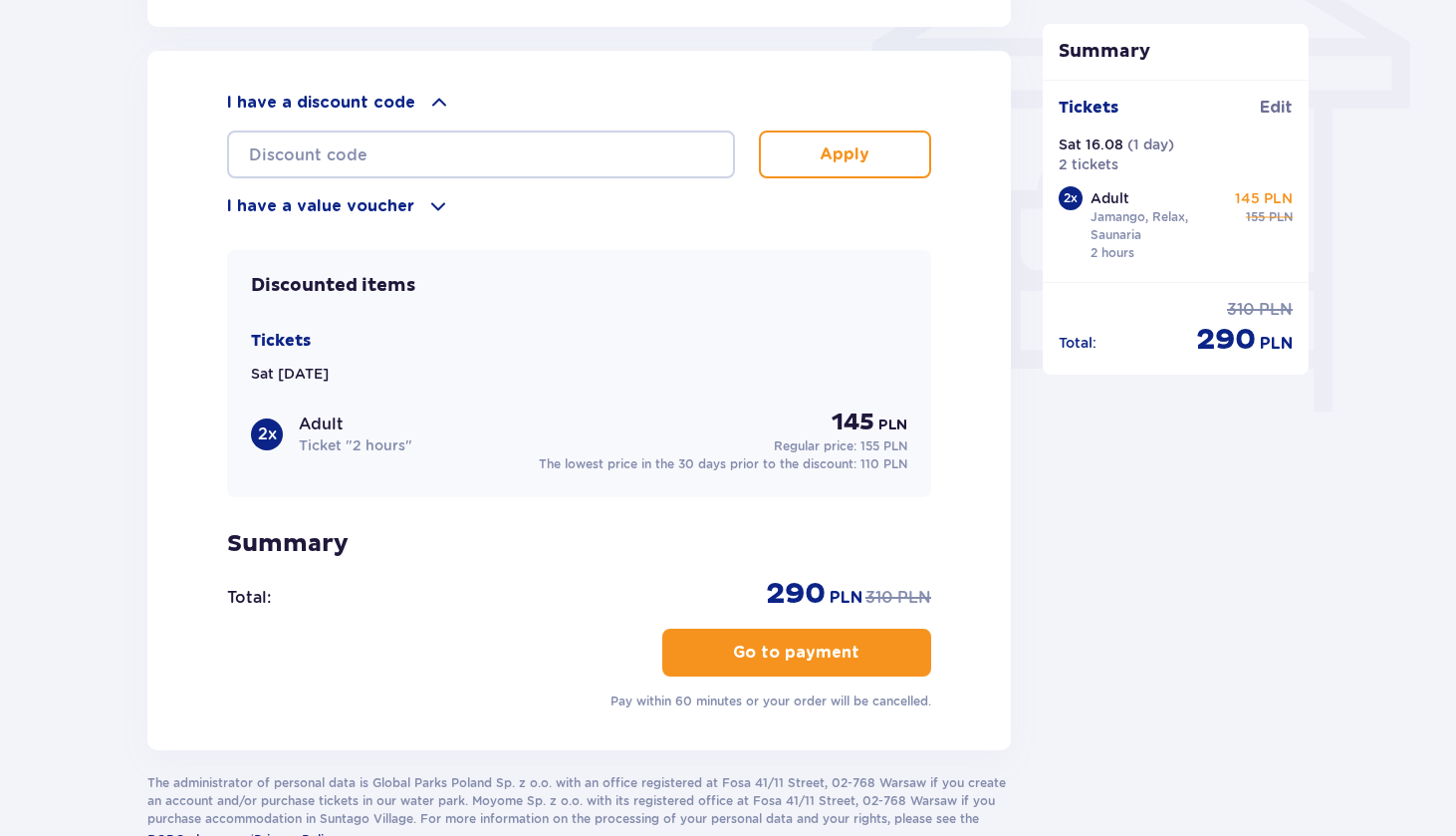 click on "I have a discount code" at bounding box center [321, 103] 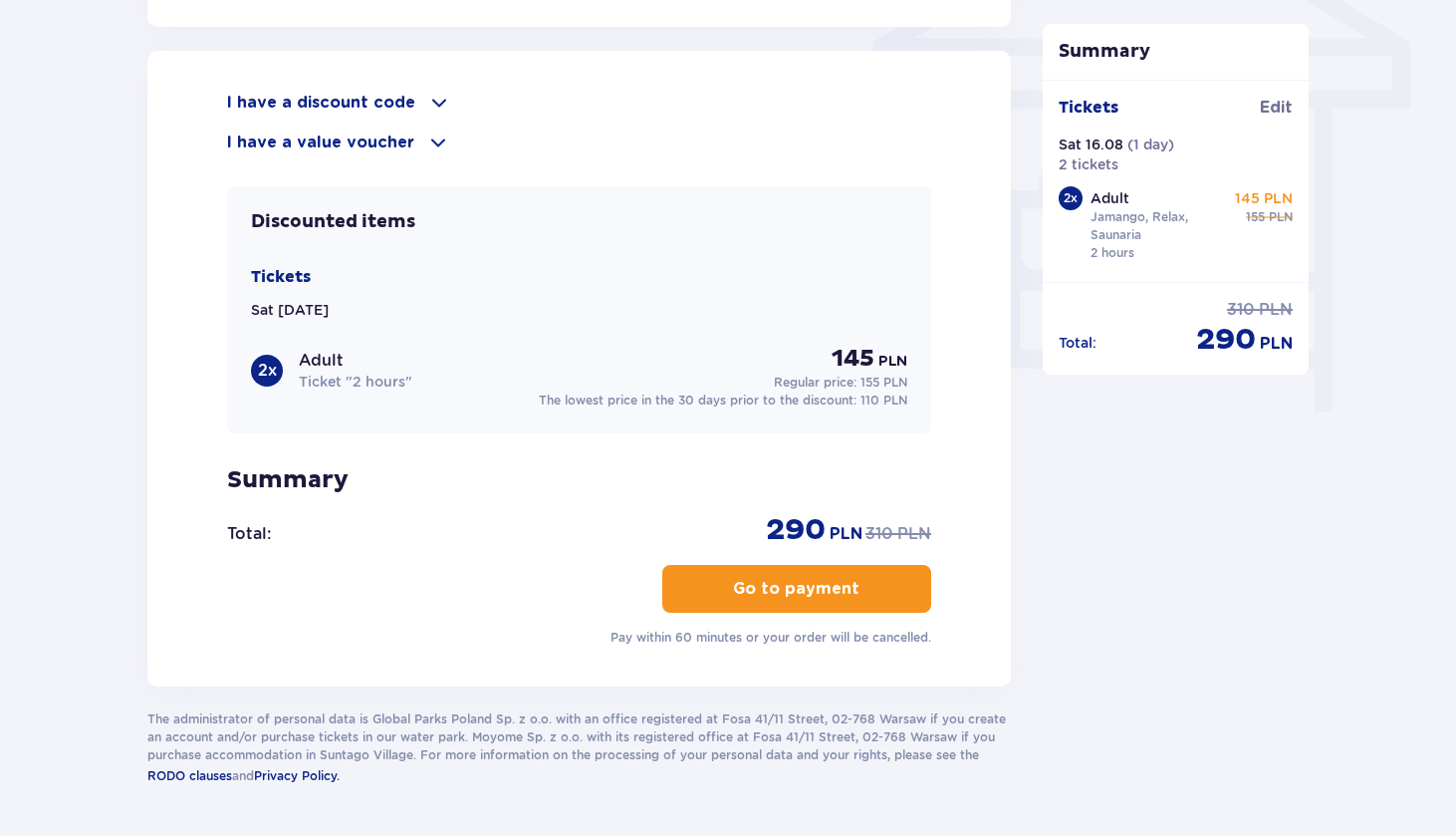click on "I have a value voucher" at bounding box center [321, 142] 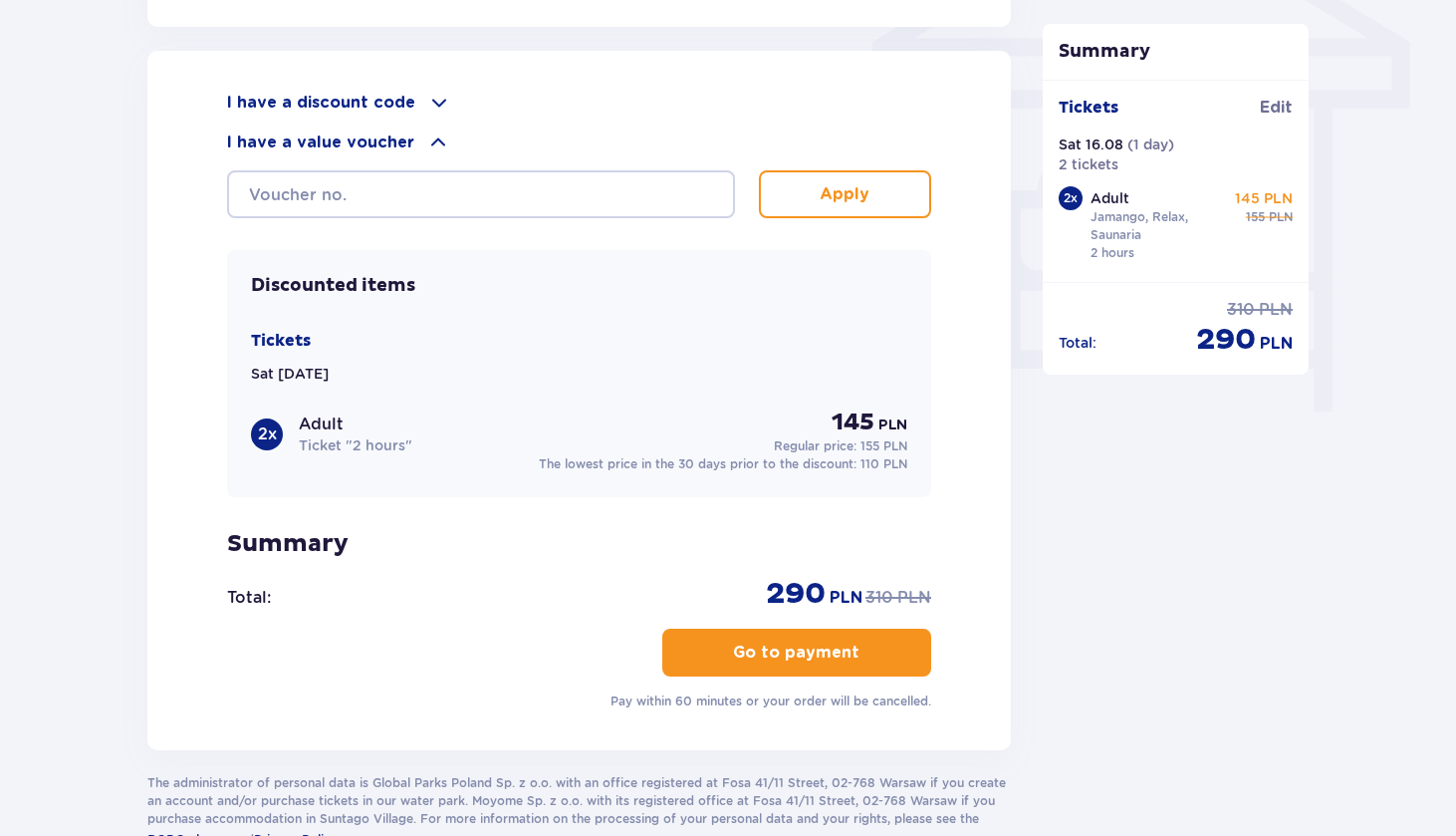 click on "I have a value voucher" at bounding box center (321, 142) 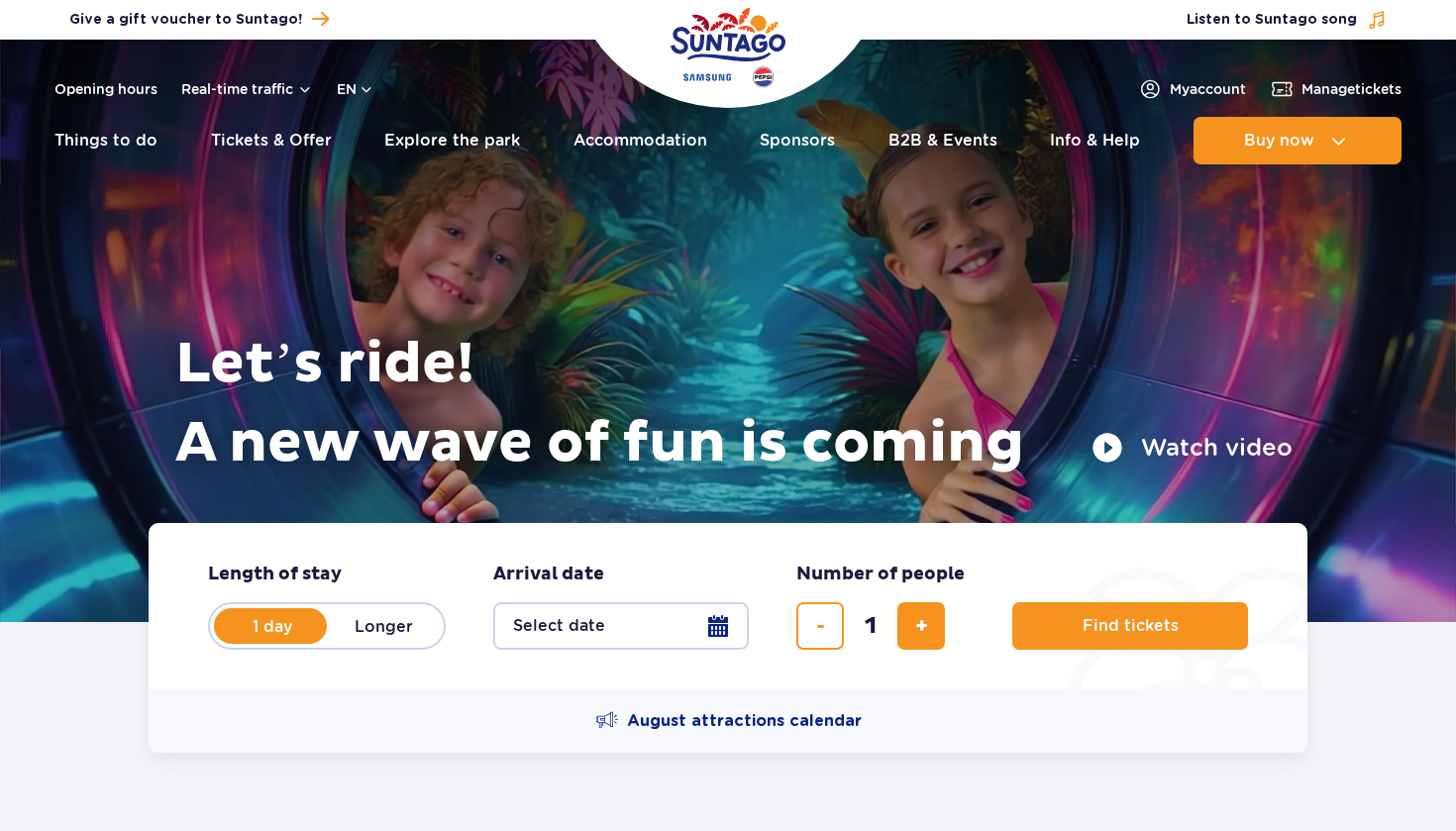 scroll, scrollTop: 0, scrollLeft: 0, axis: both 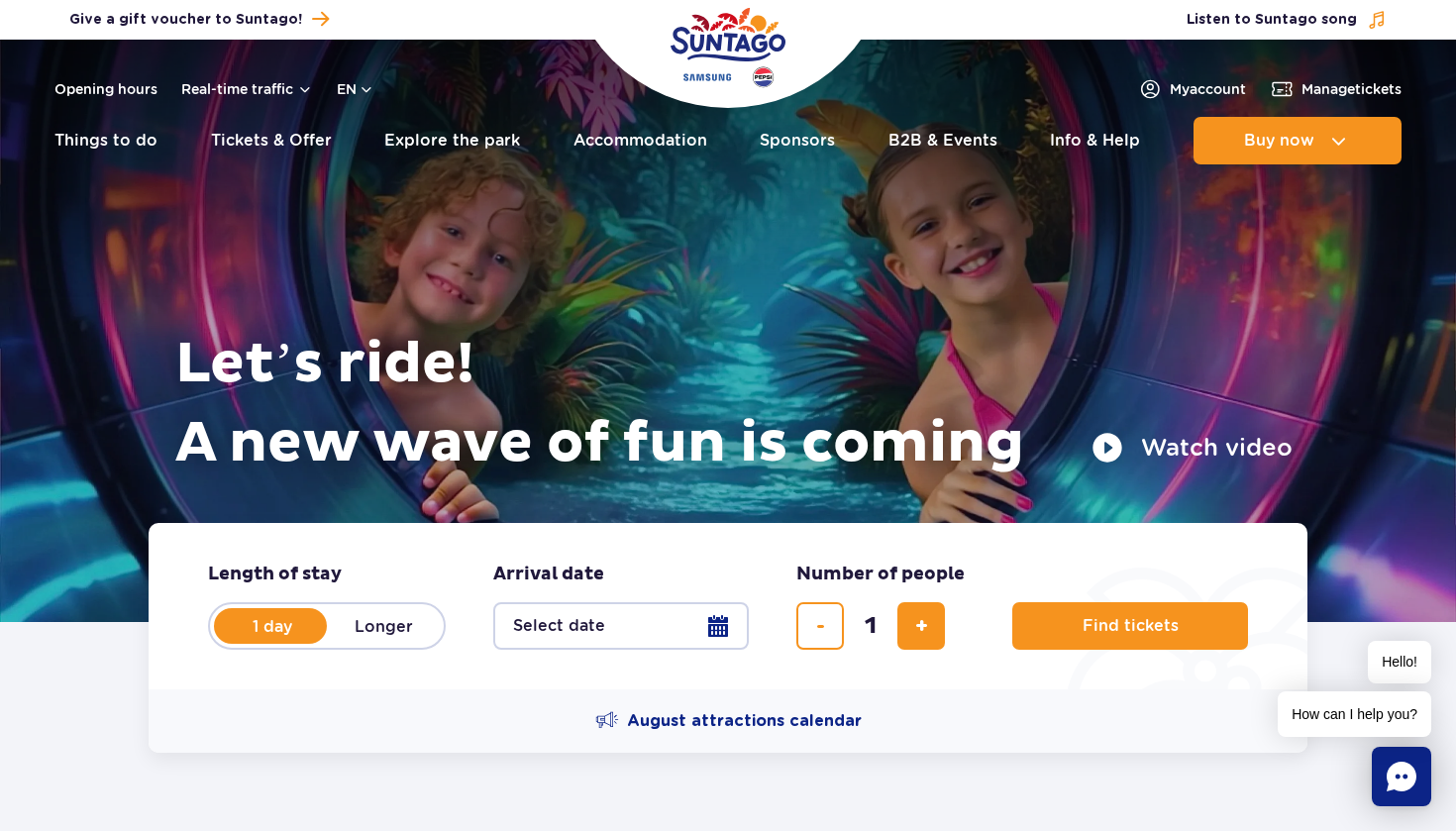 click on "Select date" at bounding box center [621, 626] 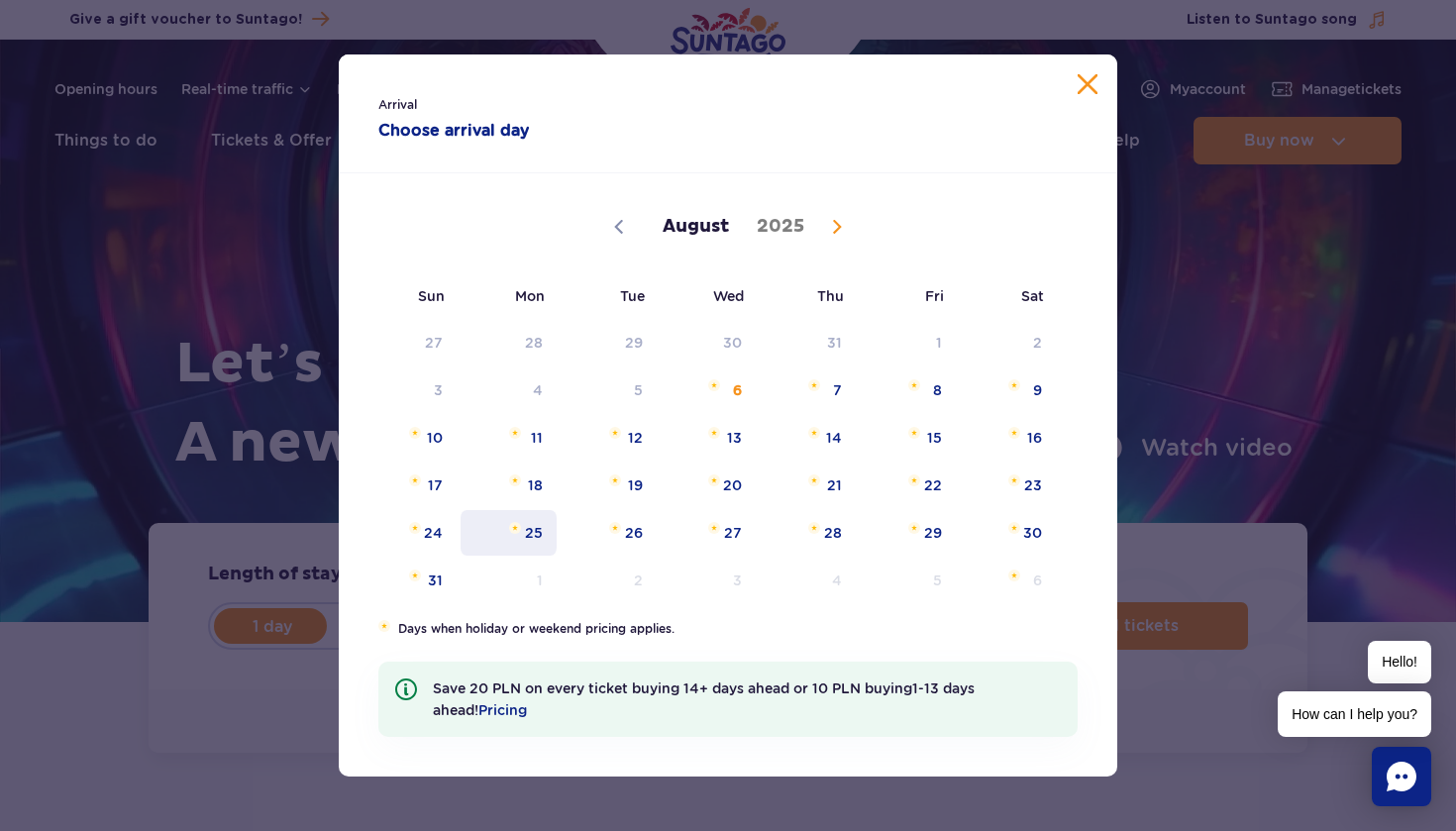click on "25" at bounding box center [508, 533] 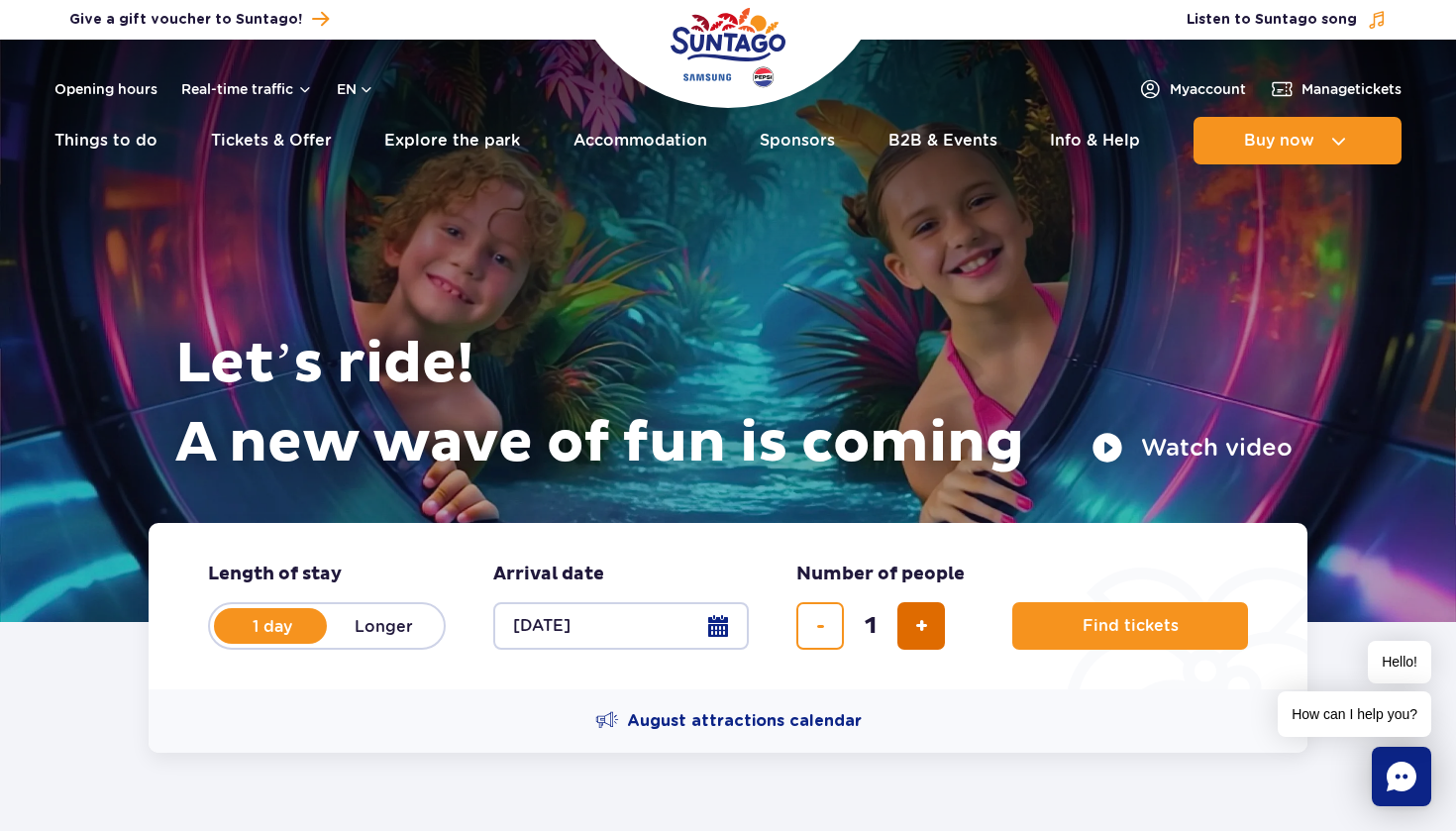 click at bounding box center [921, 626] 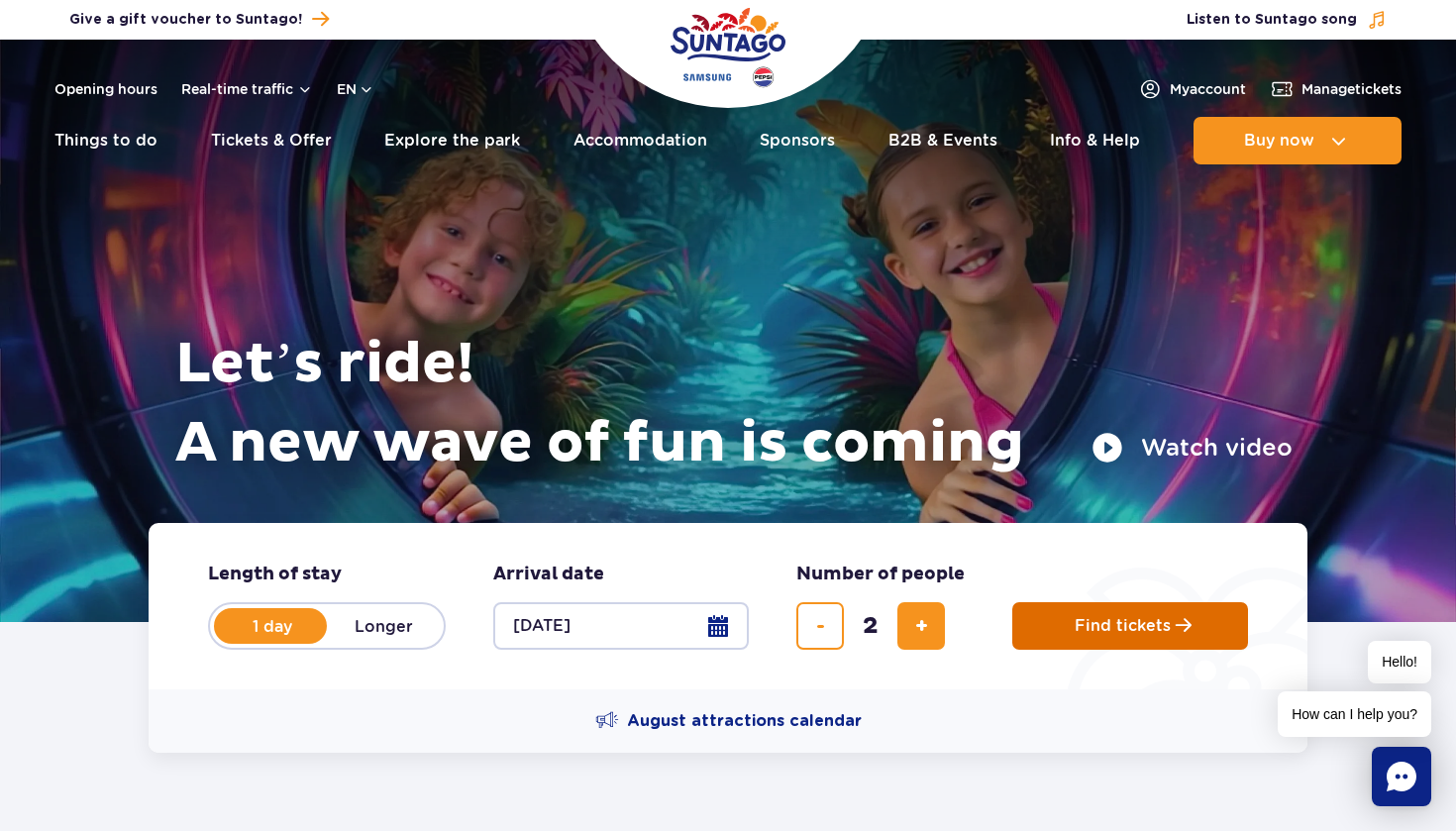 click on "Find tickets" at bounding box center (1122, 626) 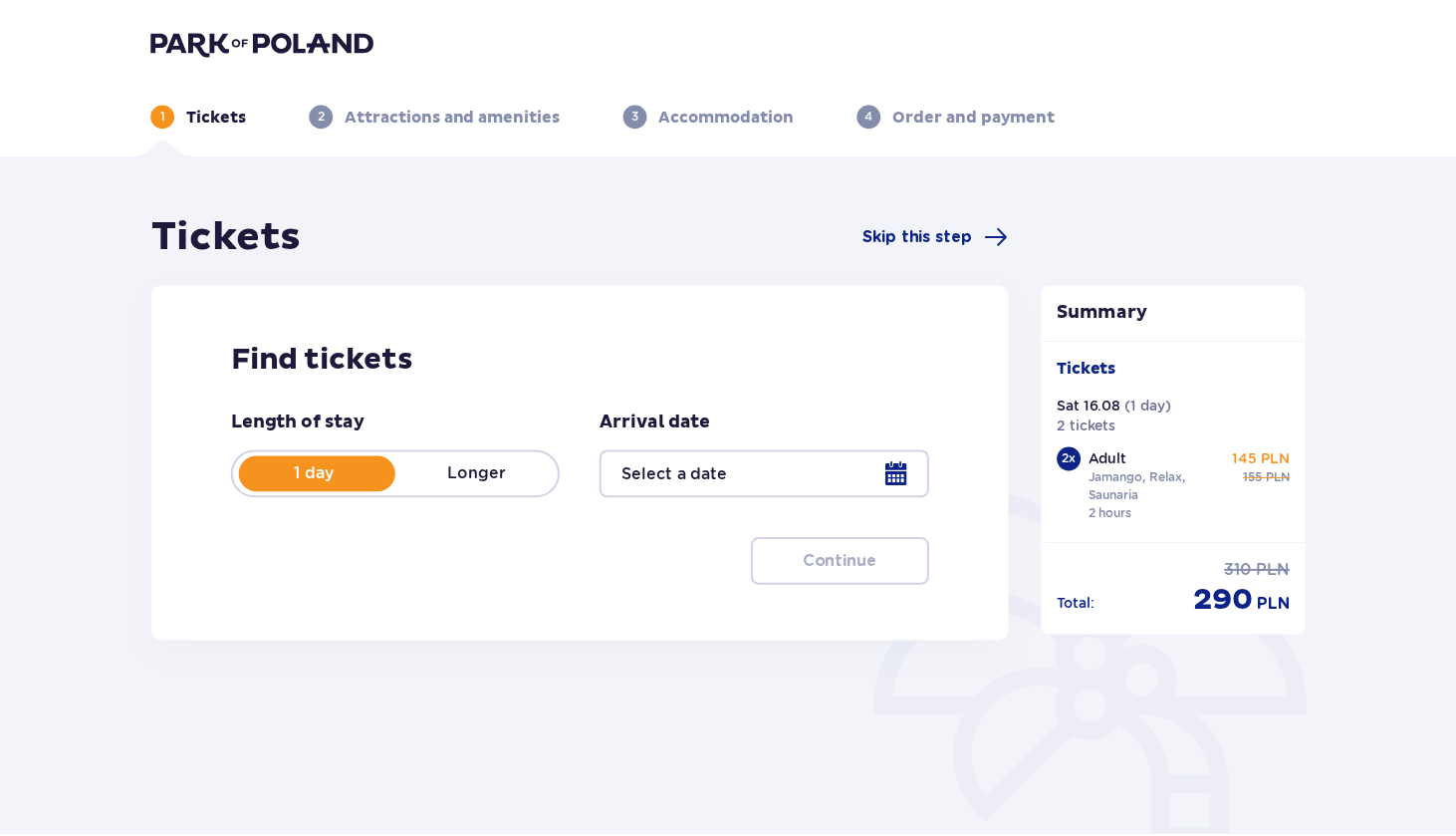 scroll, scrollTop: 0, scrollLeft: 0, axis: both 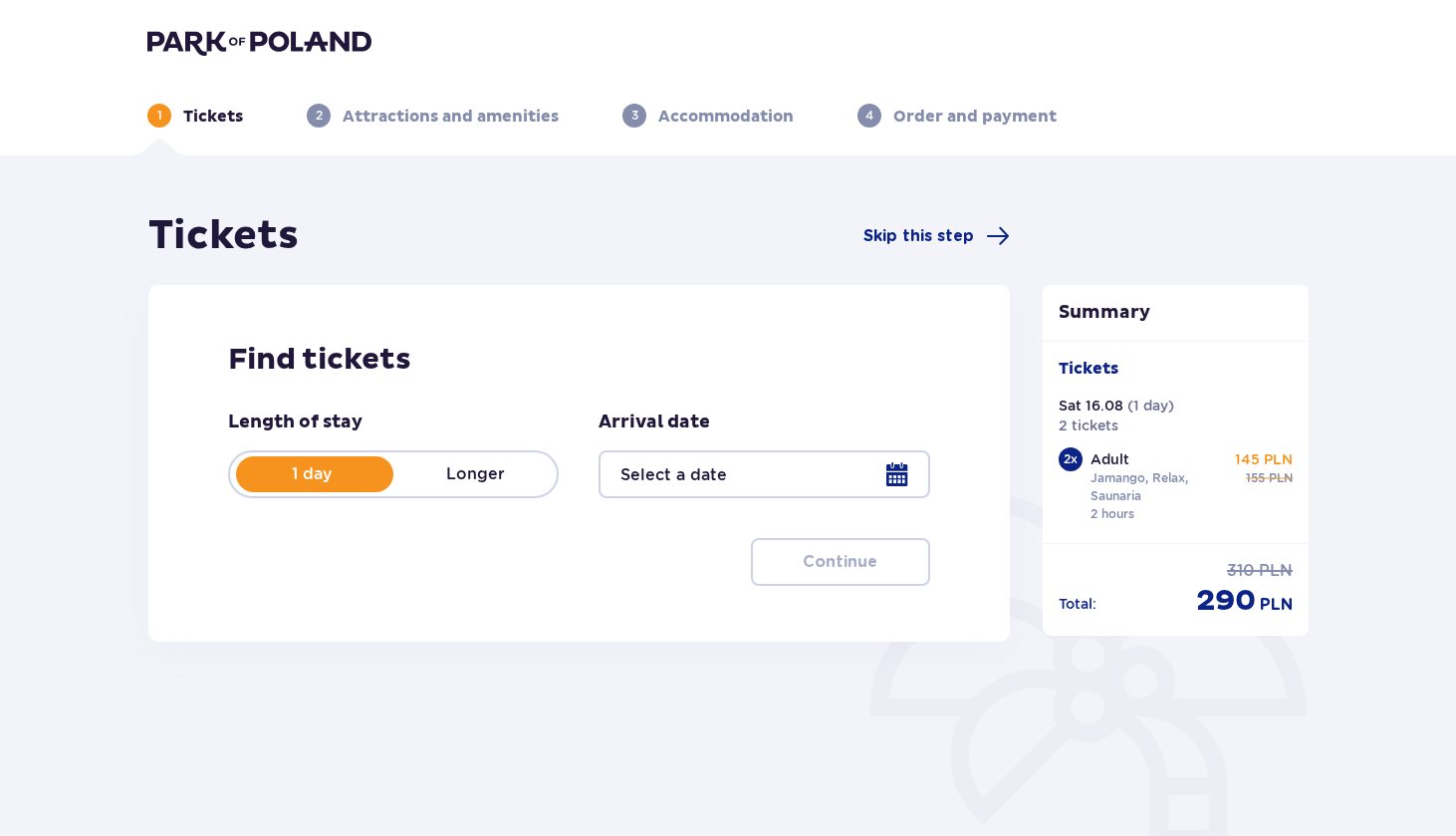 type on "16.08.25" 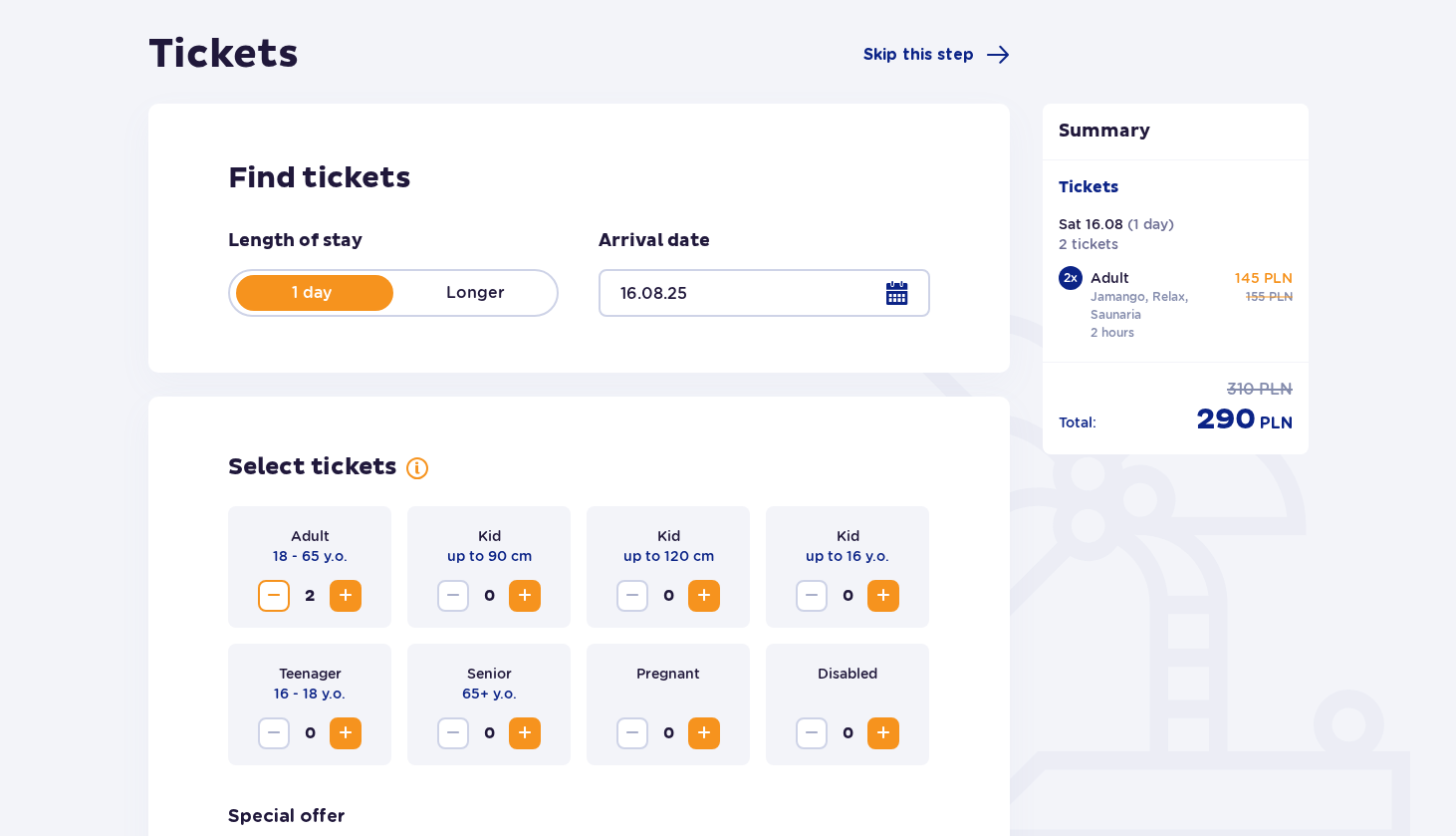 scroll, scrollTop: 182, scrollLeft: 0, axis: vertical 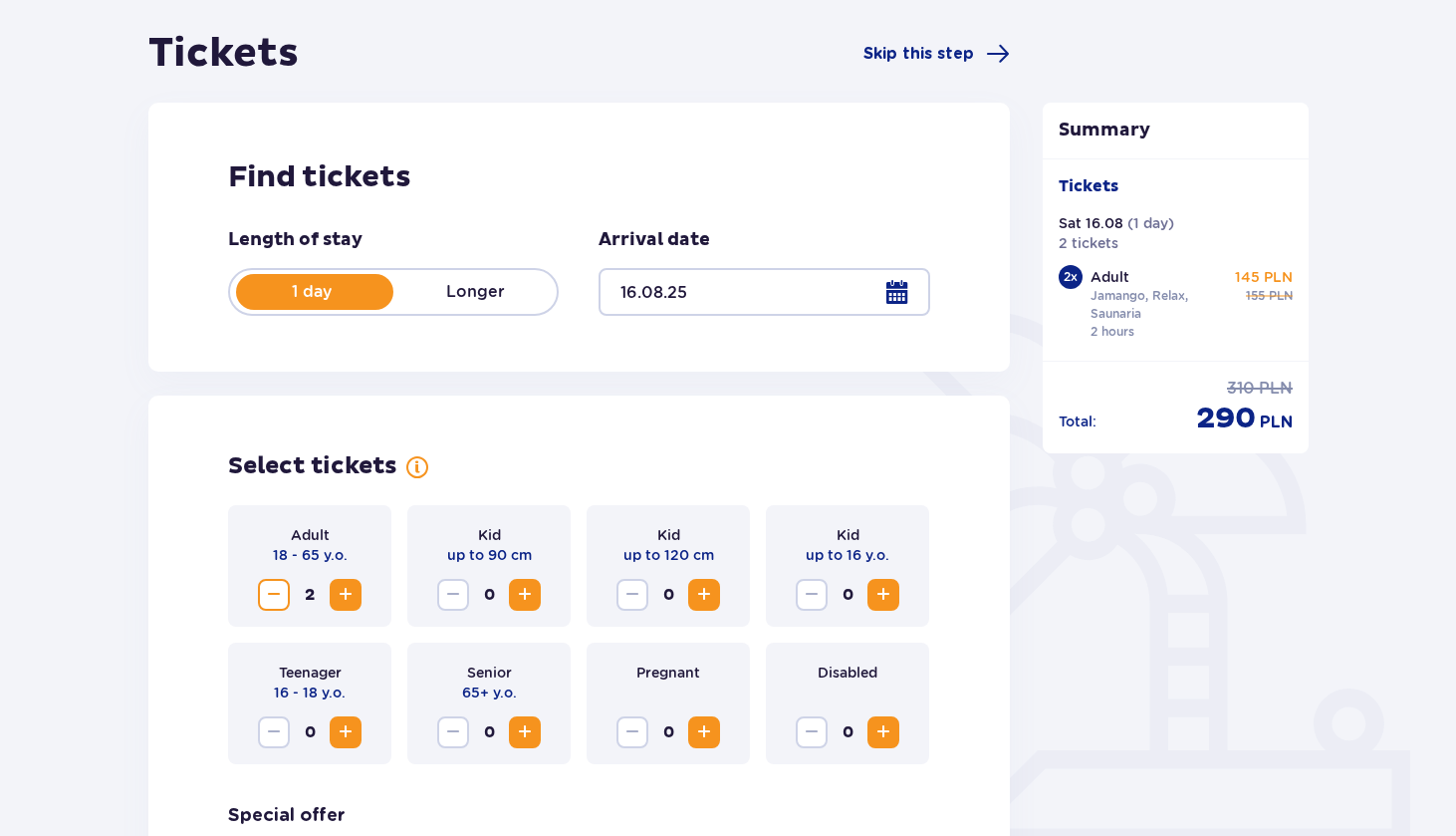 click at bounding box center [346, 595] 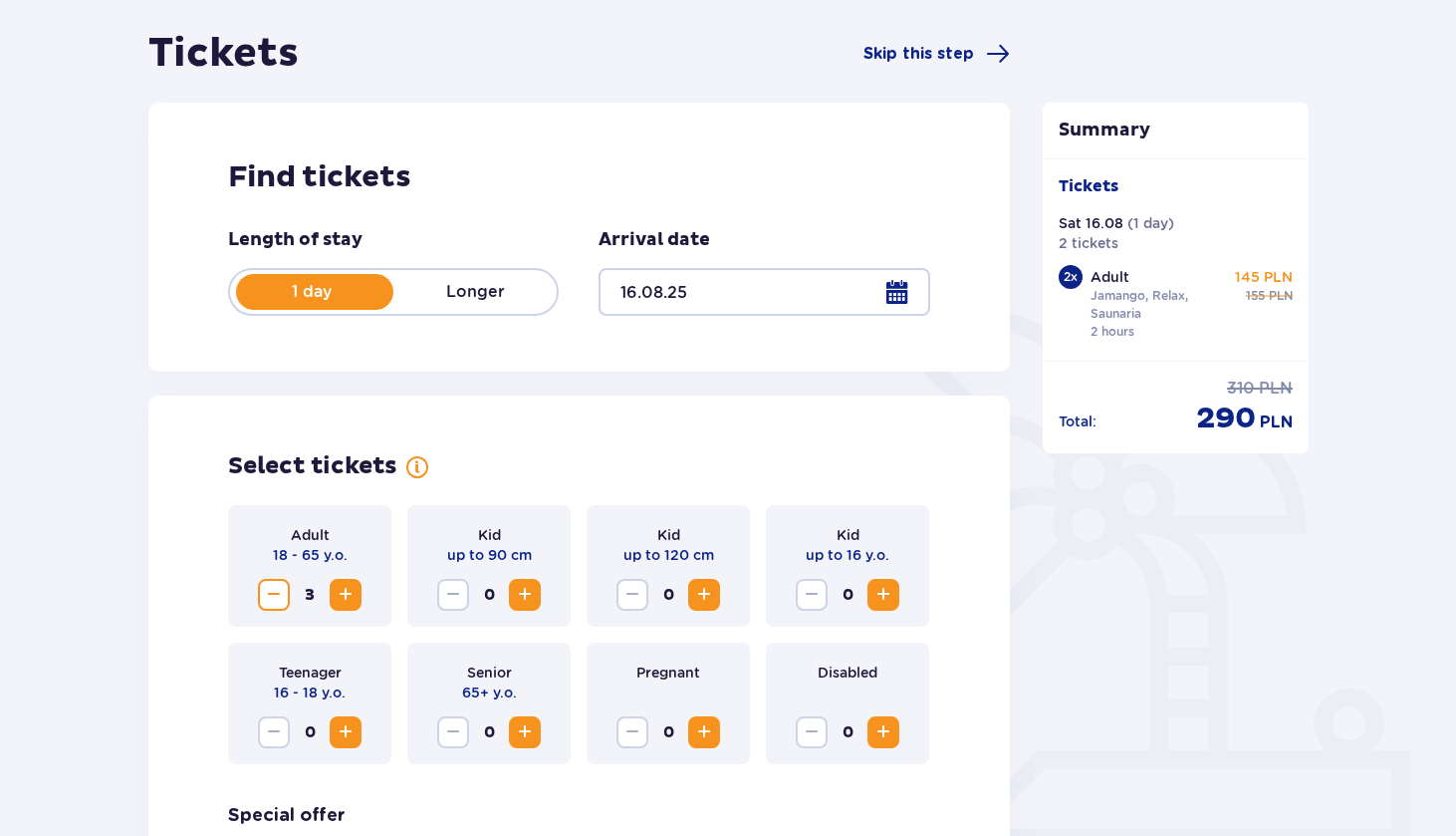 click at bounding box center [346, 595] 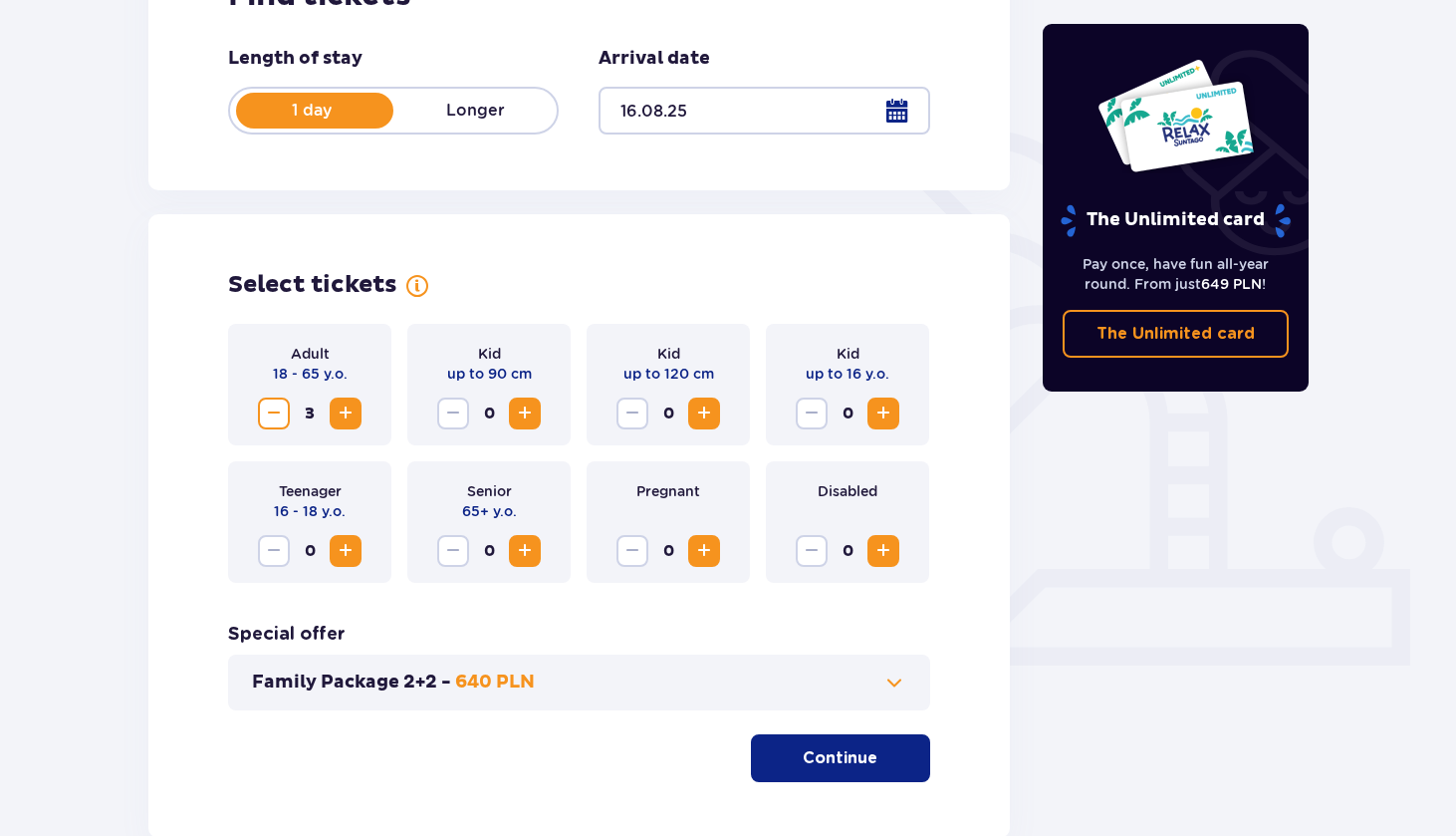 scroll, scrollTop: 368, scrollLeft: 0, axis: vertical 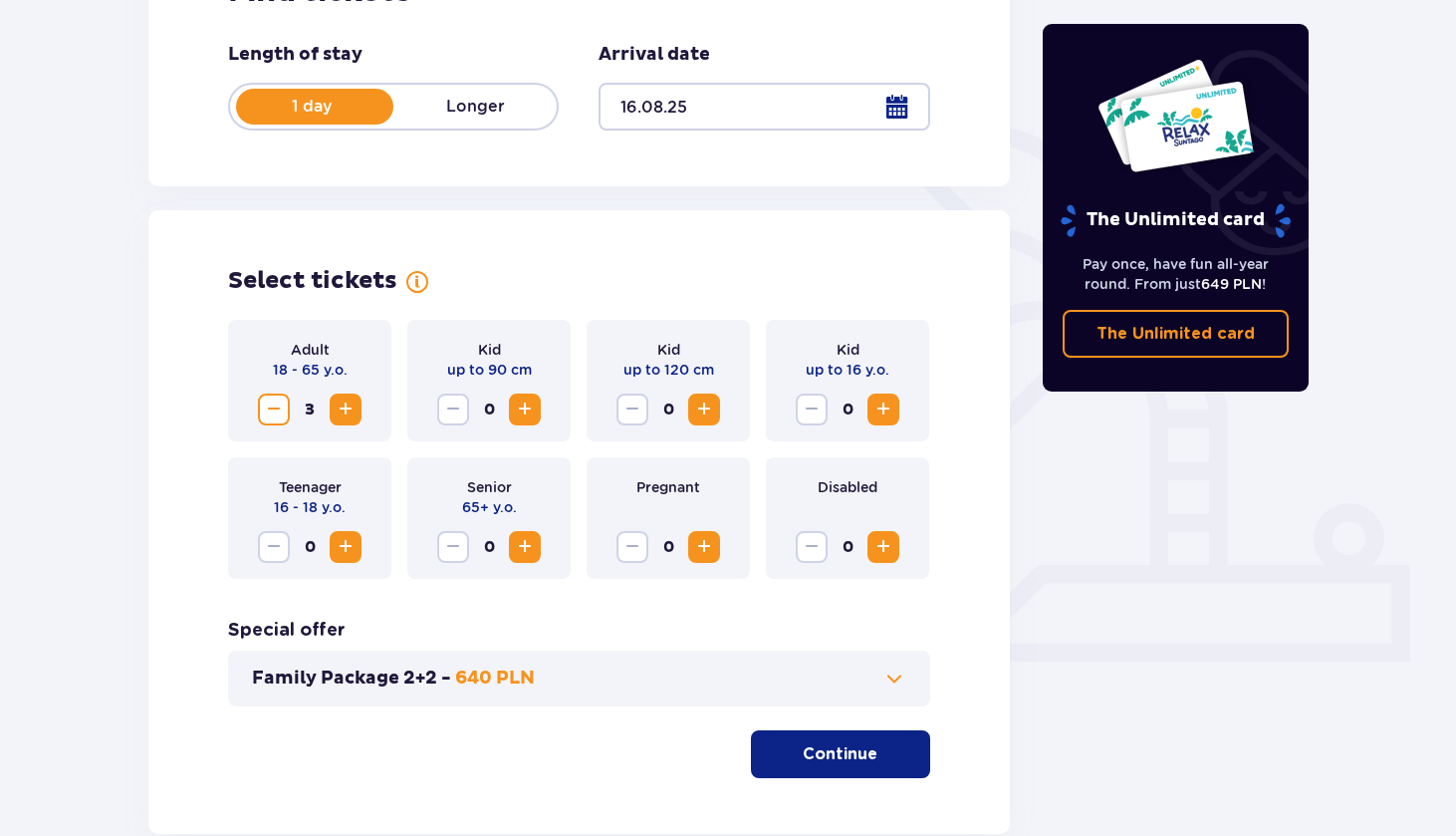 click at bounding box center (274, 410) 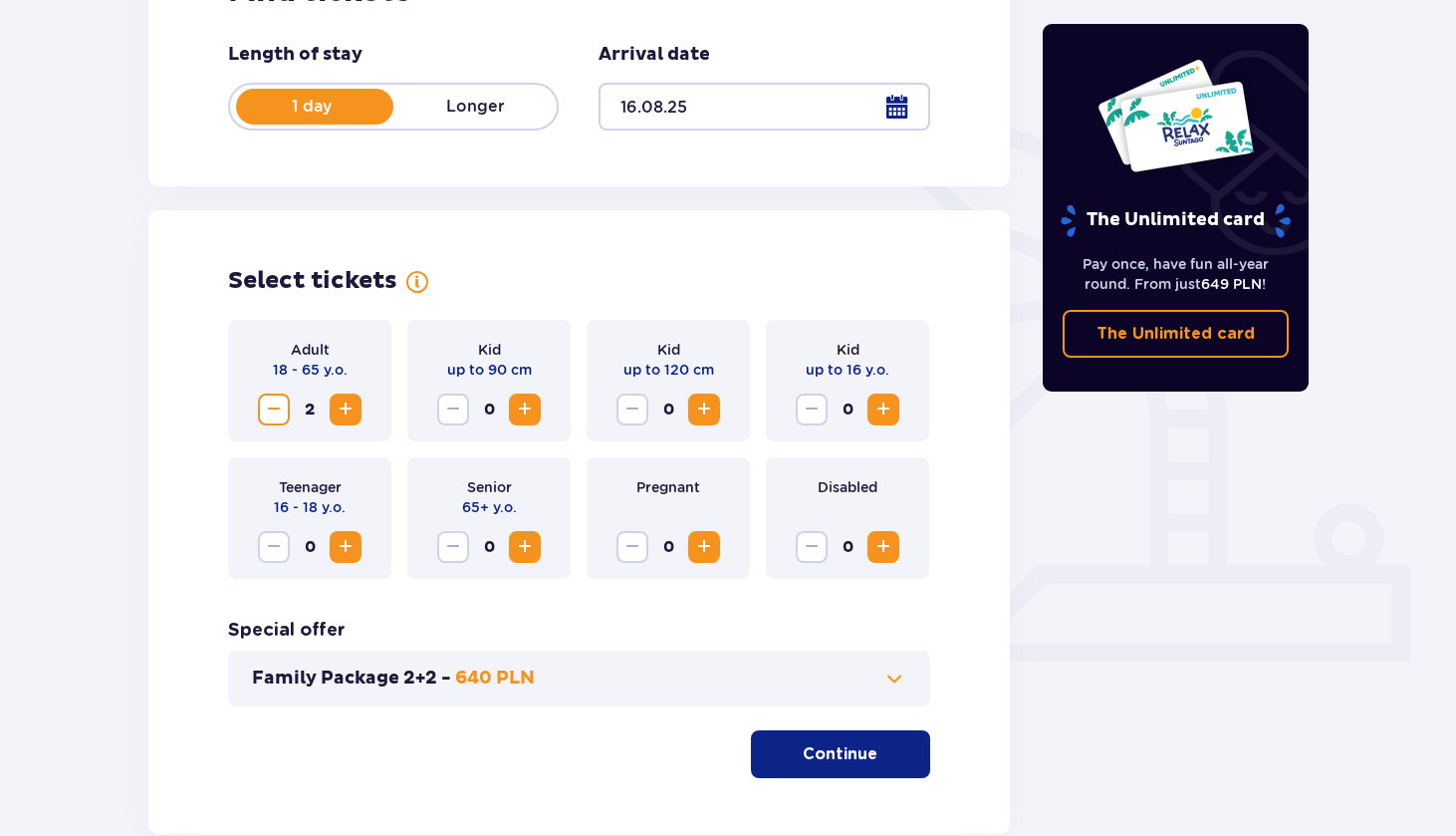 click on "Continue" at bounding box center [841, 754] 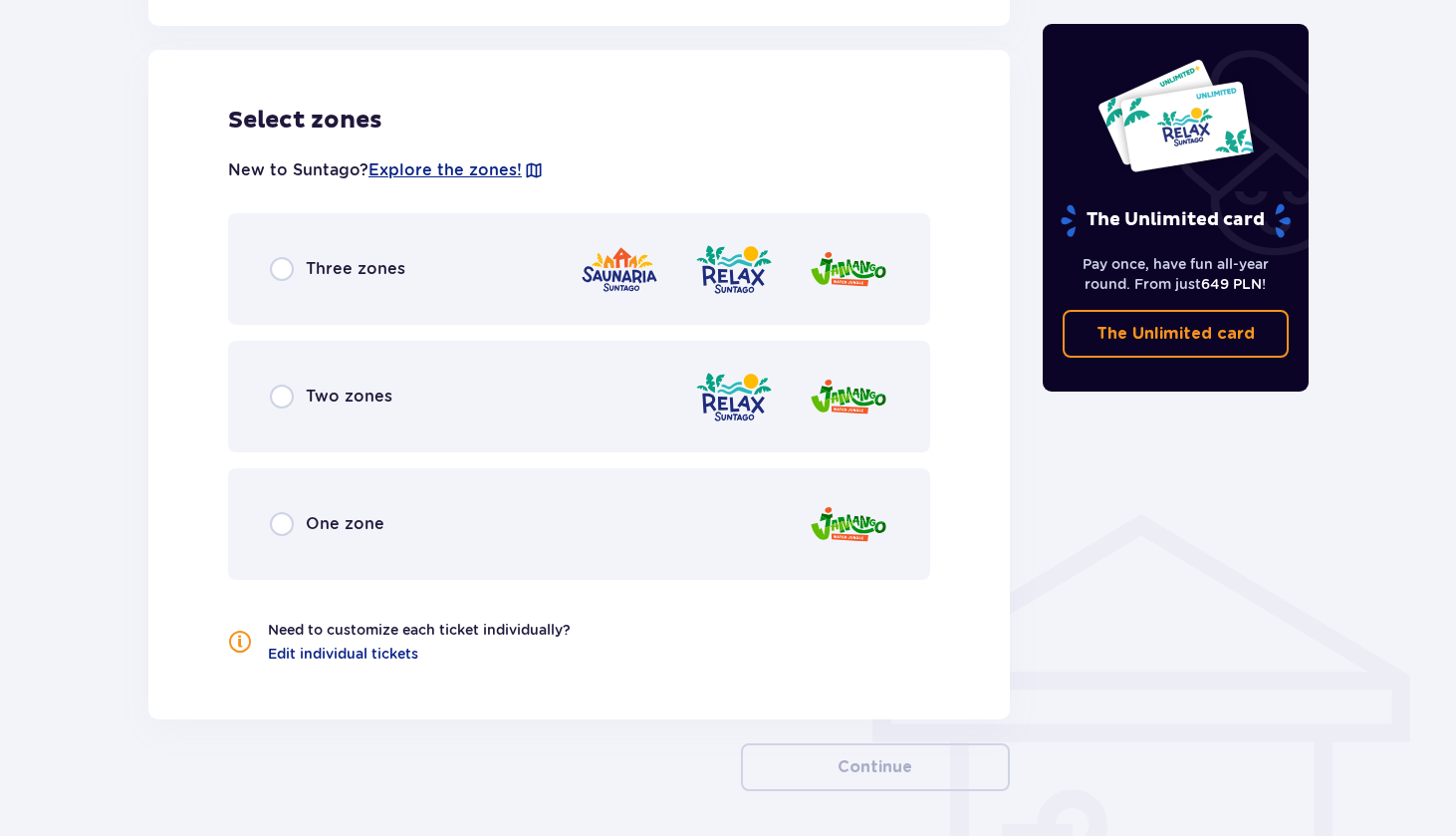 scroll, scrollTop: 1106, scrollLeft: 0, axis: vertical 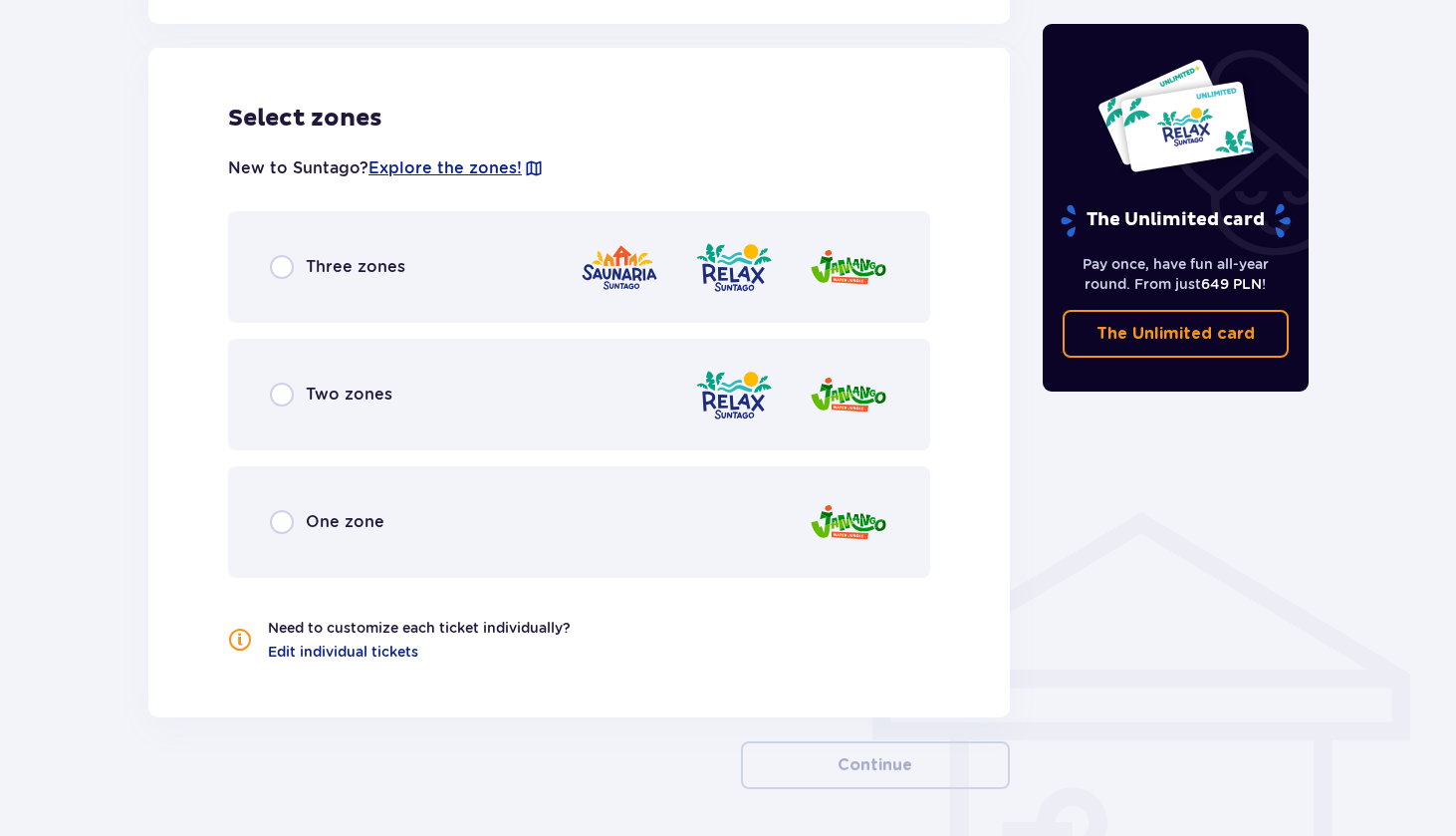 click at bounding box center [282, 267] 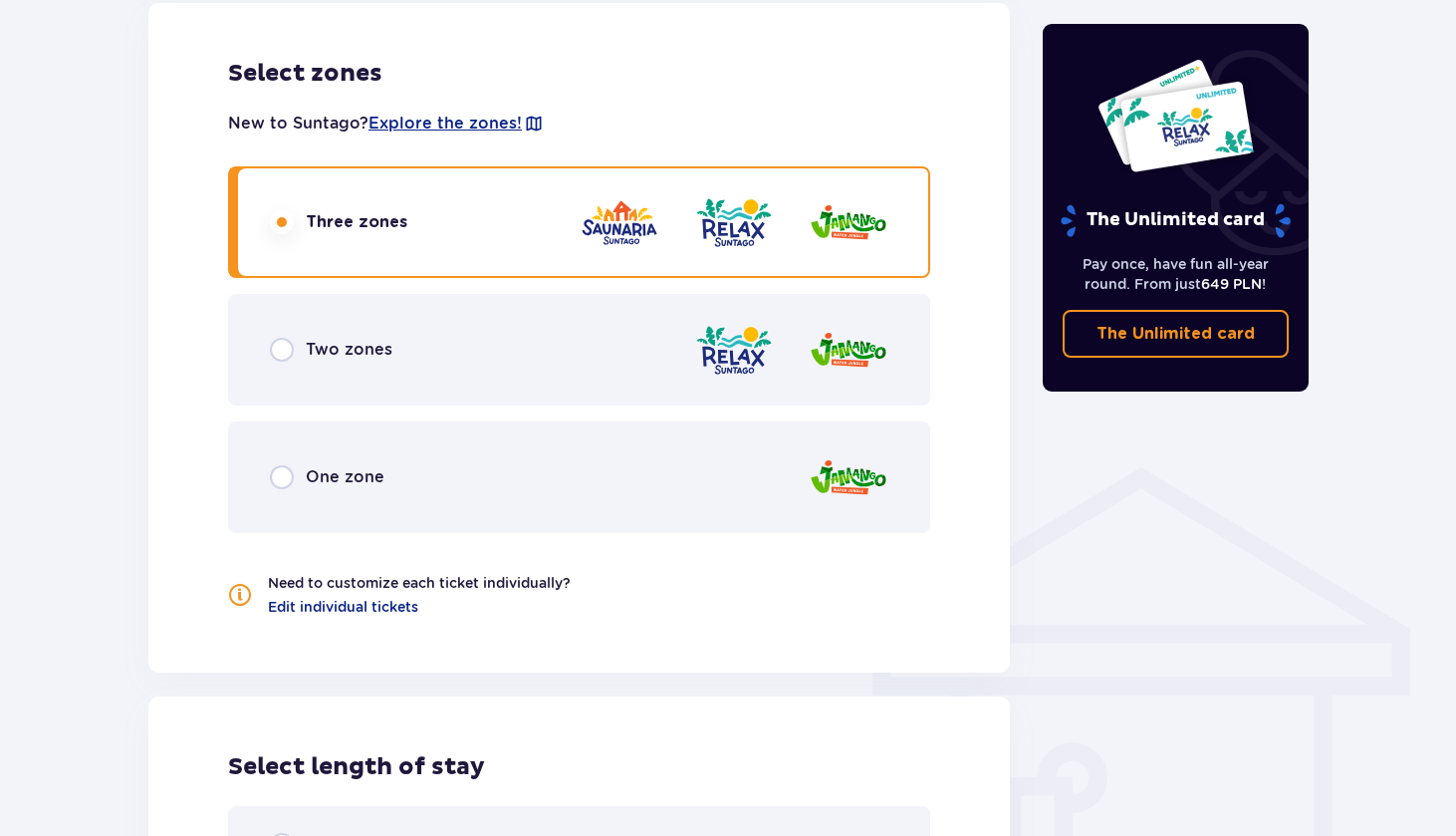 scroll, scrollTop: 1145, scrollLeft: 0, axis: vertical 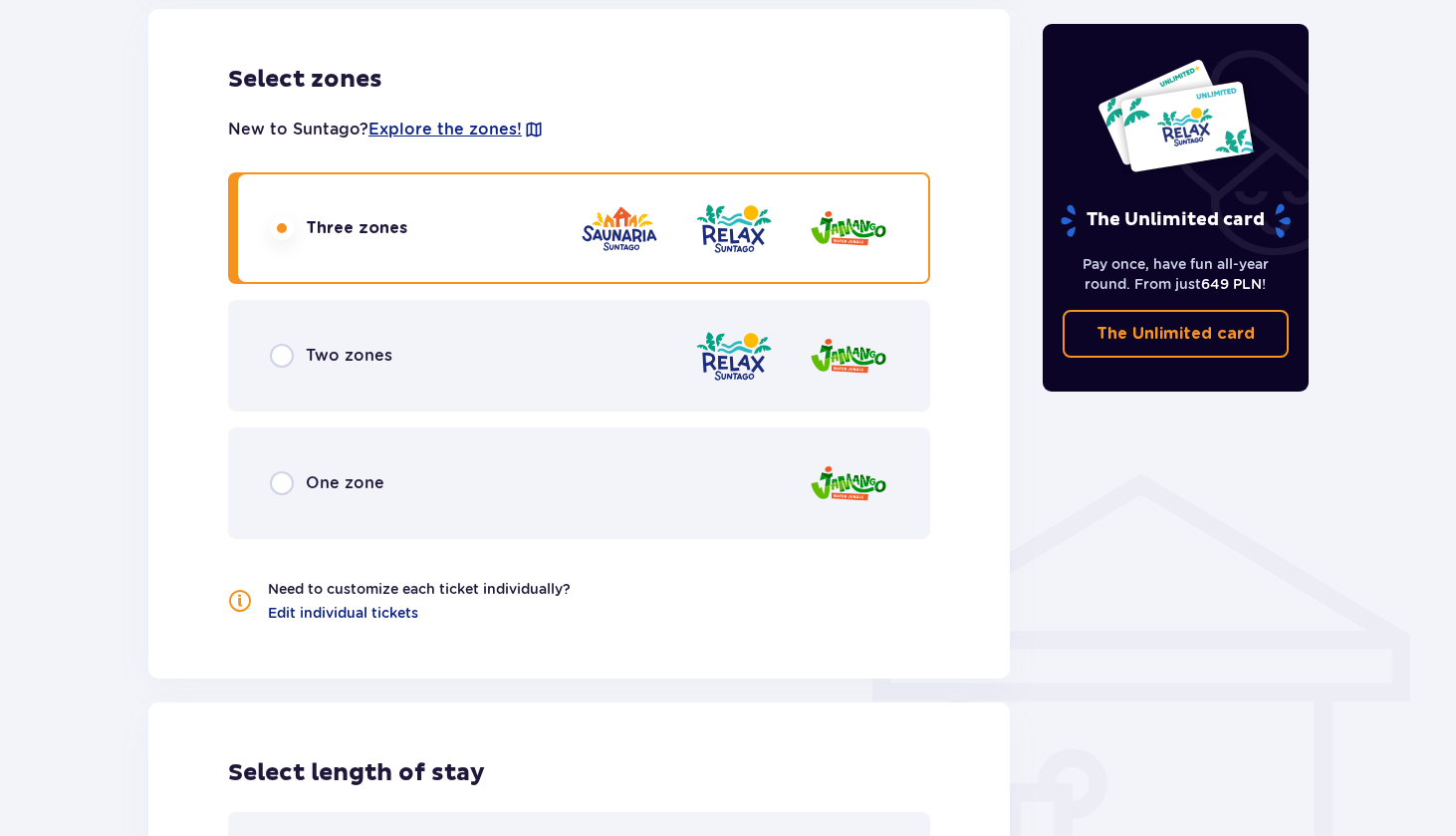 click at bounding box center [282, 356] 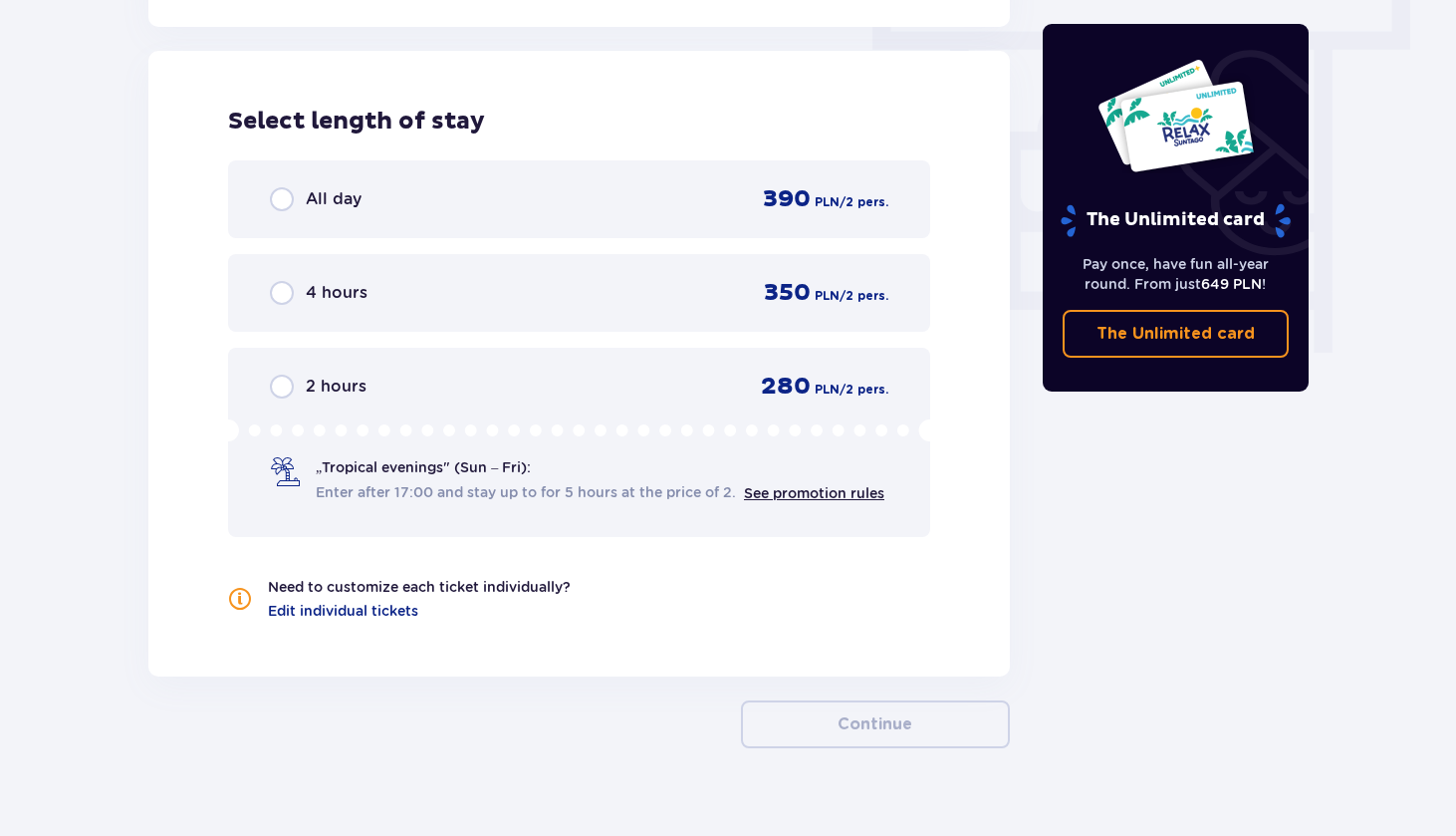 scroll, scrollTop: 1800, scrollLeft: 0, axis: vertical 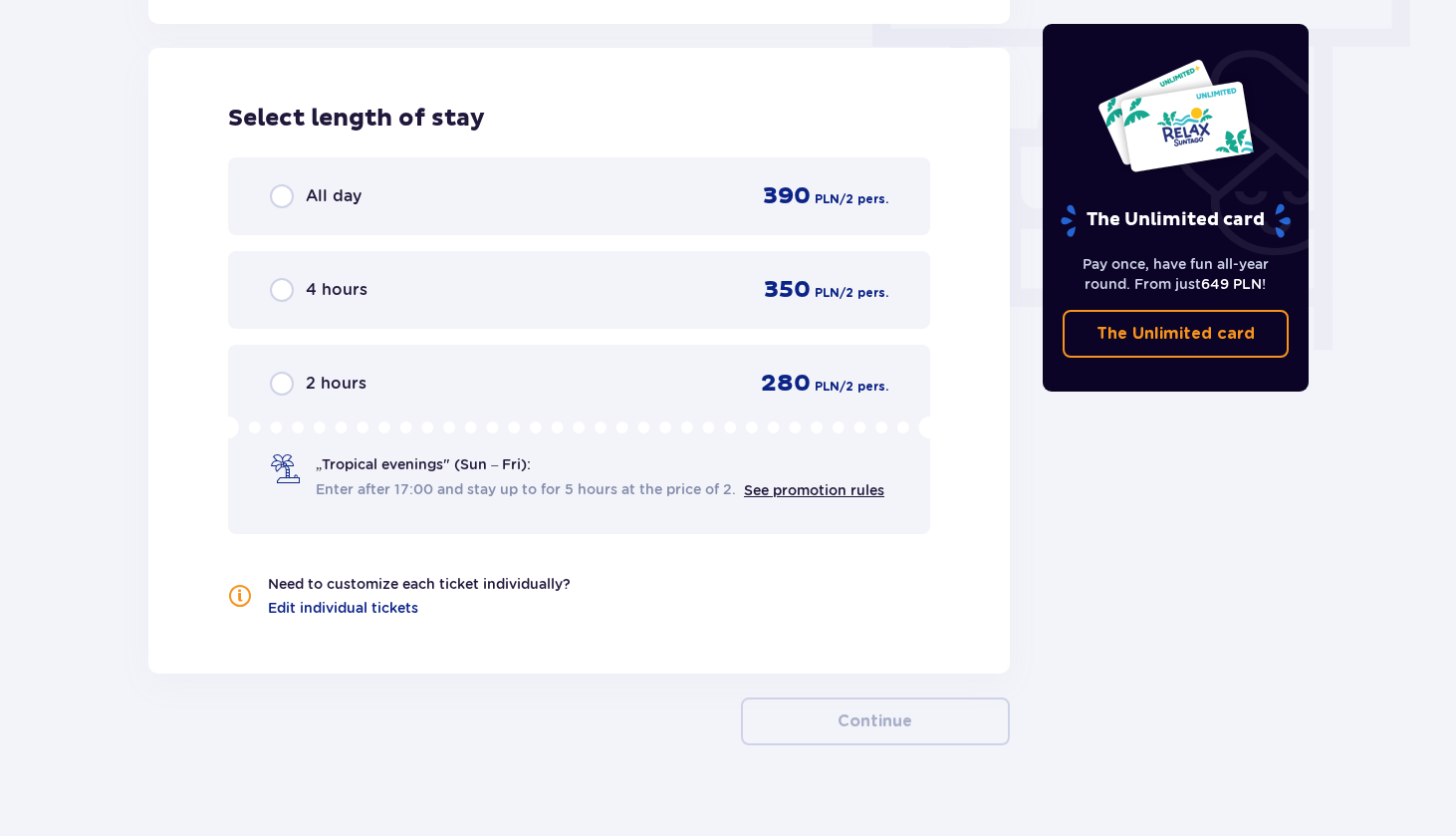 click at bounding box center [285, 469] 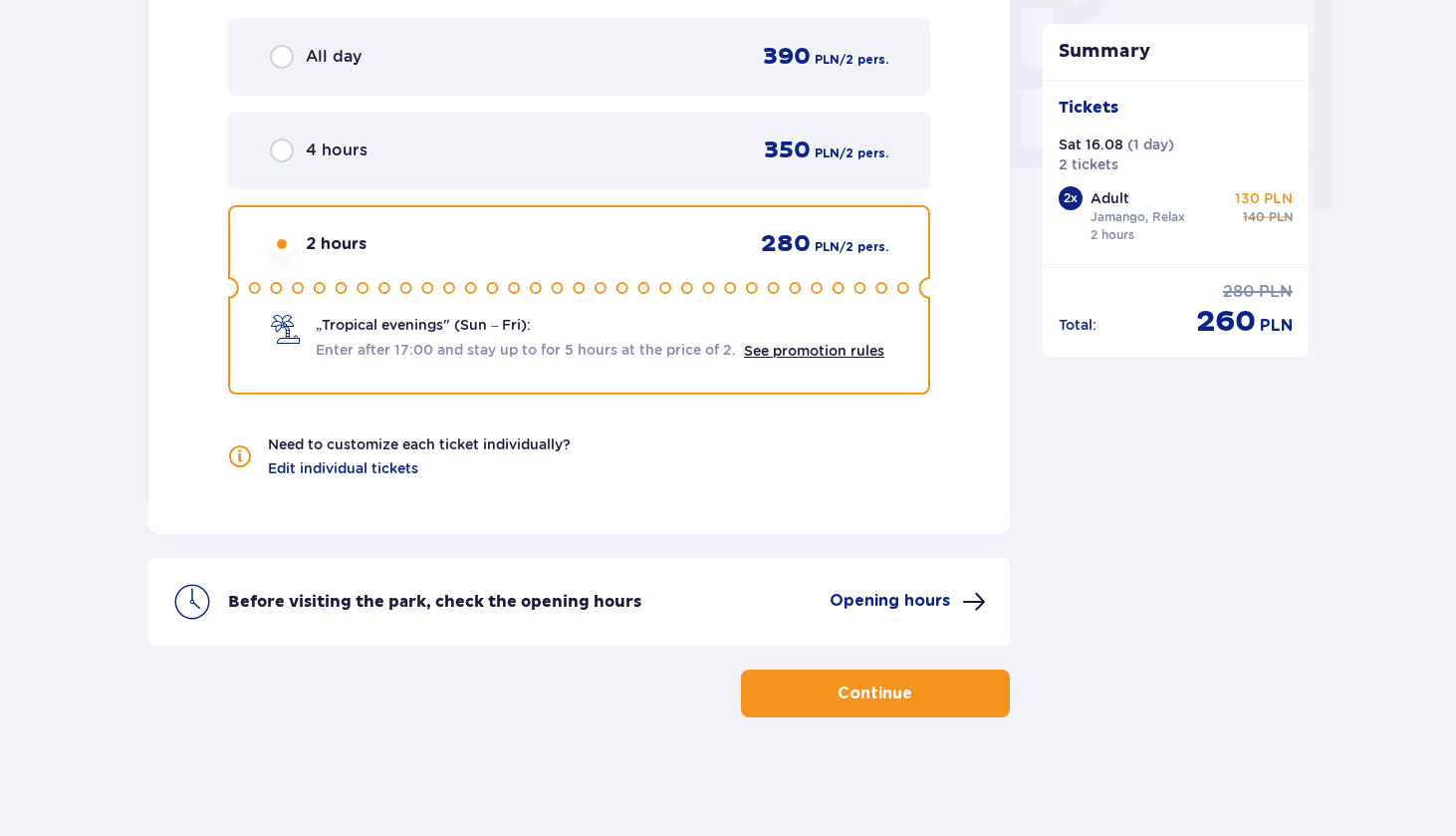 scroll, scrollTop: 1940, scrollLeft: 0, axis: vertical 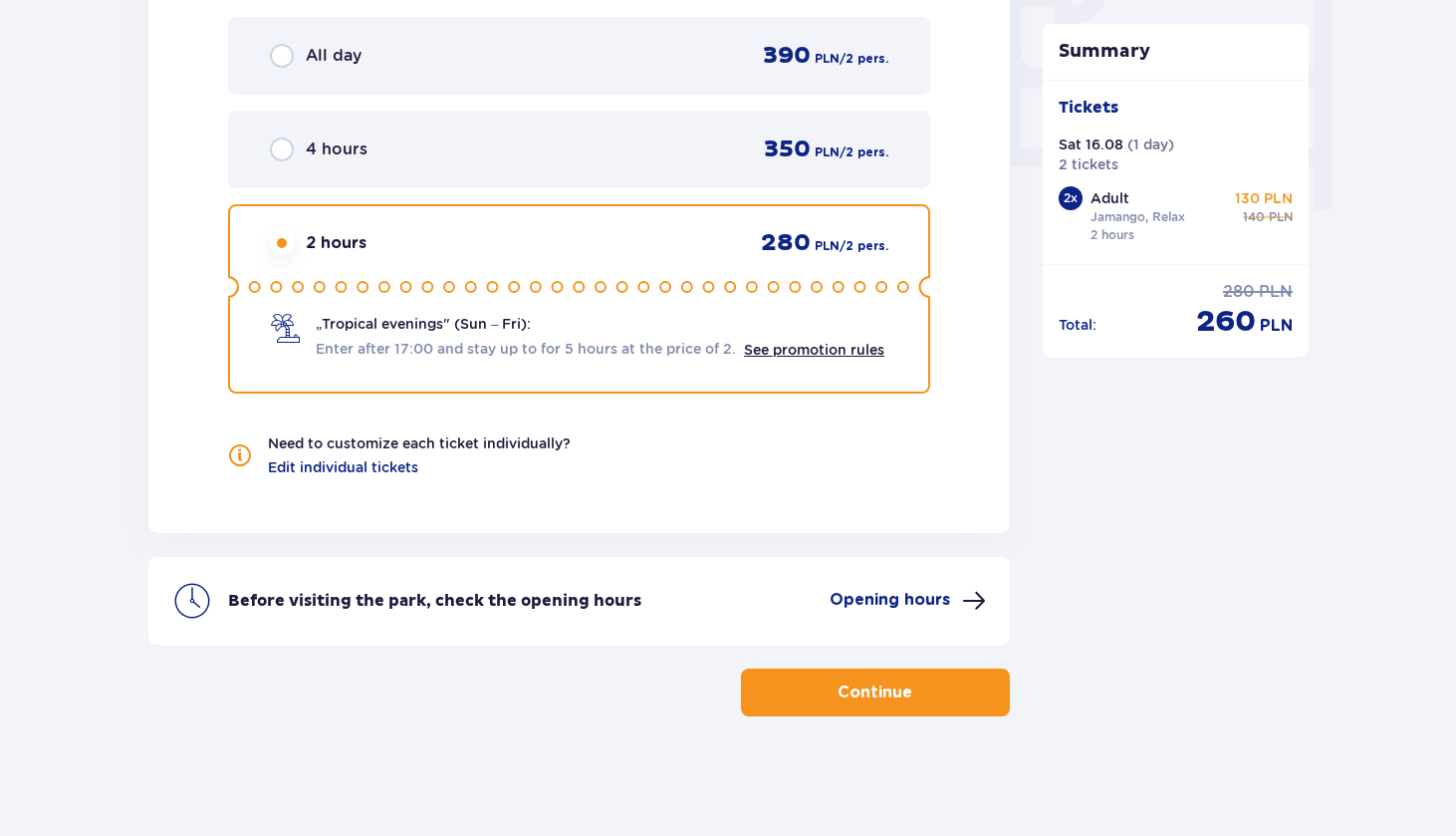 click on "Continue" at bounding box center (874, 693) 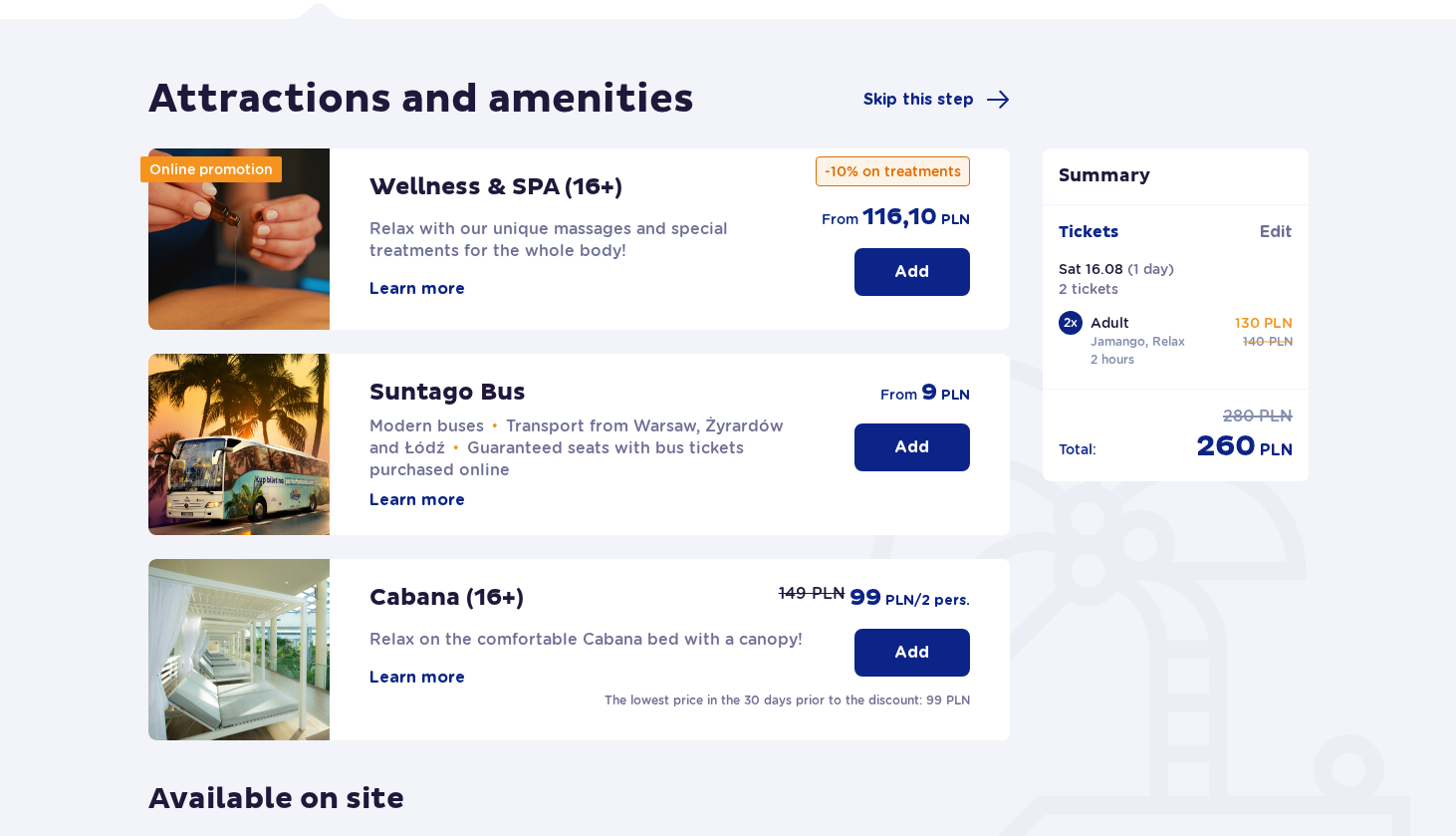scroll, scrollTop: 140, scrollLeft: 0, axis: vertical 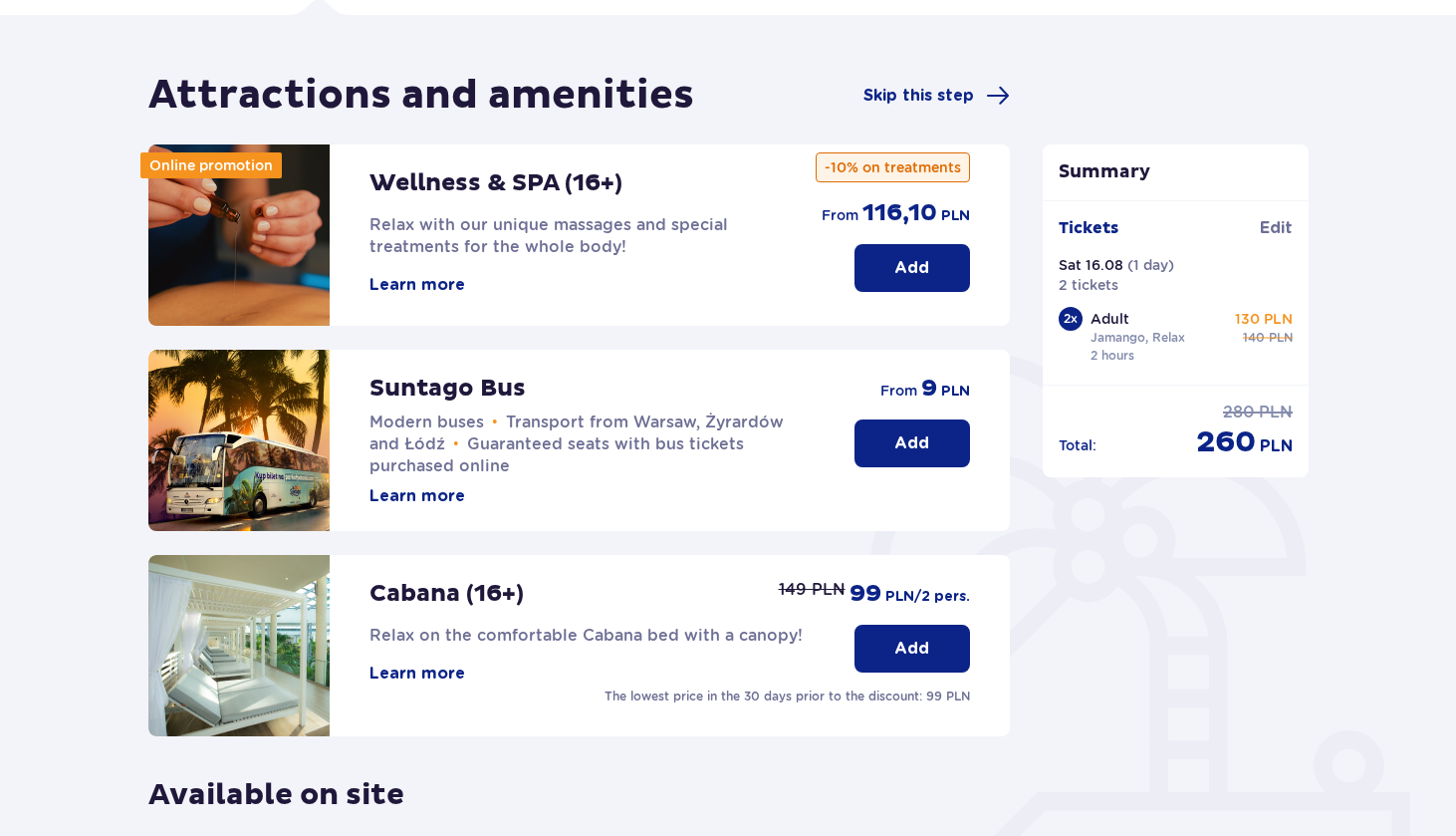 click on "Summary Tickets Edit Sat 16.08   ( 1 day ) 2 tickets 2 x Adult Jamango, Relax 2 hours 130 PLN 140 PLN Total : 280 PLN 260 PLN" at bounding box center (1176, 581) 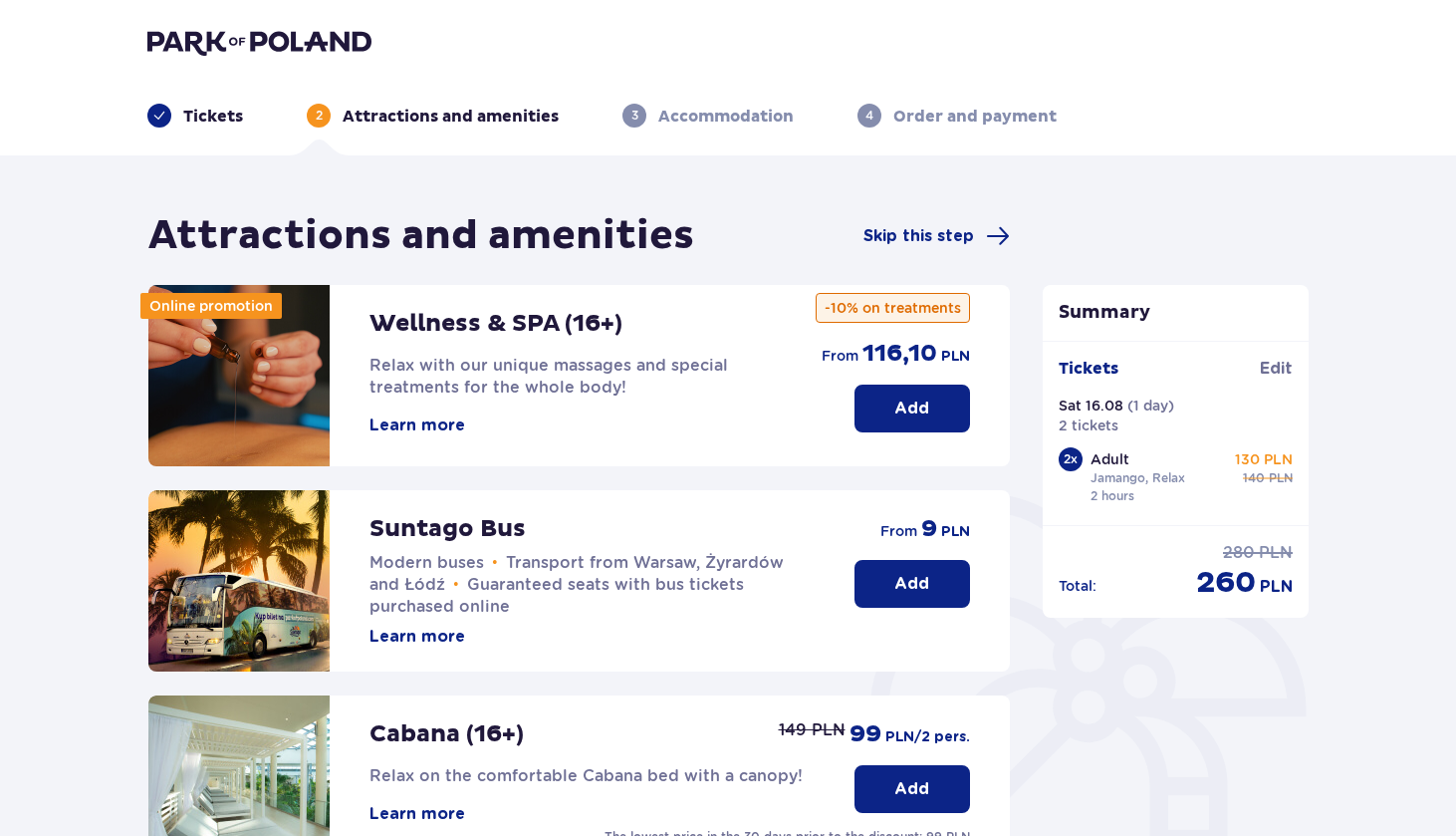 scroll, scrollTop: 0, scrollLeft: 0, axis: both 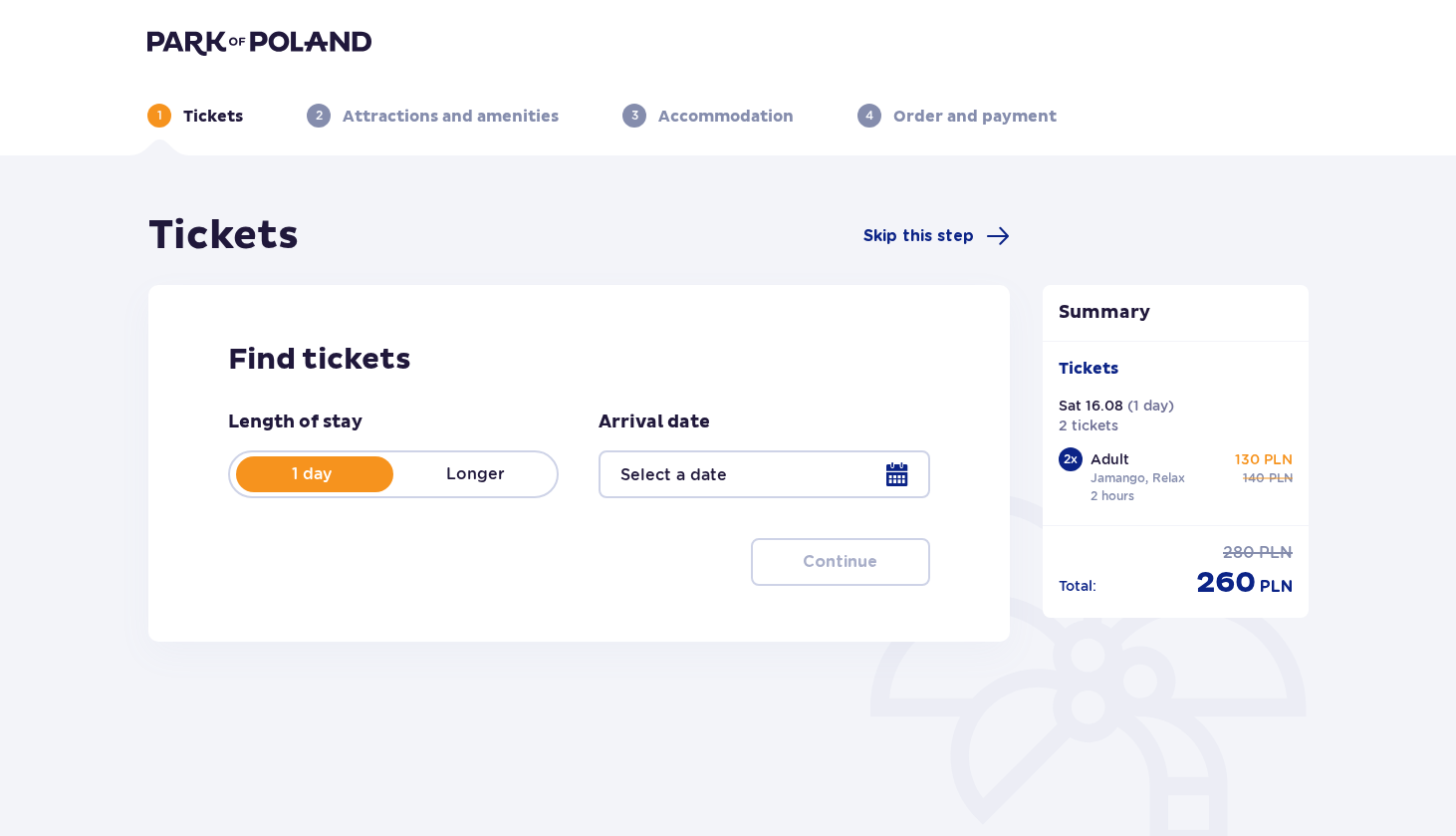 type on "16.08.25" 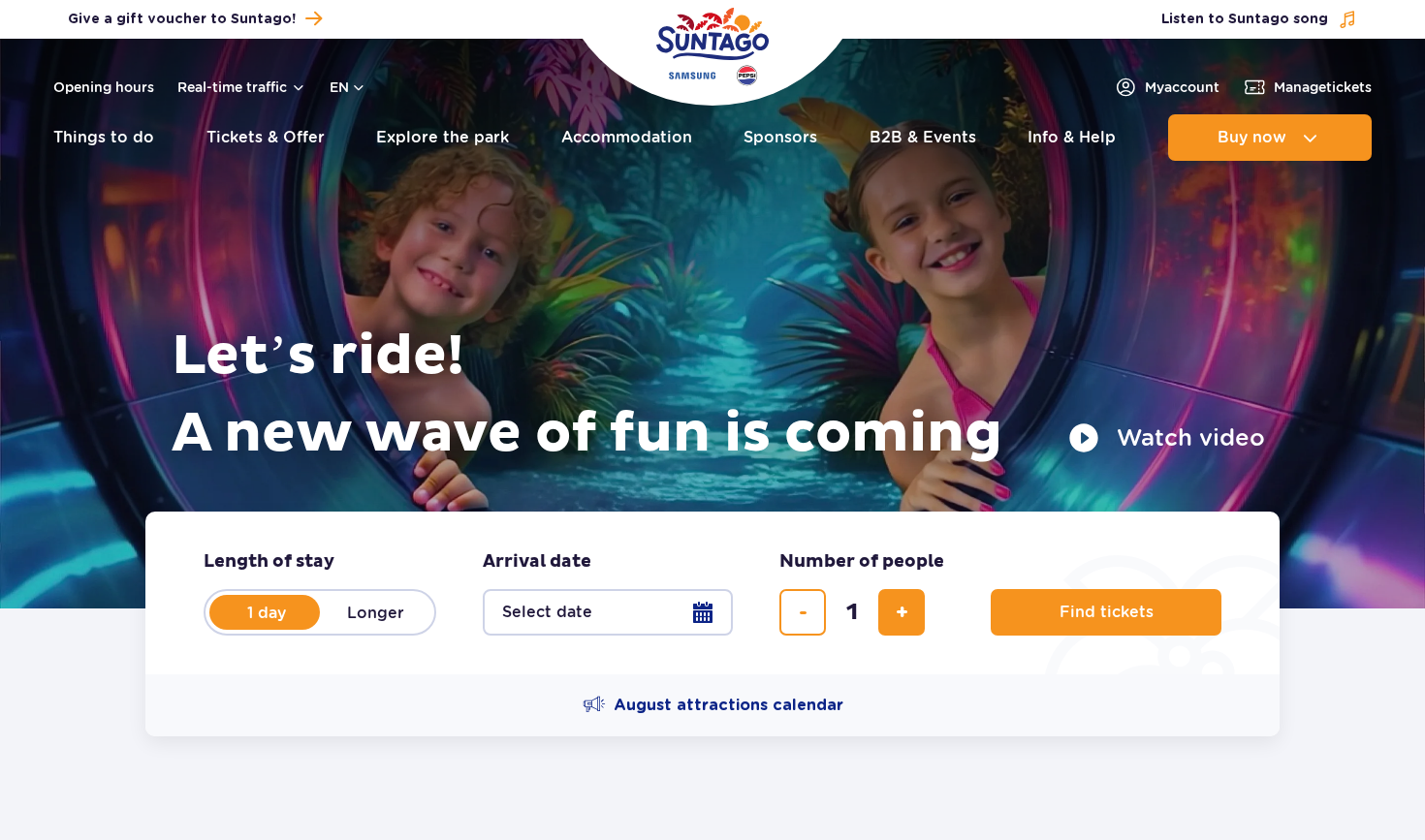 scroll, scrollTop: 0, scrollLeft: 0, axis: both 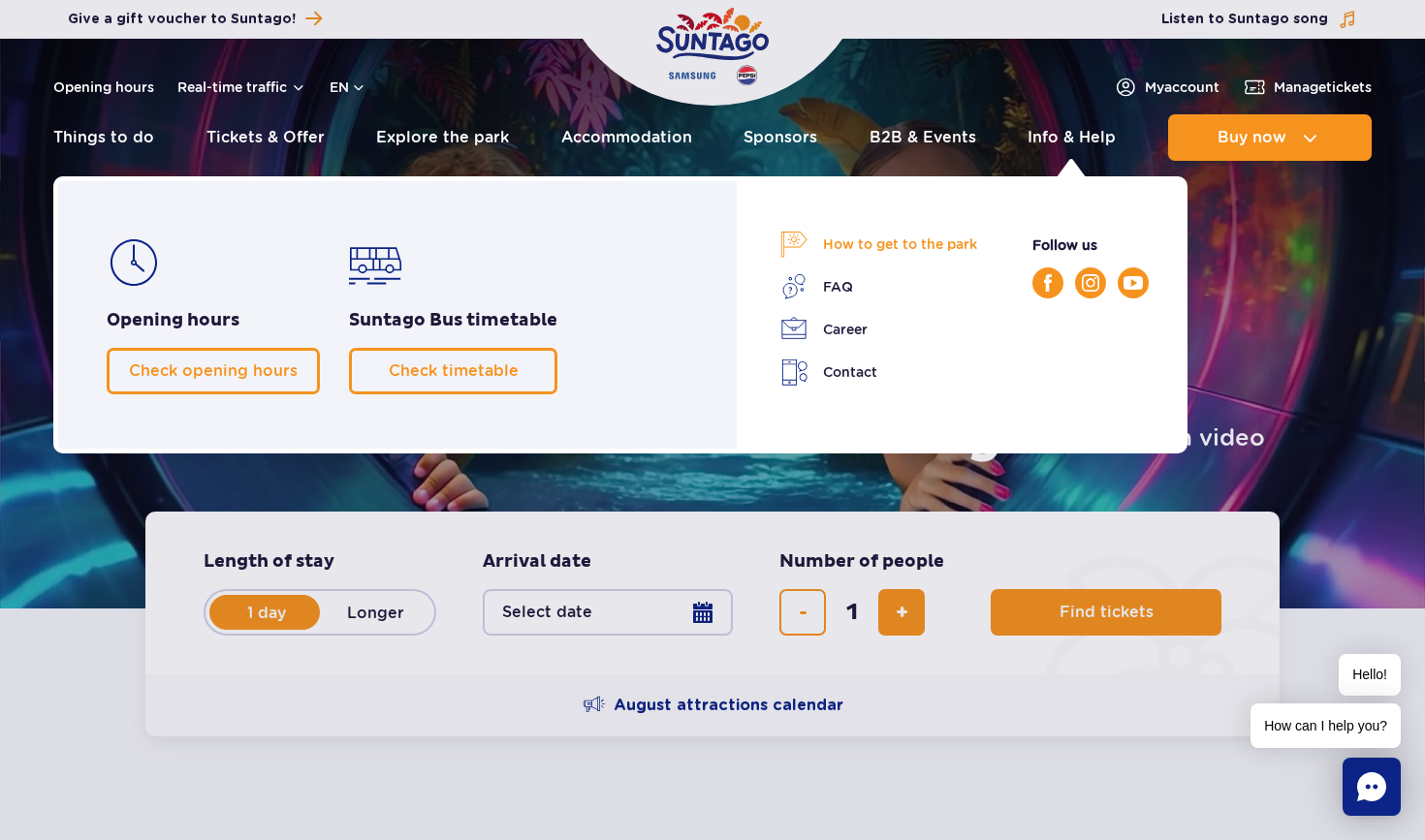 click on "How to get to the park" at bounding box center (878, 244) 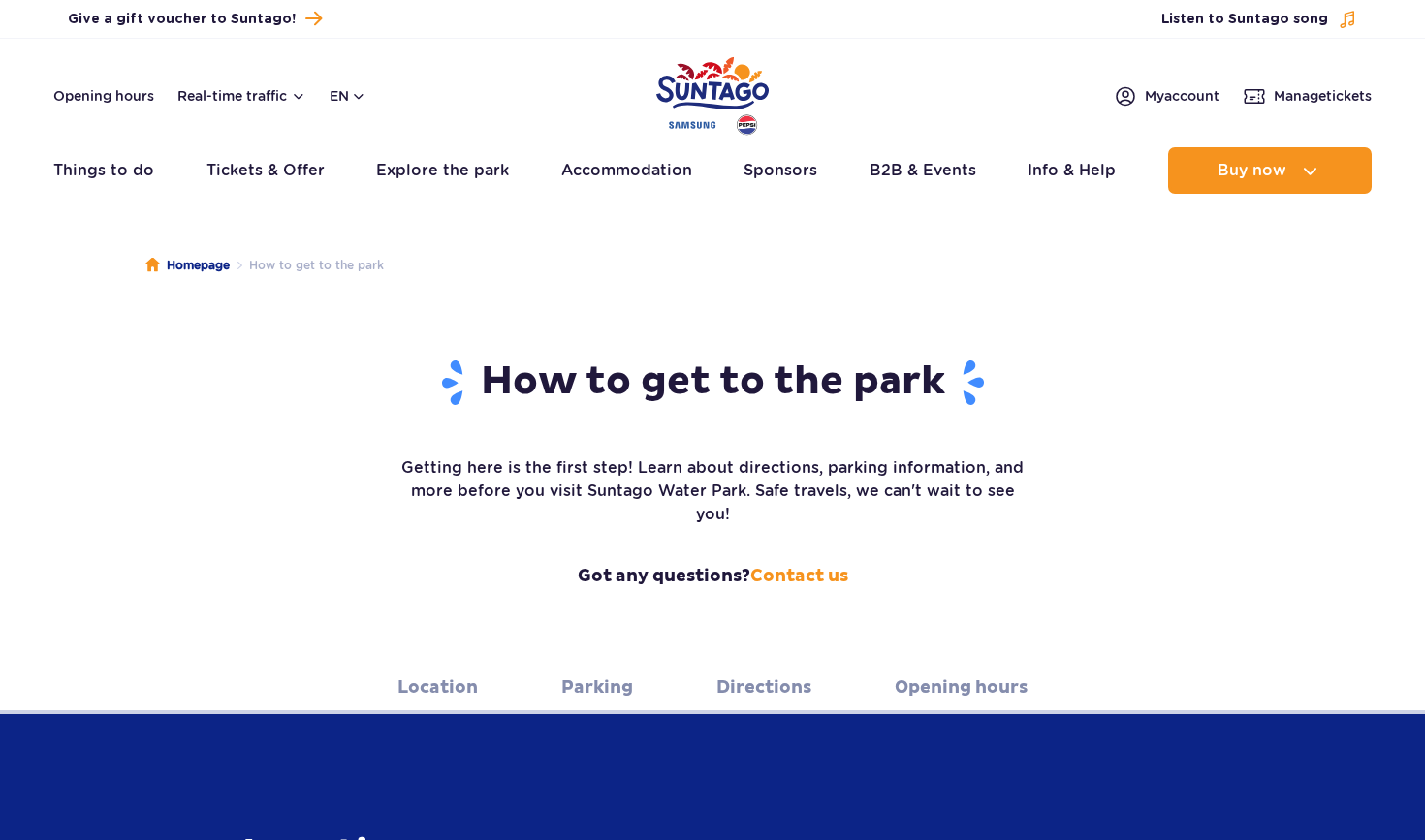 scroll, scrollTop: 0, scrollLeft: 0, axis: both 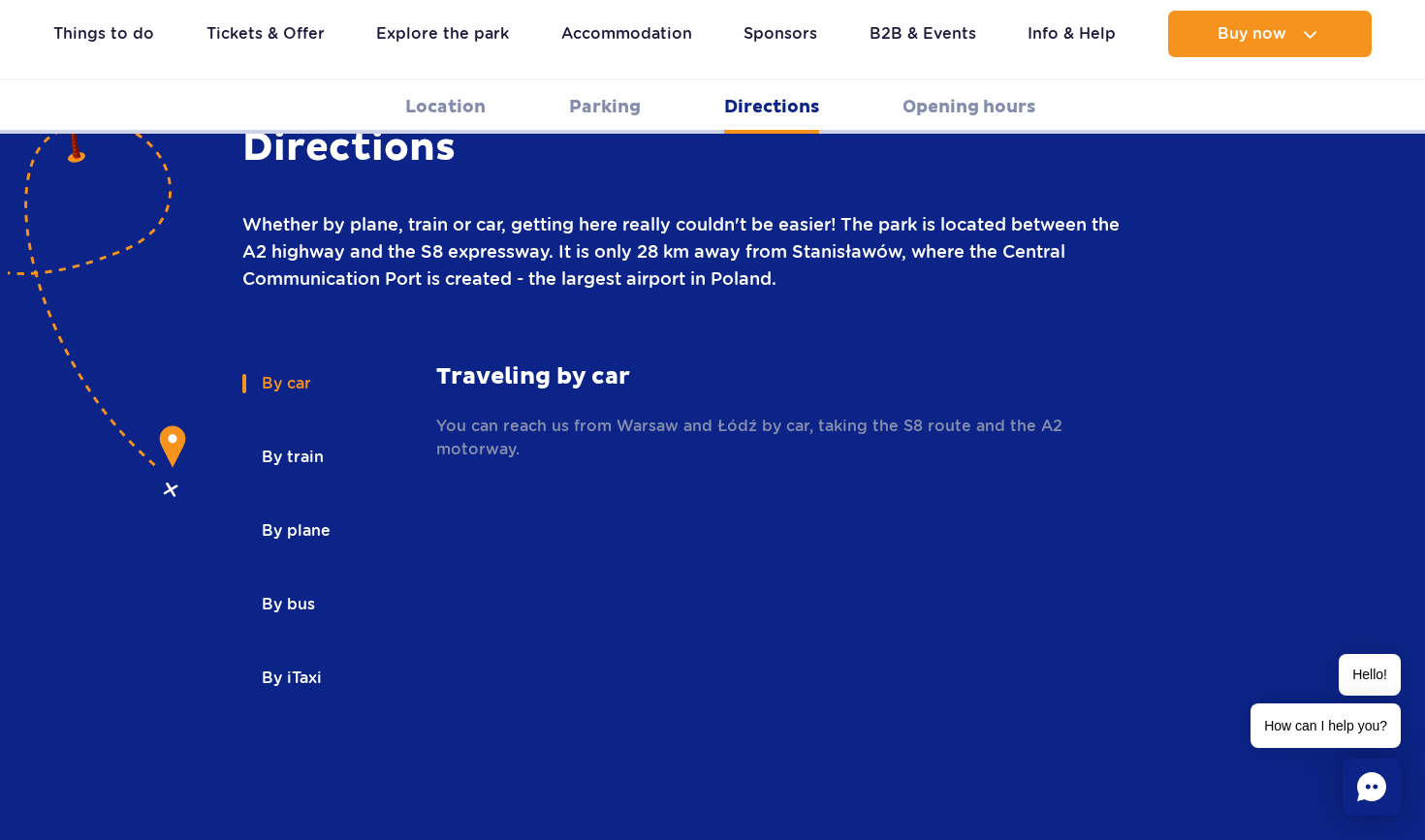 click on "By train" at bounding box center (291, 457) 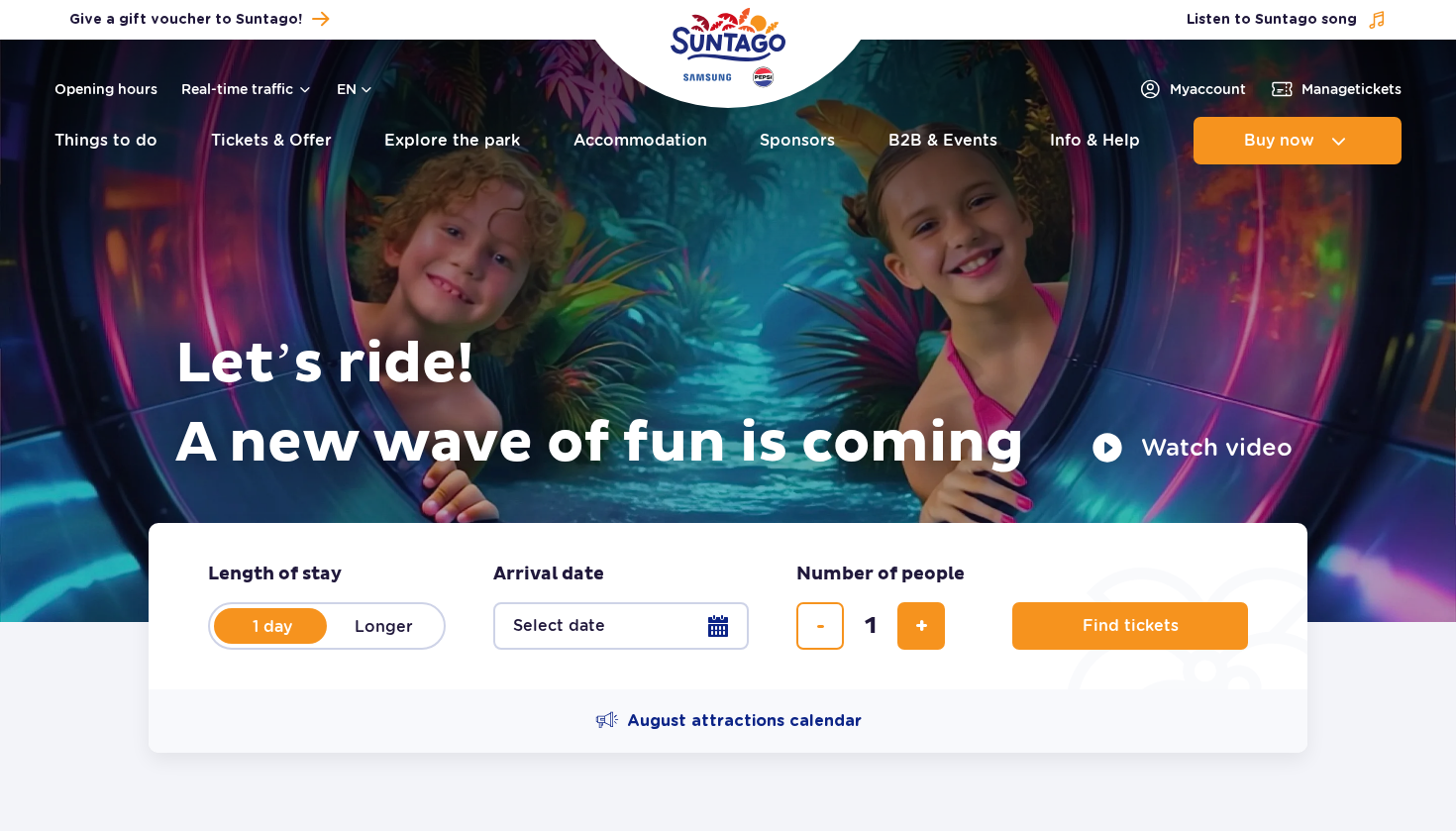 scroll, scrollTop: 0, scrollLeft: 0, axis: both 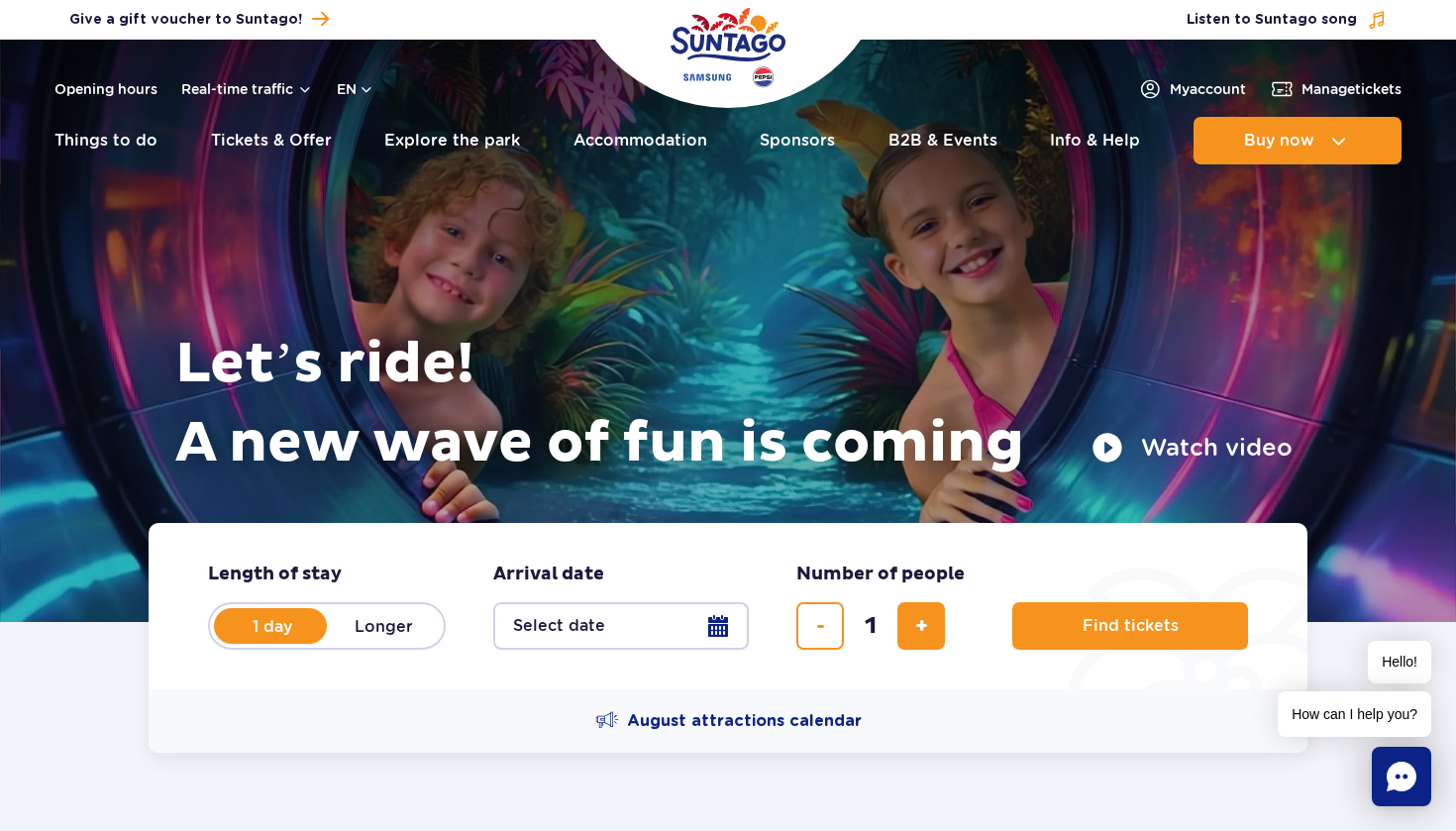 click on "Select date" at bounding box center (621, 626) 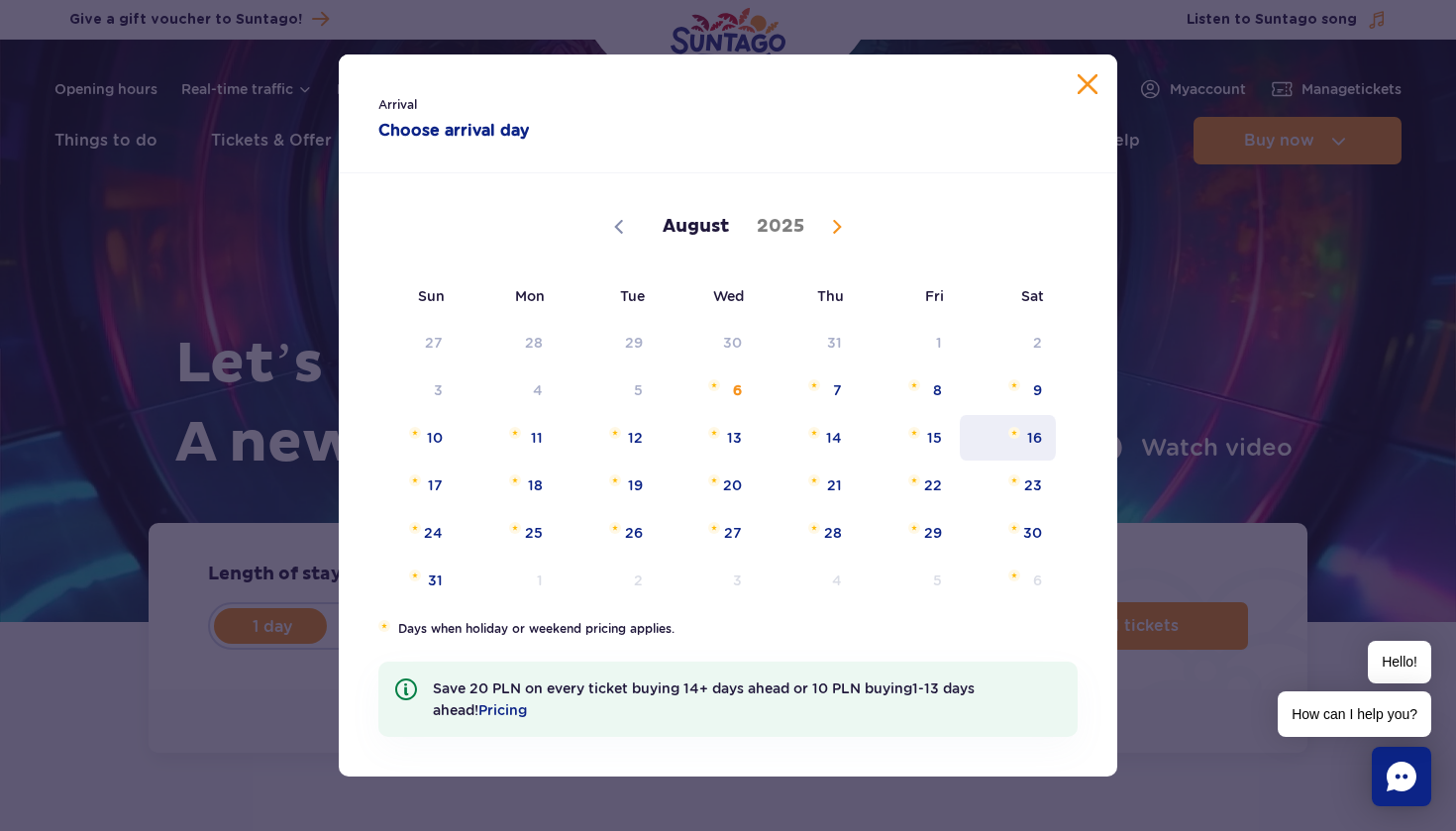 click on "16" at bounding box center (1007, 438) 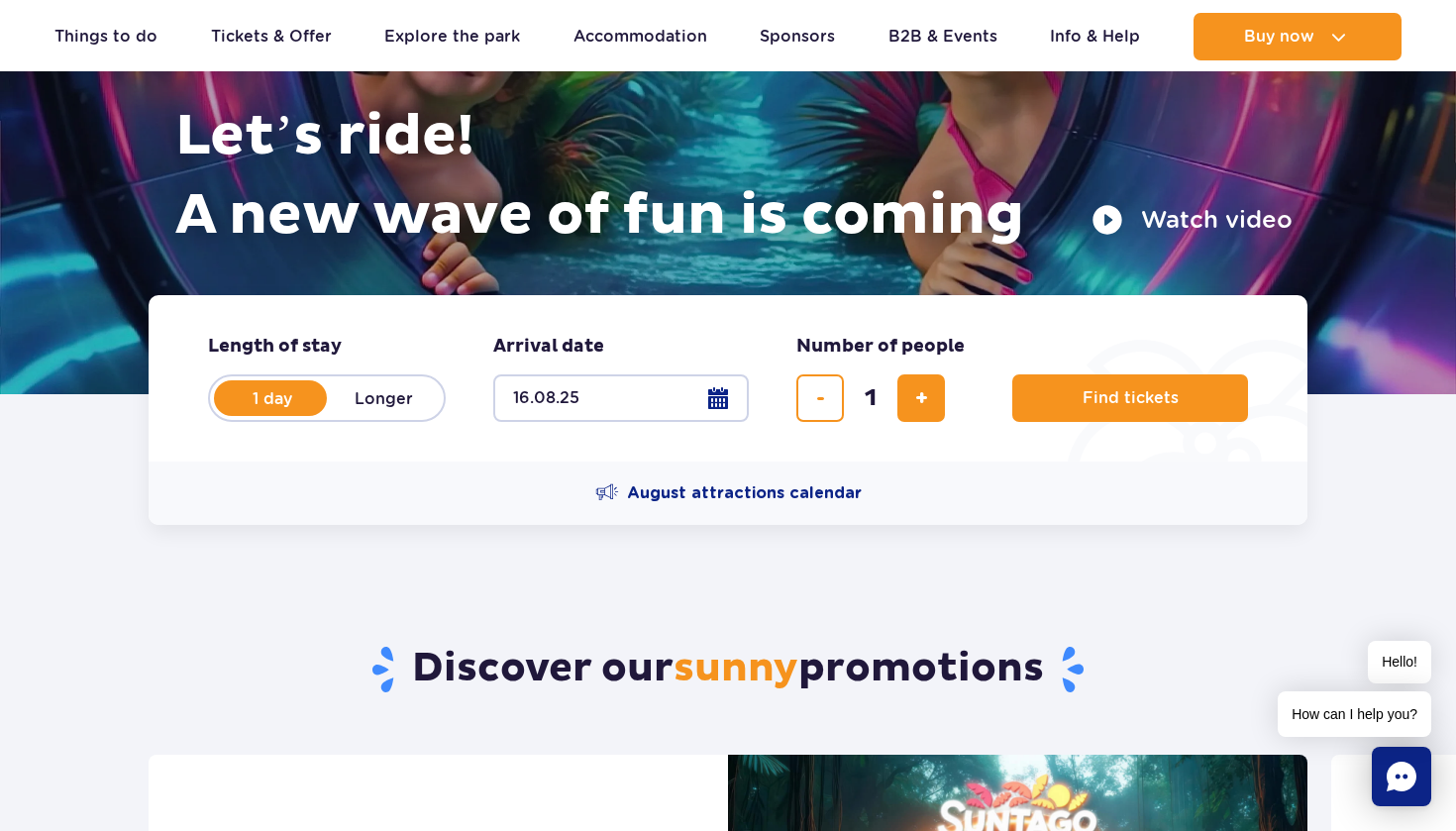 scroll, scrollTop: 275, scrollLeft: 0, axis: vertical 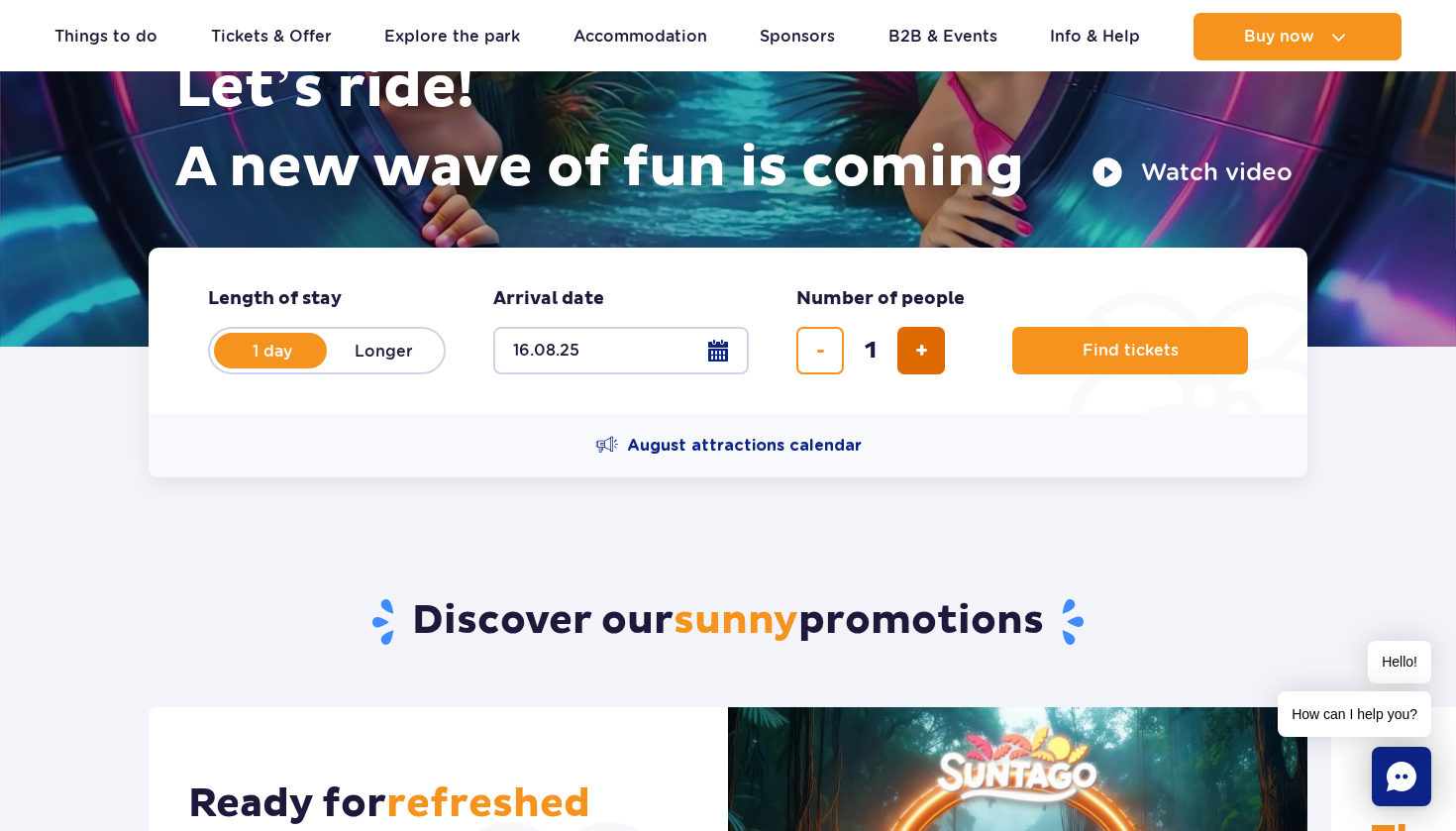 click at bounding box center [921, 351] 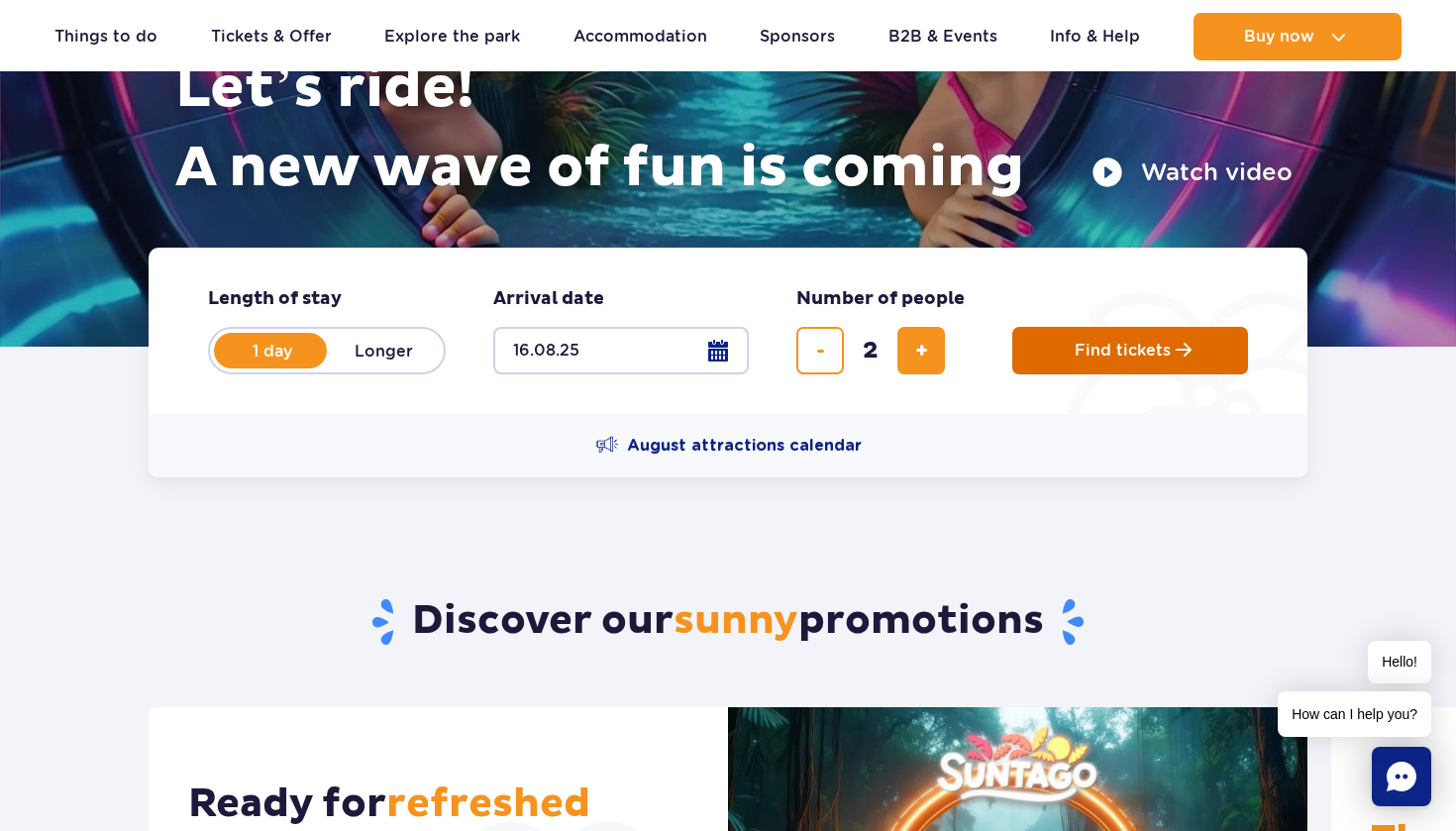 click on "Find tickets" at bounding box center [1122, 351] 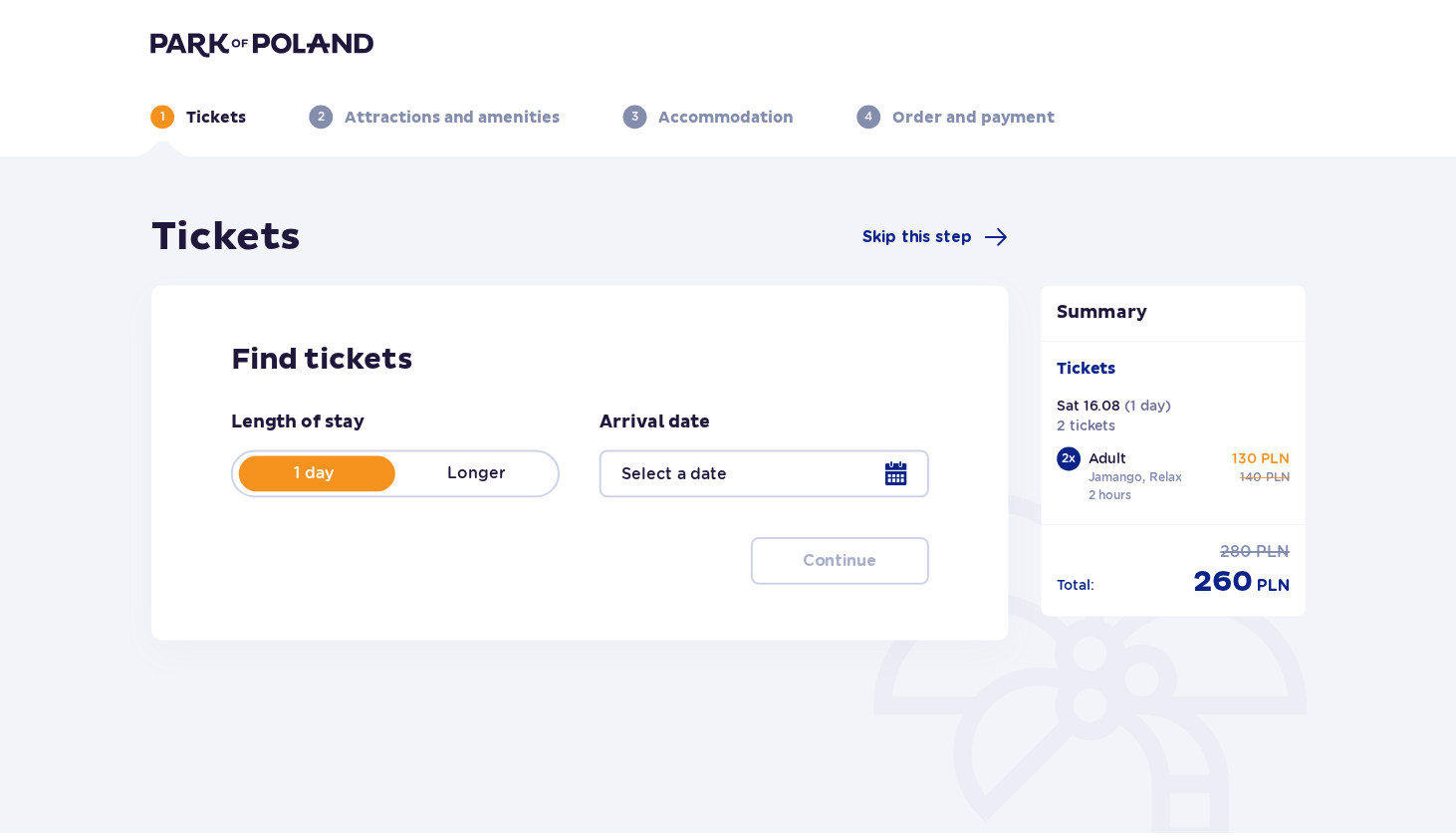 scroll, scrollTop: 0, scrollLeft: 0, axis: both 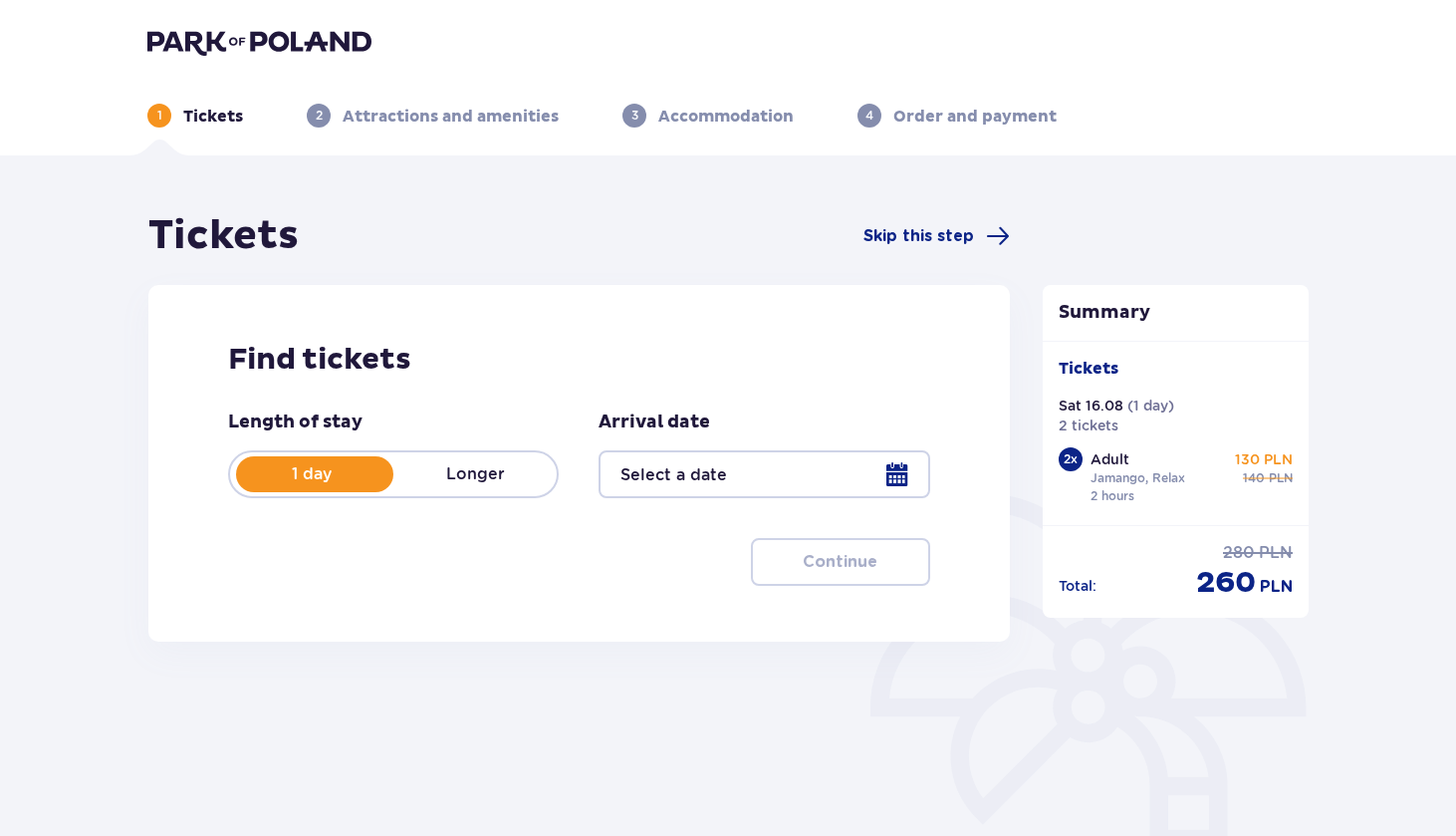 type on "16.08.25" 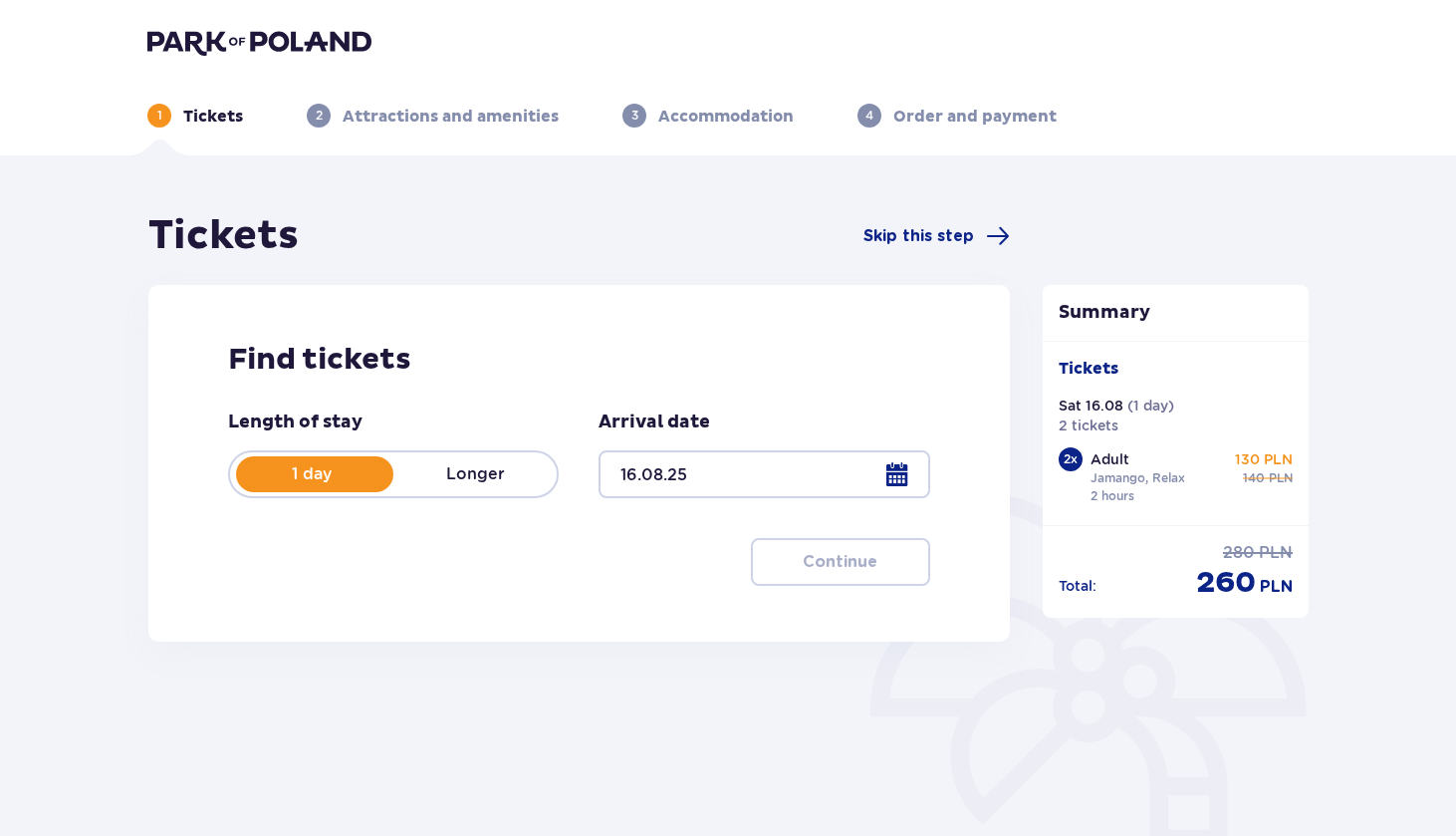 scroll, scrollTop: 0, scrollLeft: 0, axis: both 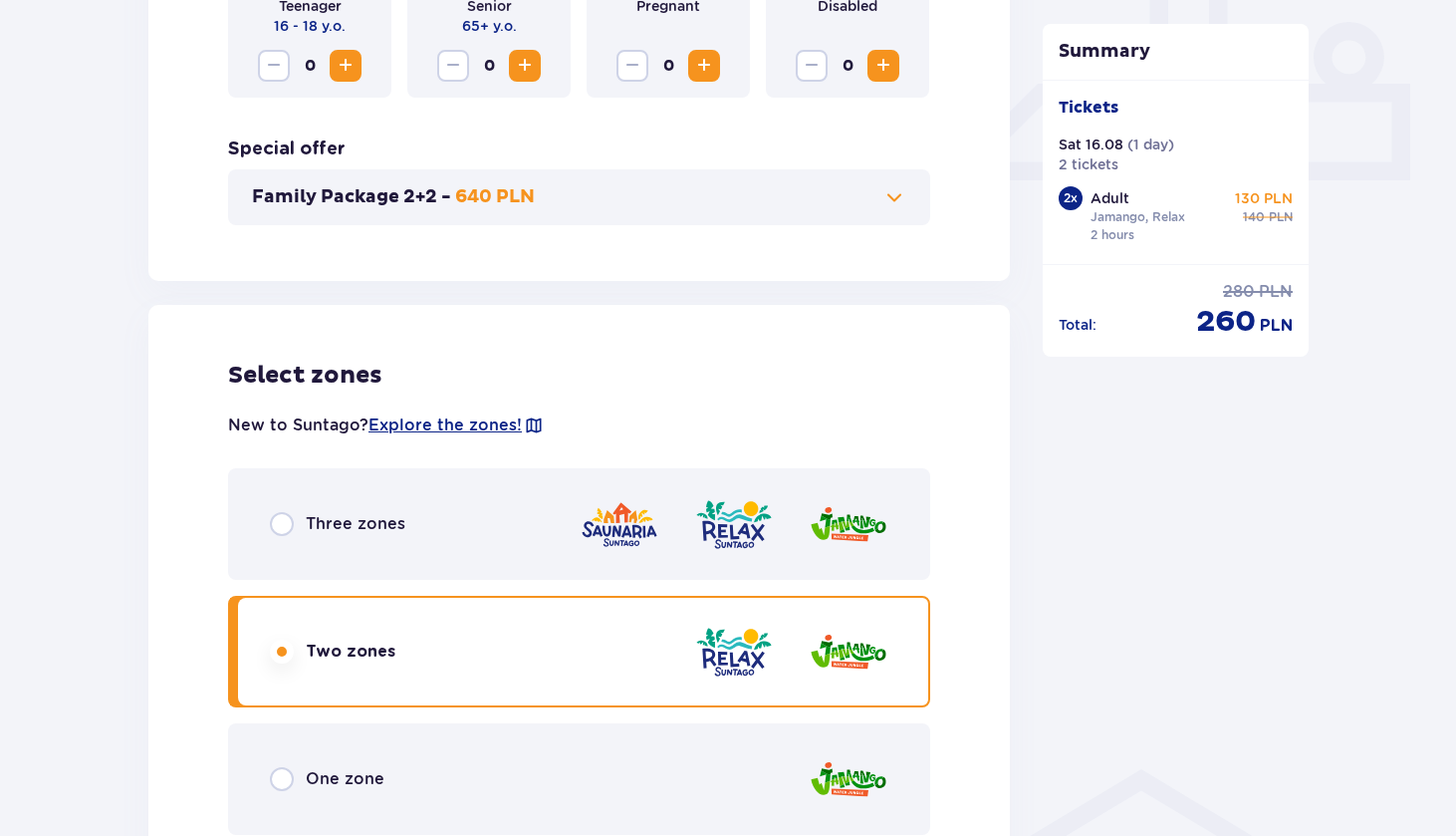 click at bounding box center (282, 524) 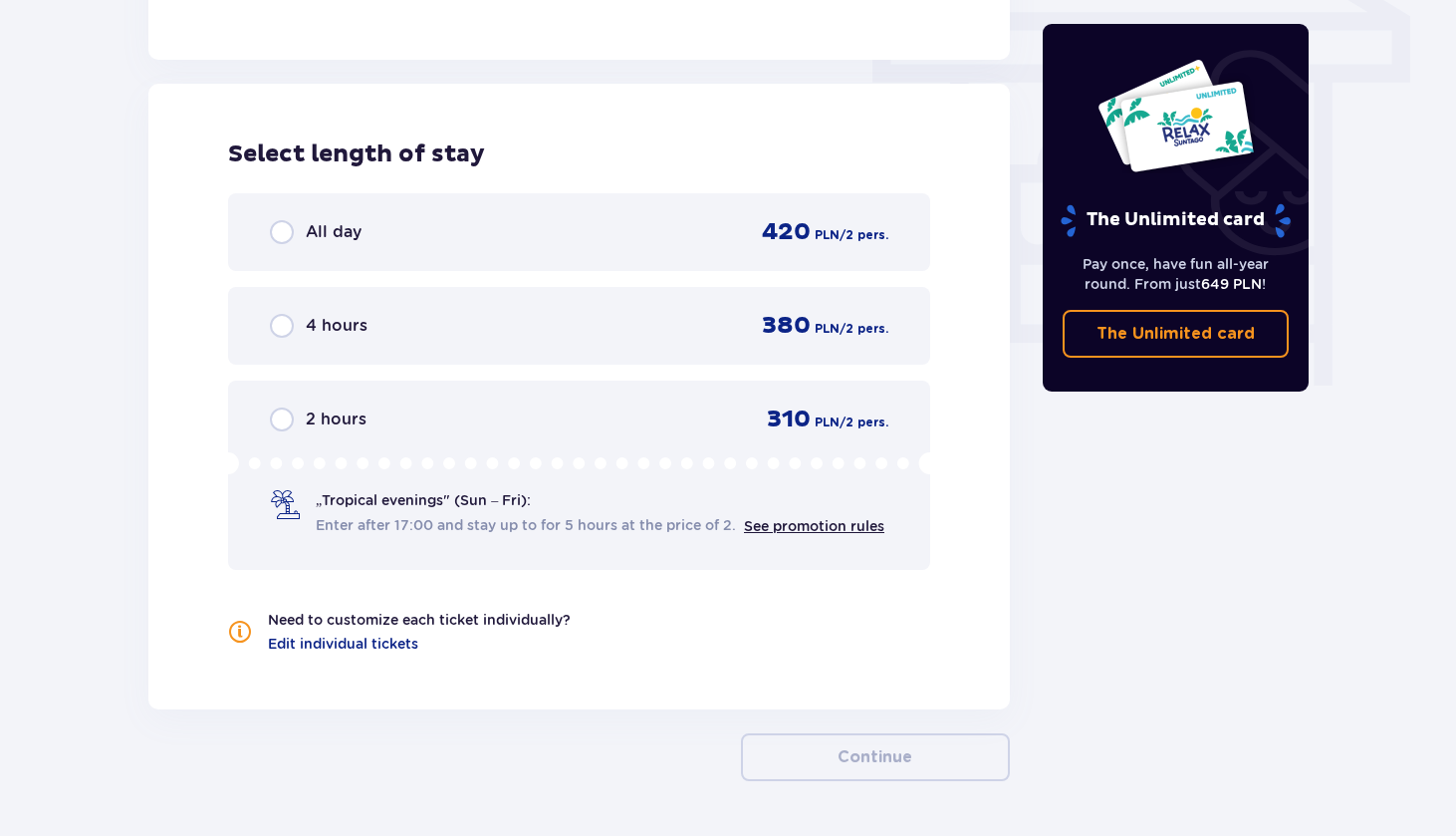scroll, scrollTop: 1804, scrollLeft: 0, axis: vertical 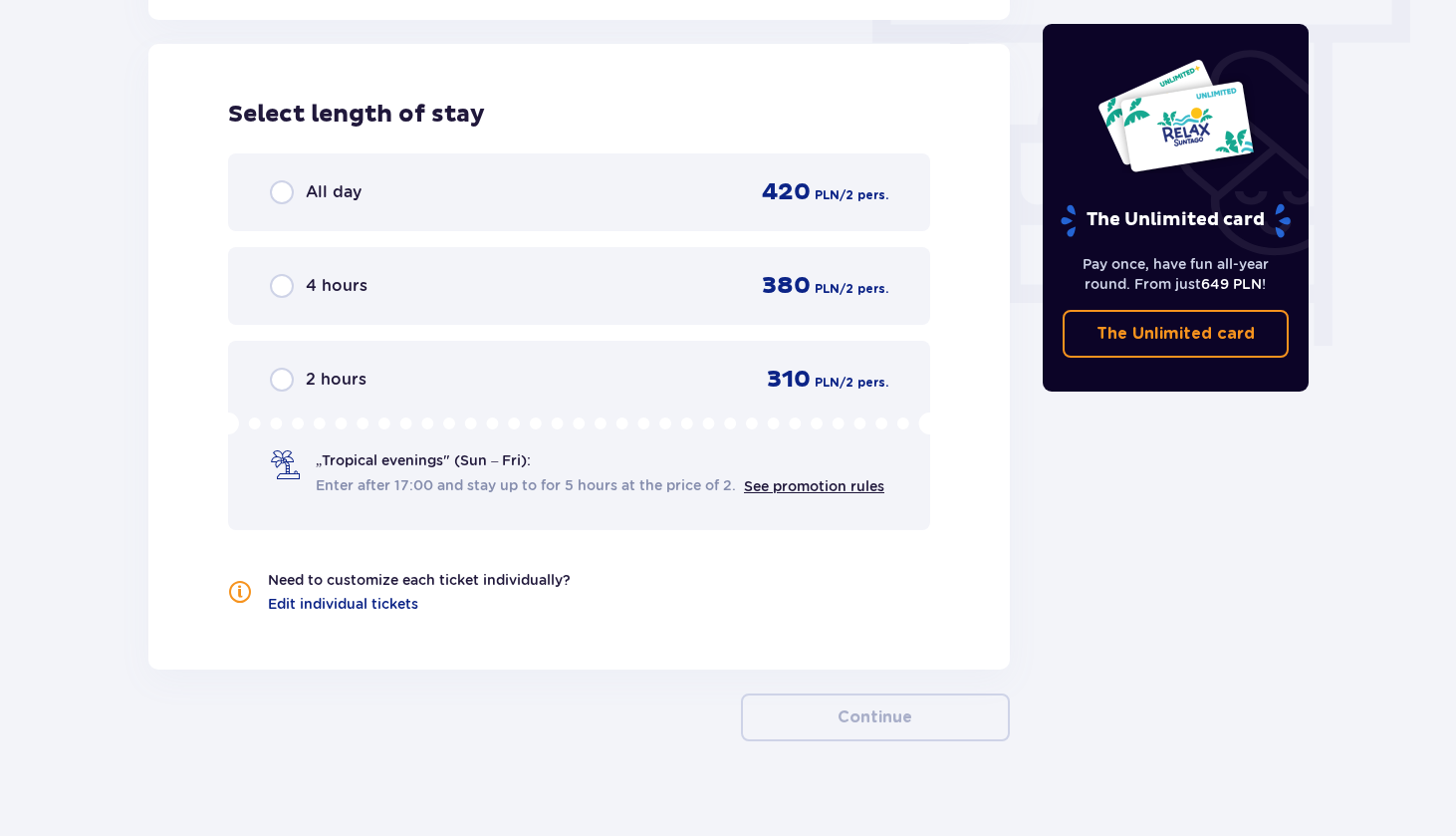 click at bounding box center (282, 286) 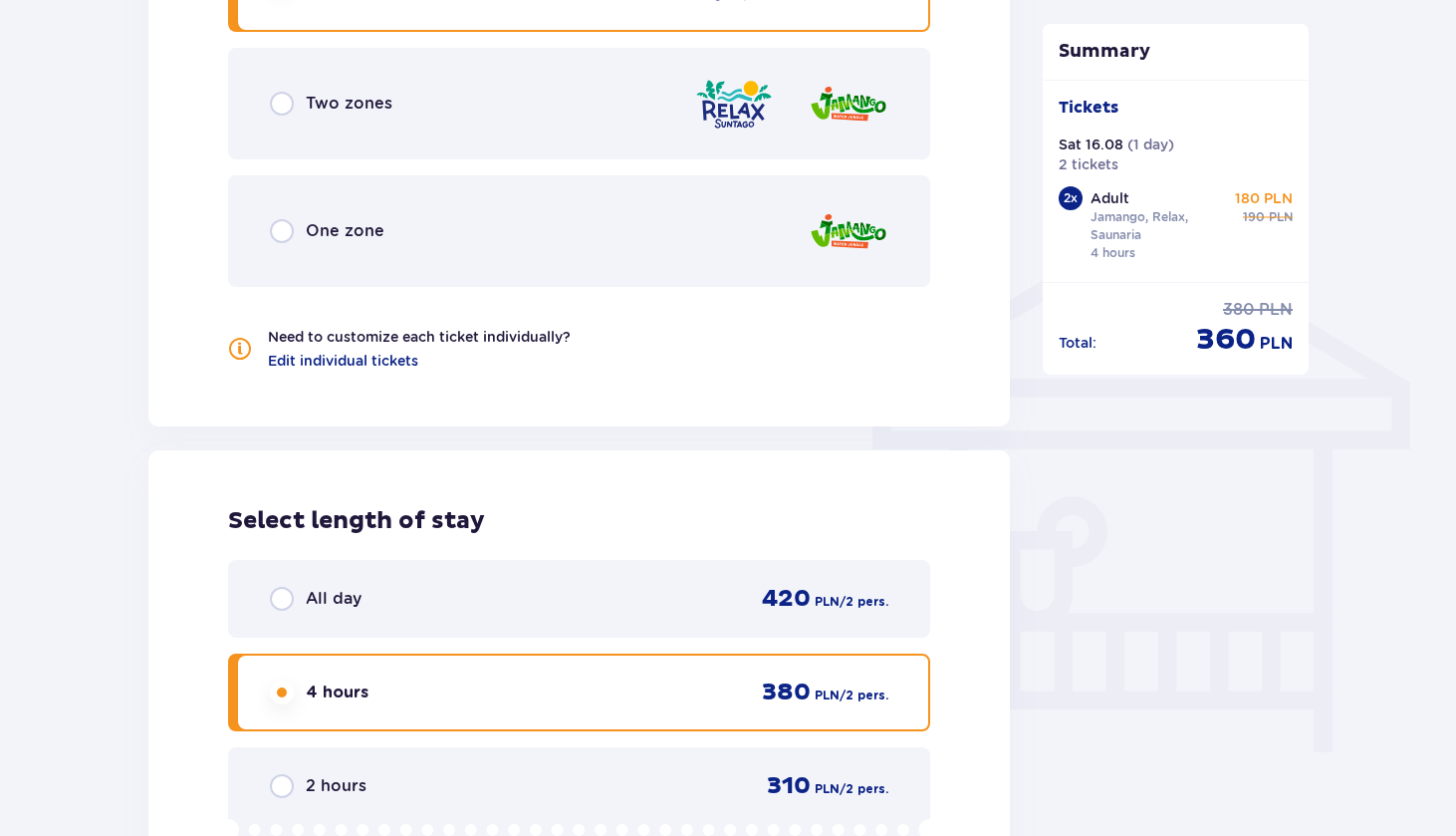 scroll, scrollTop: 1395, scrollLeft: 0, axis: vertical 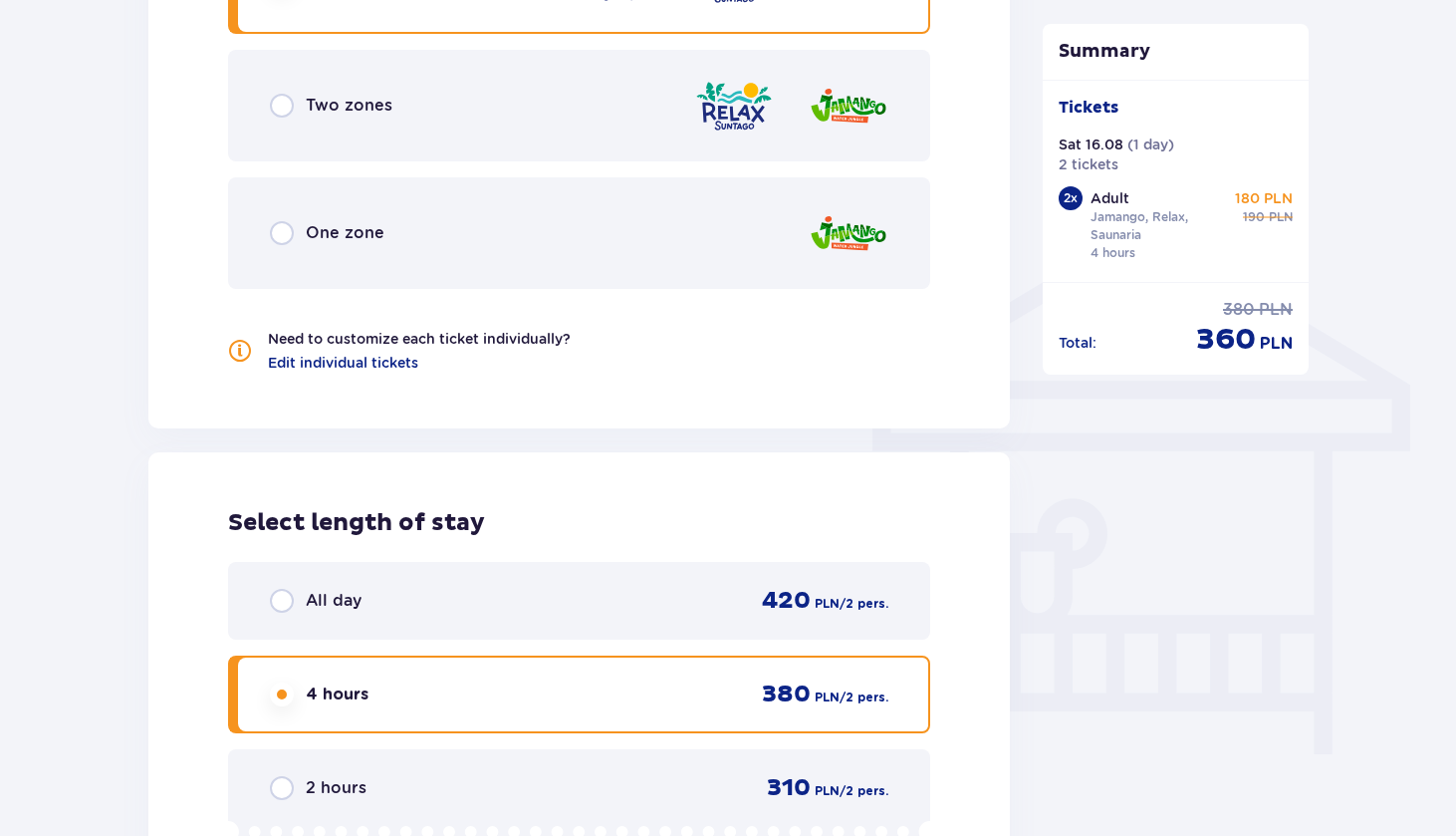click at bounding box center (282, 106) 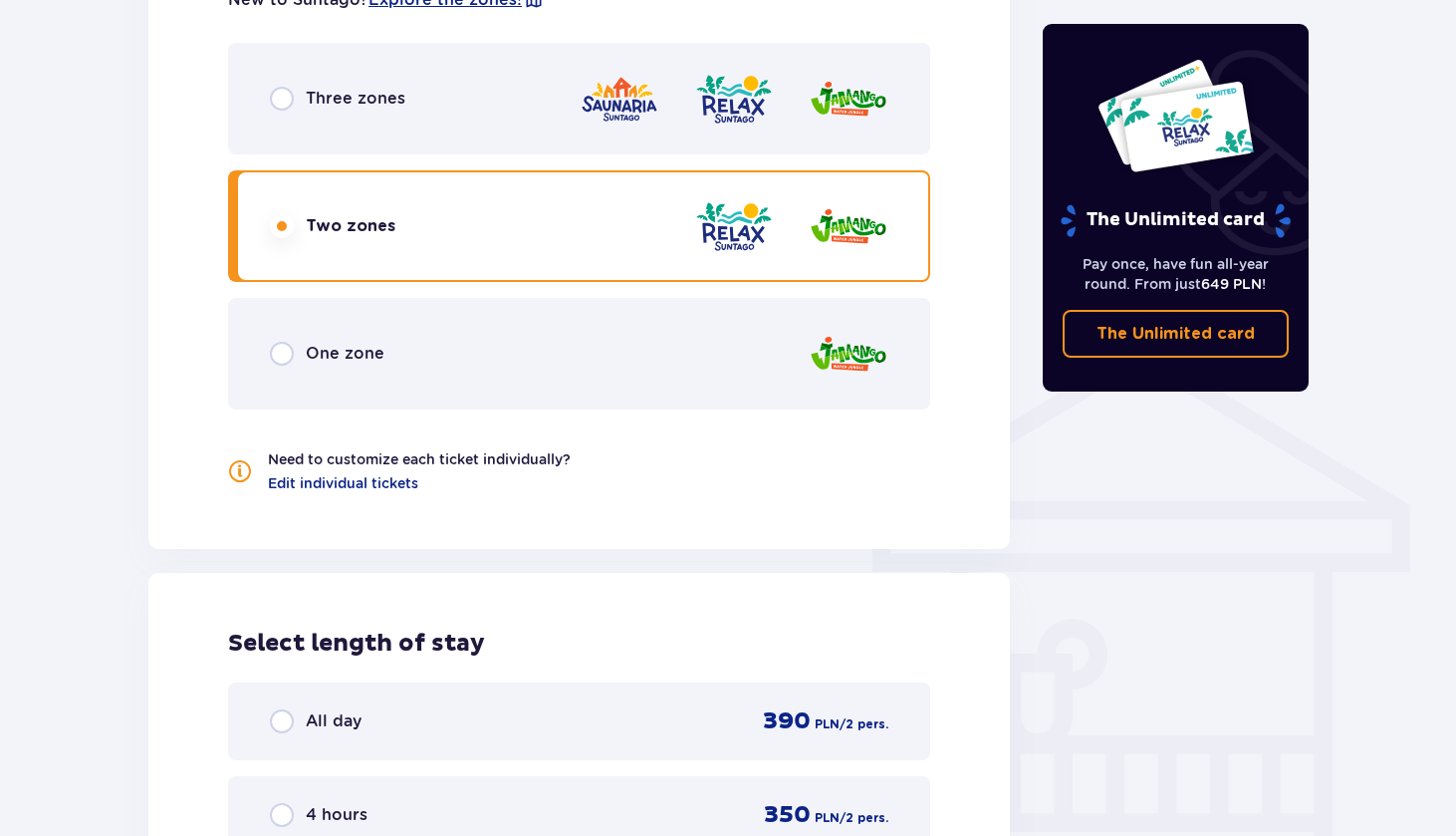 click at bounding box center (282, 99) 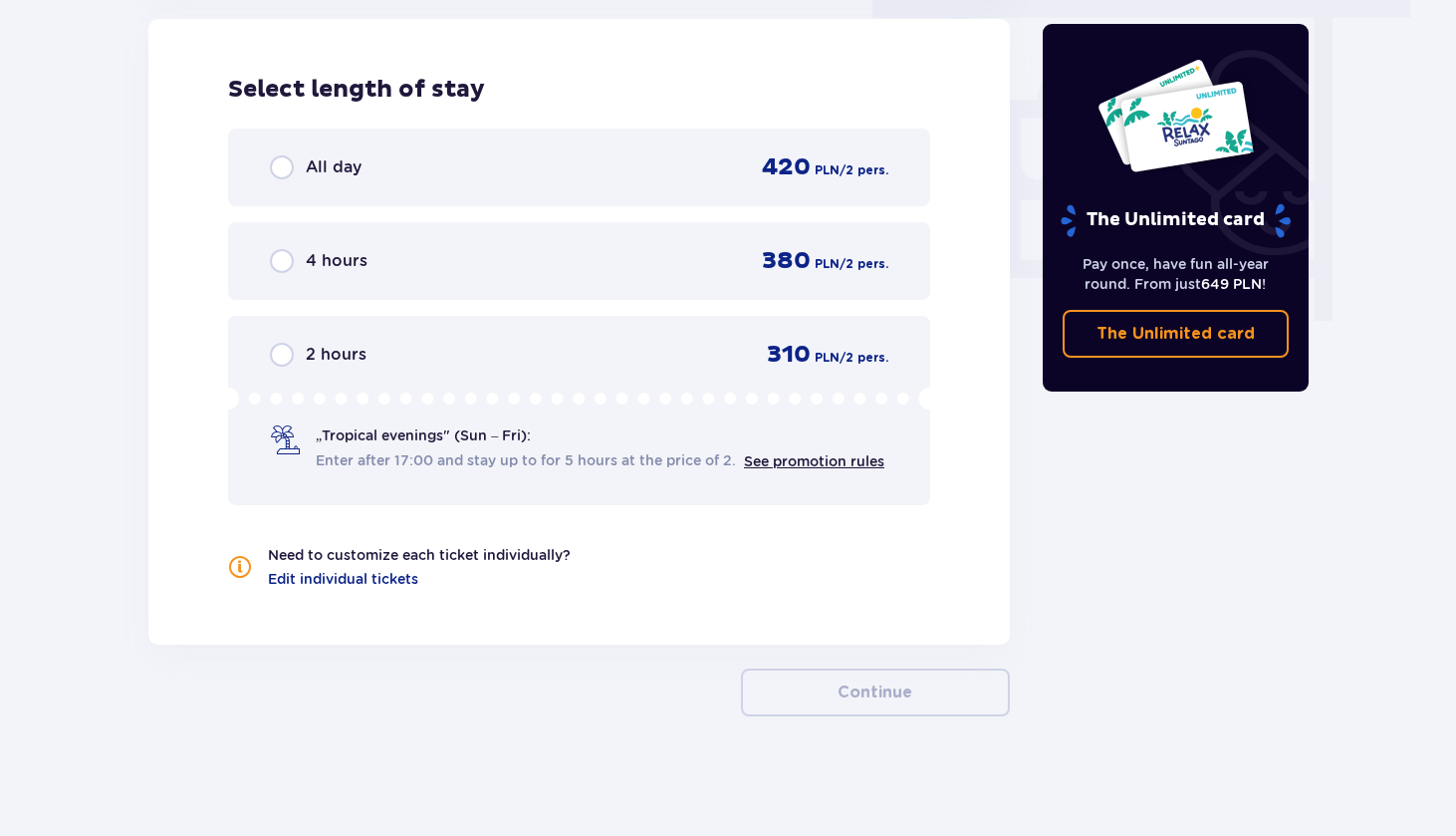 scroll, scrollTop: 1828, scrollLeft: 0, axis: vertical 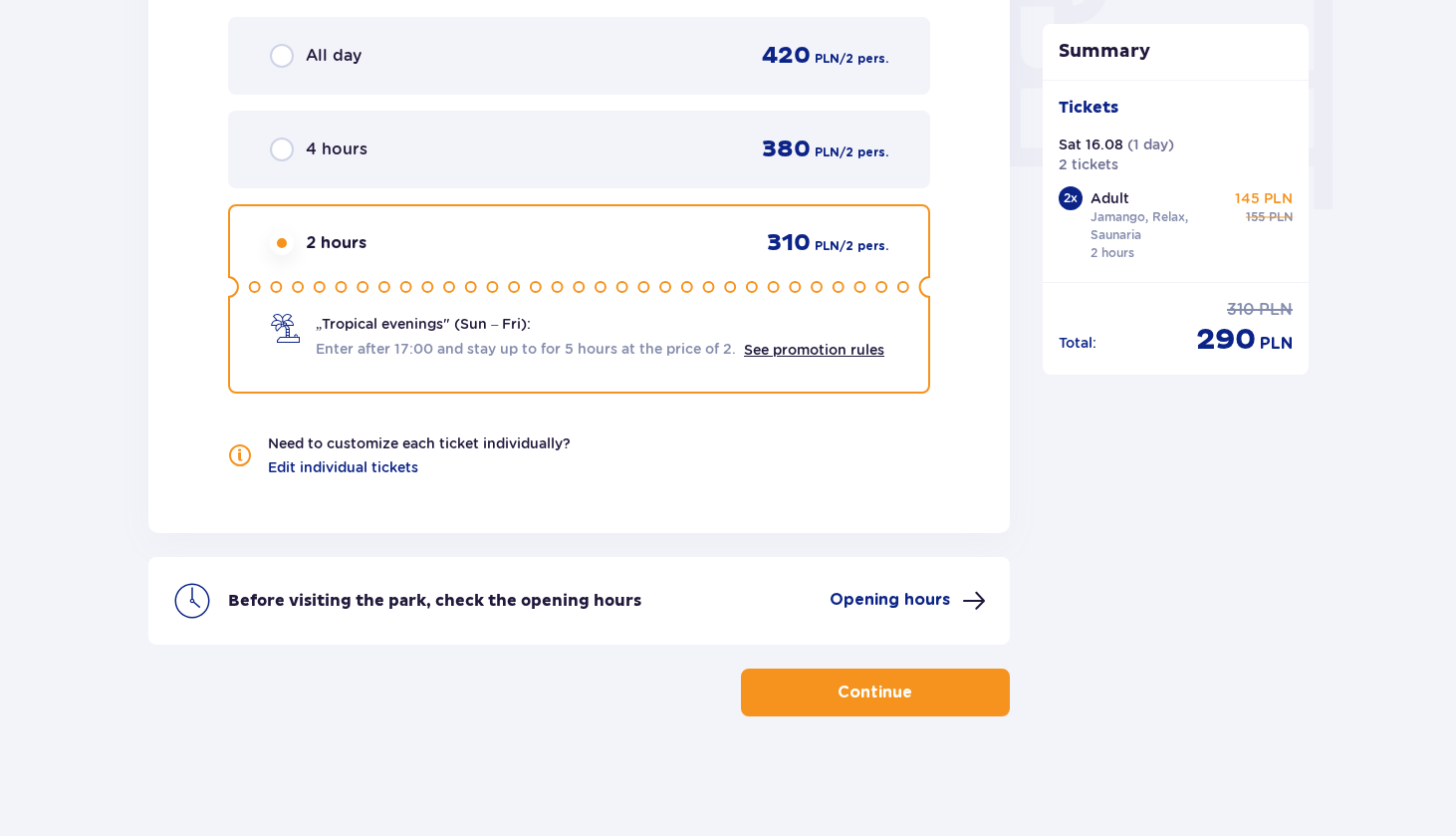click on "Before visiting the park, check the opening hours Opening hours" at bounding box center (579, 601) 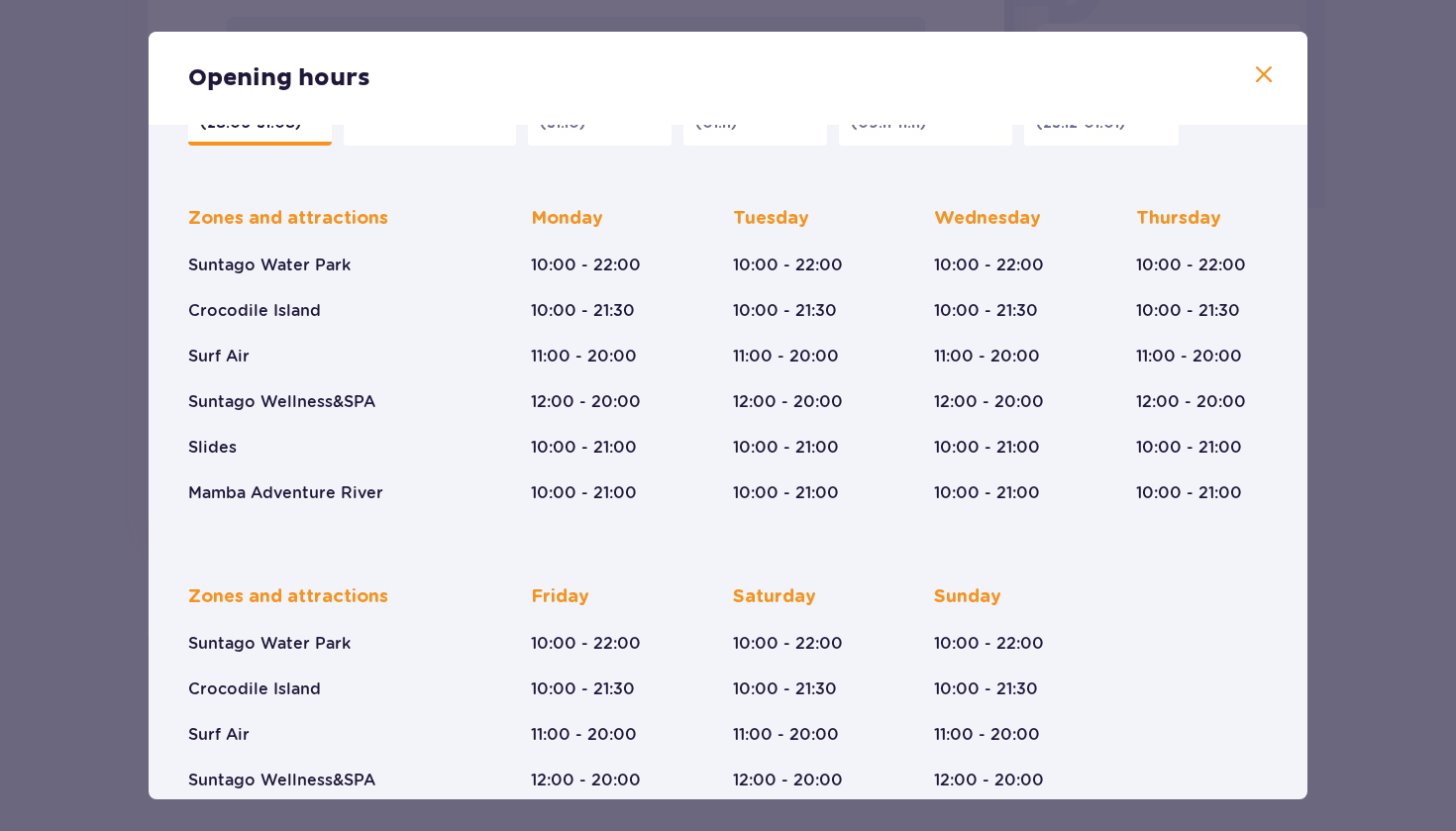 scroll, scrollTop: 0, scrollLeft: 0, axis: both 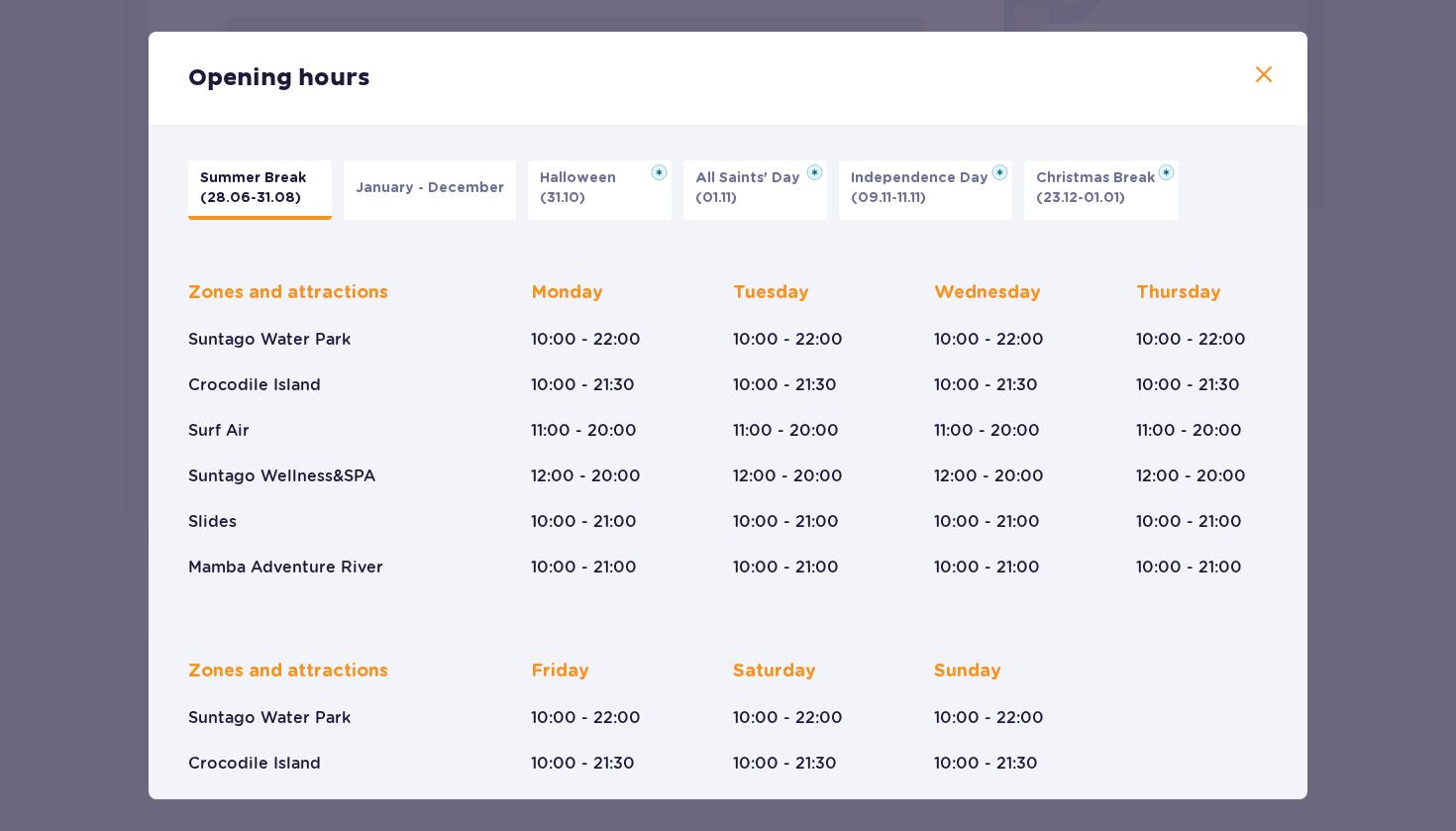 click on "January - December" at bounding box center [430, 190] 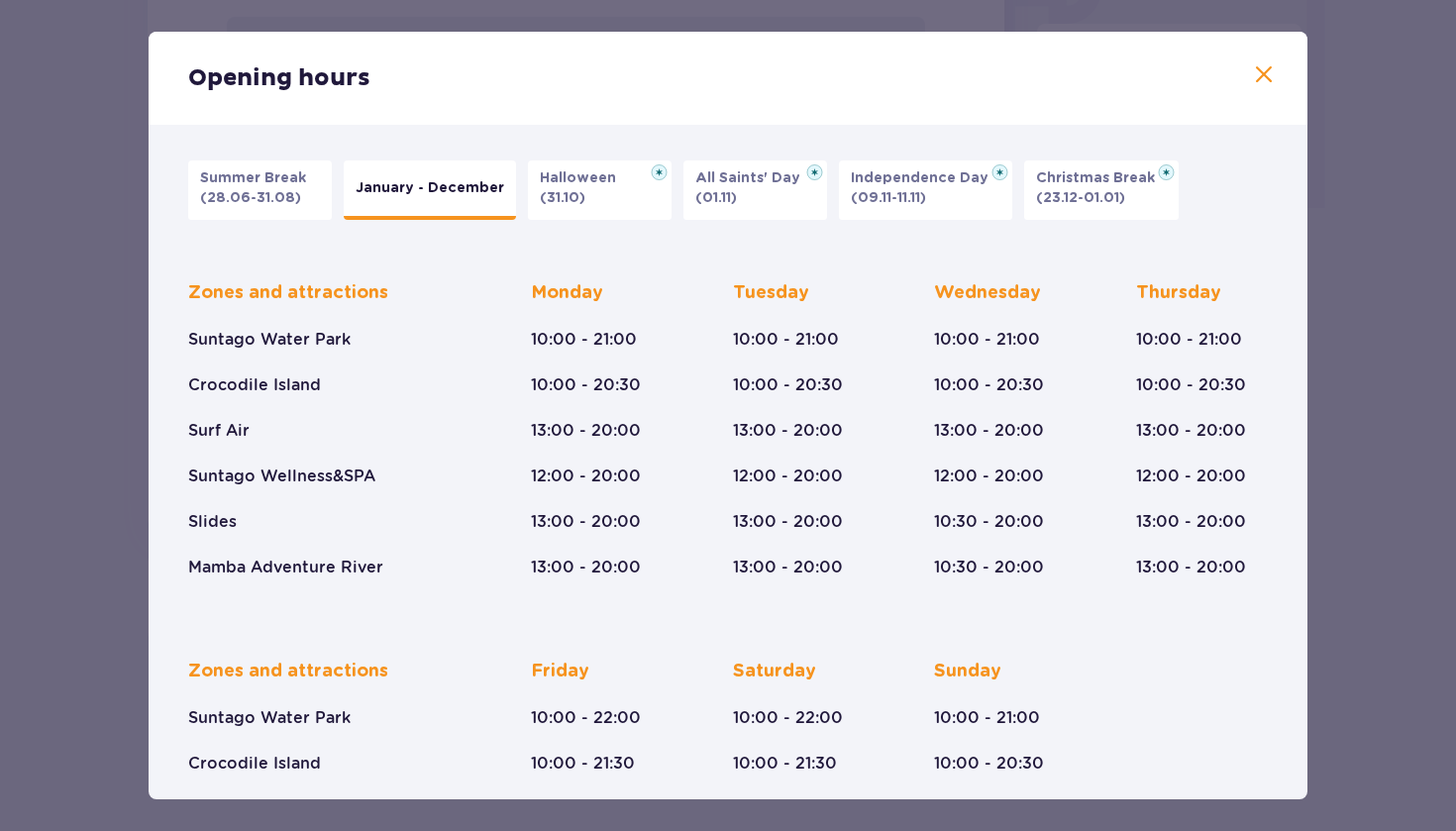click on "Summer Break  (28.06-31.08)" at bounding box center (260, 190) 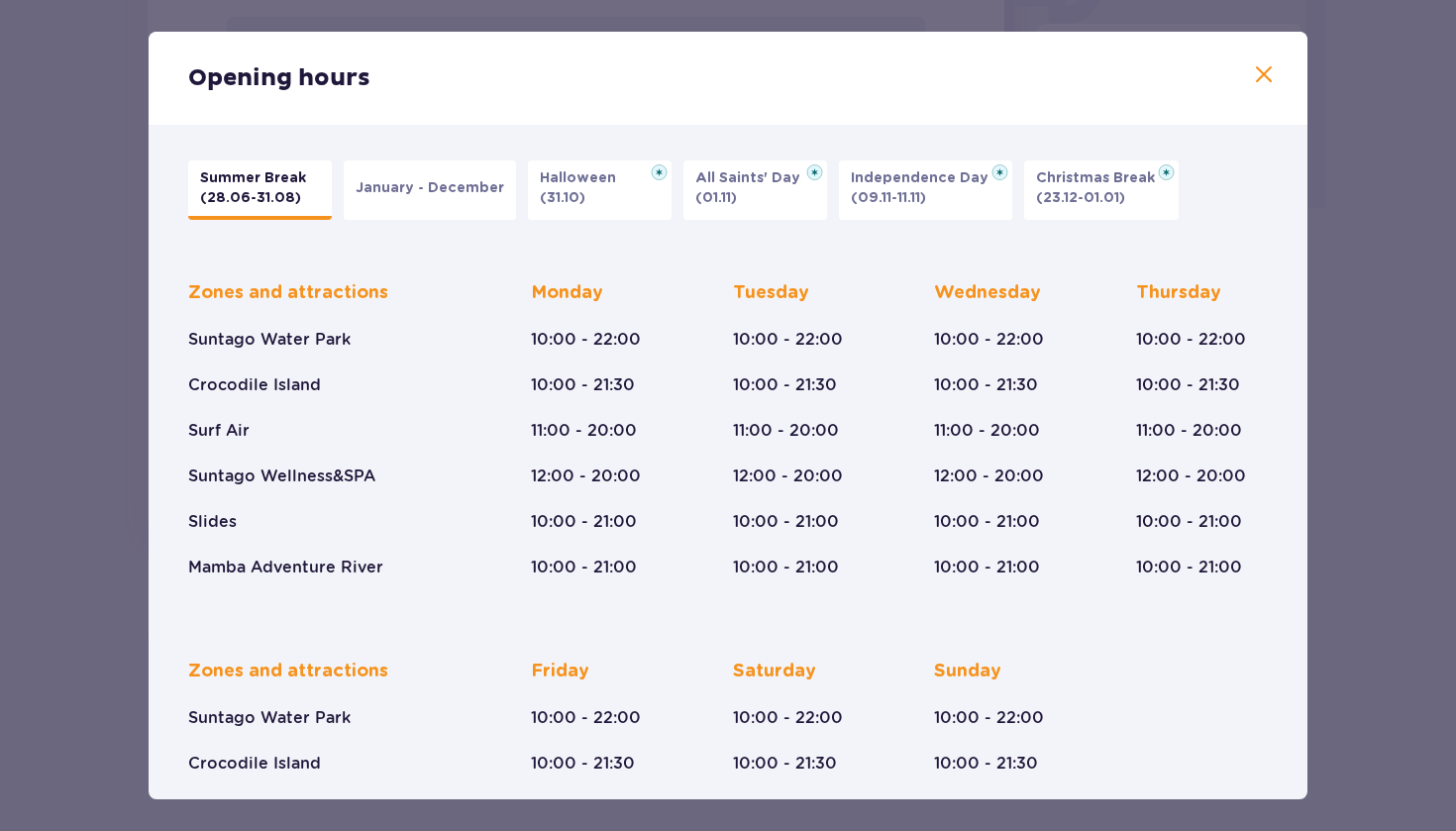 click on "January - December" at bounding box center (430, 188) 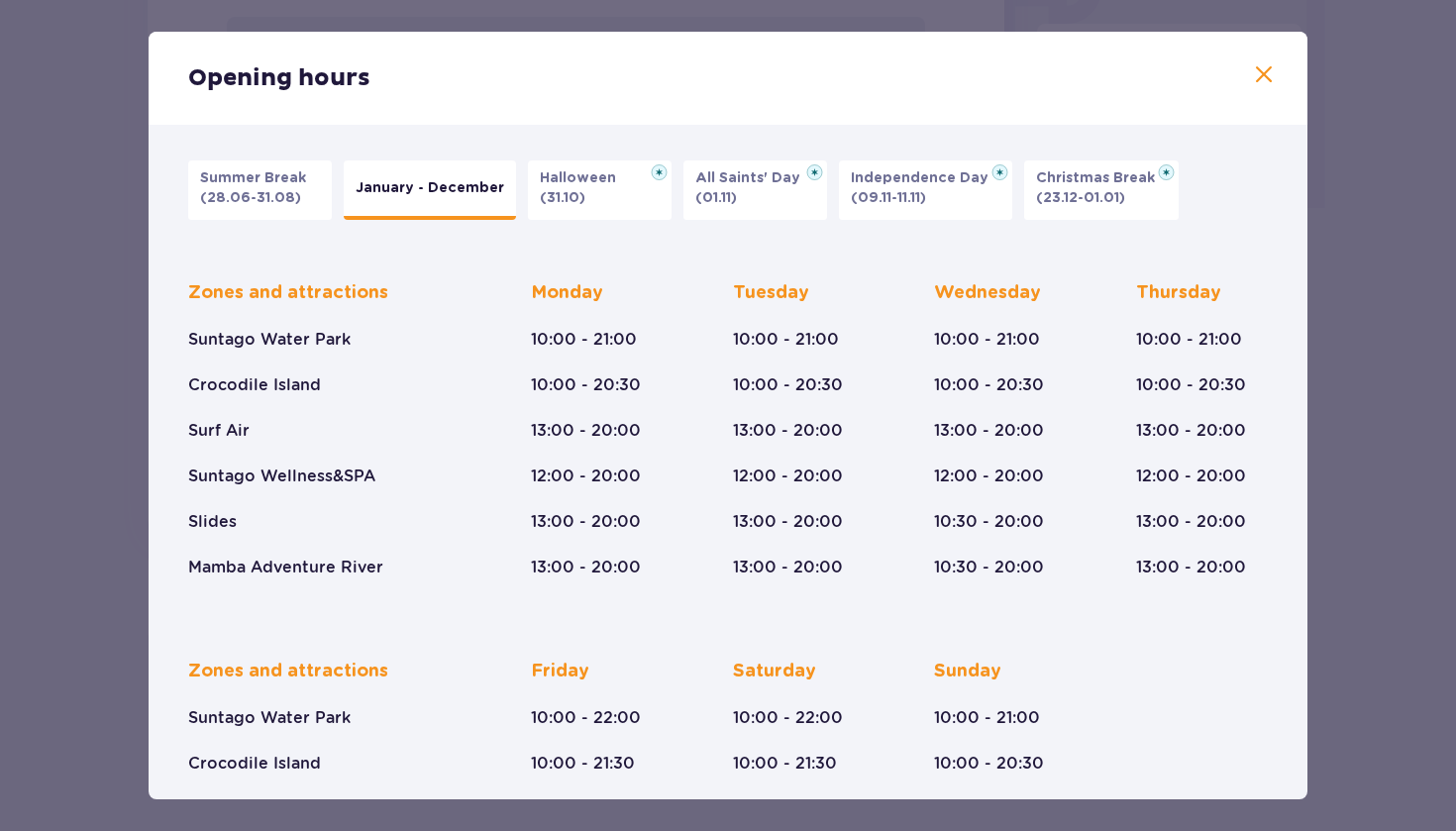 click on "Summer Break" at bounding box center (253, 178) 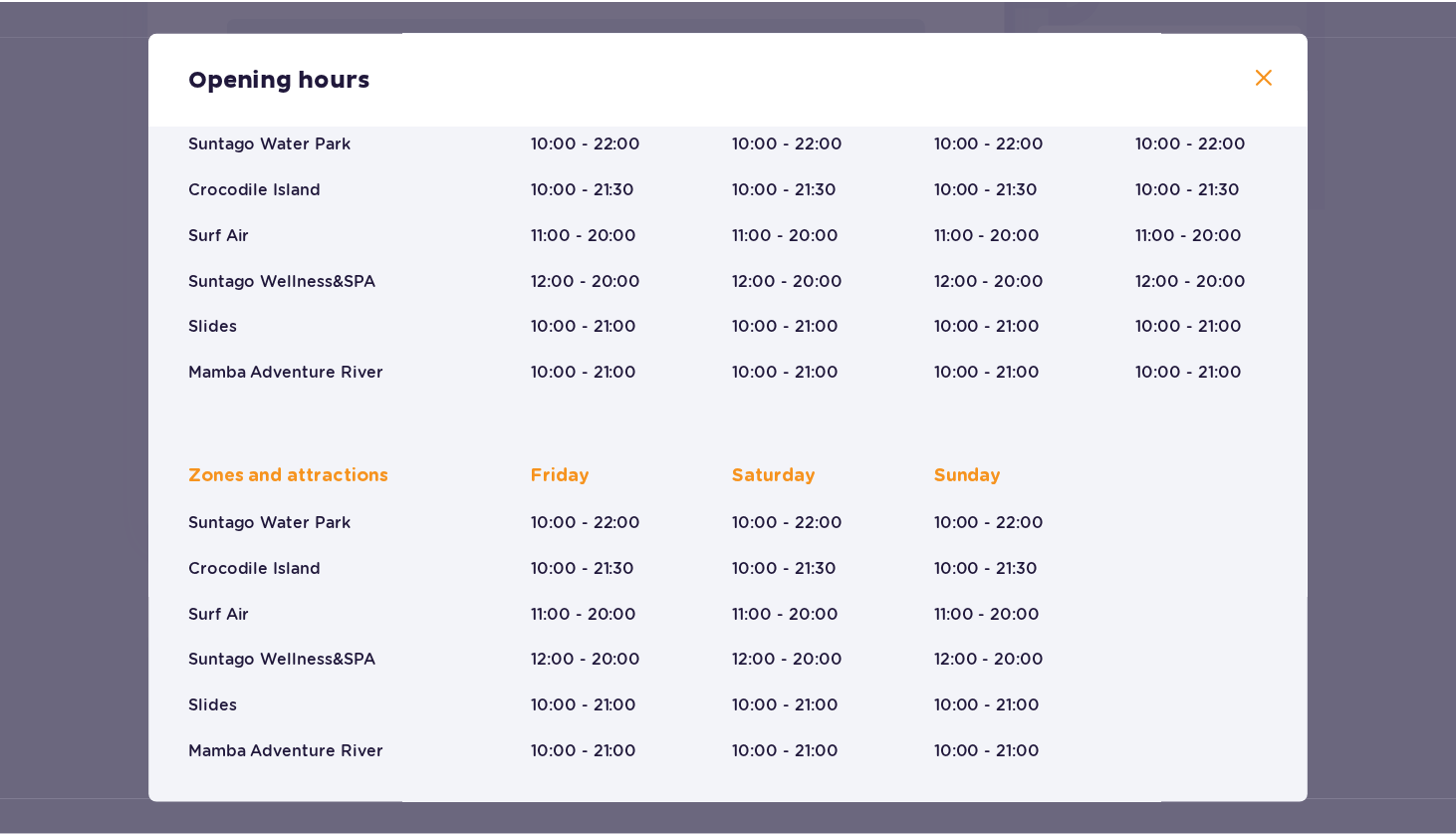 scroll, scrollTop: 198, scrollLeft: 0, axis: vertical 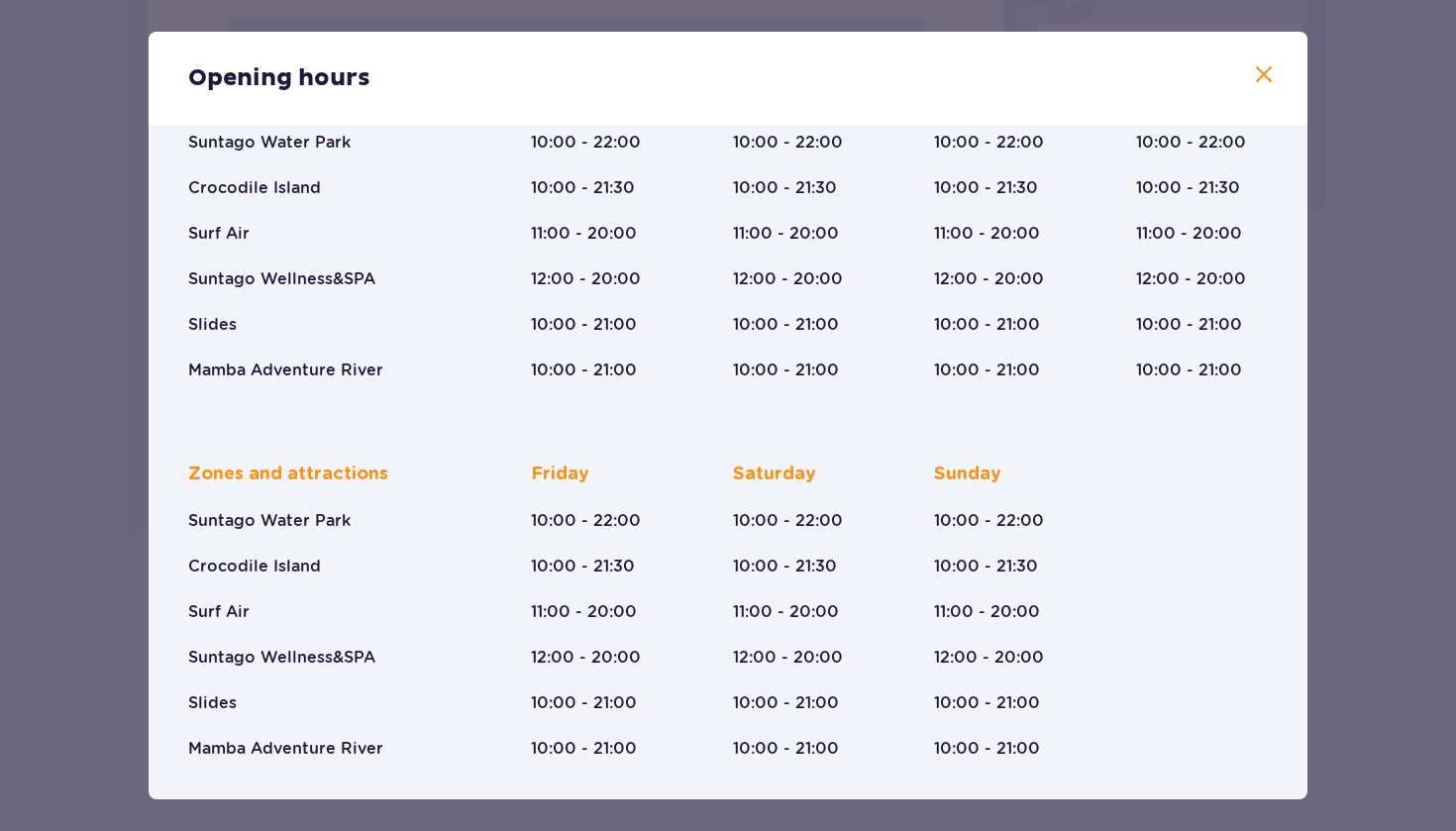 click at bounding box center [1264, 75] 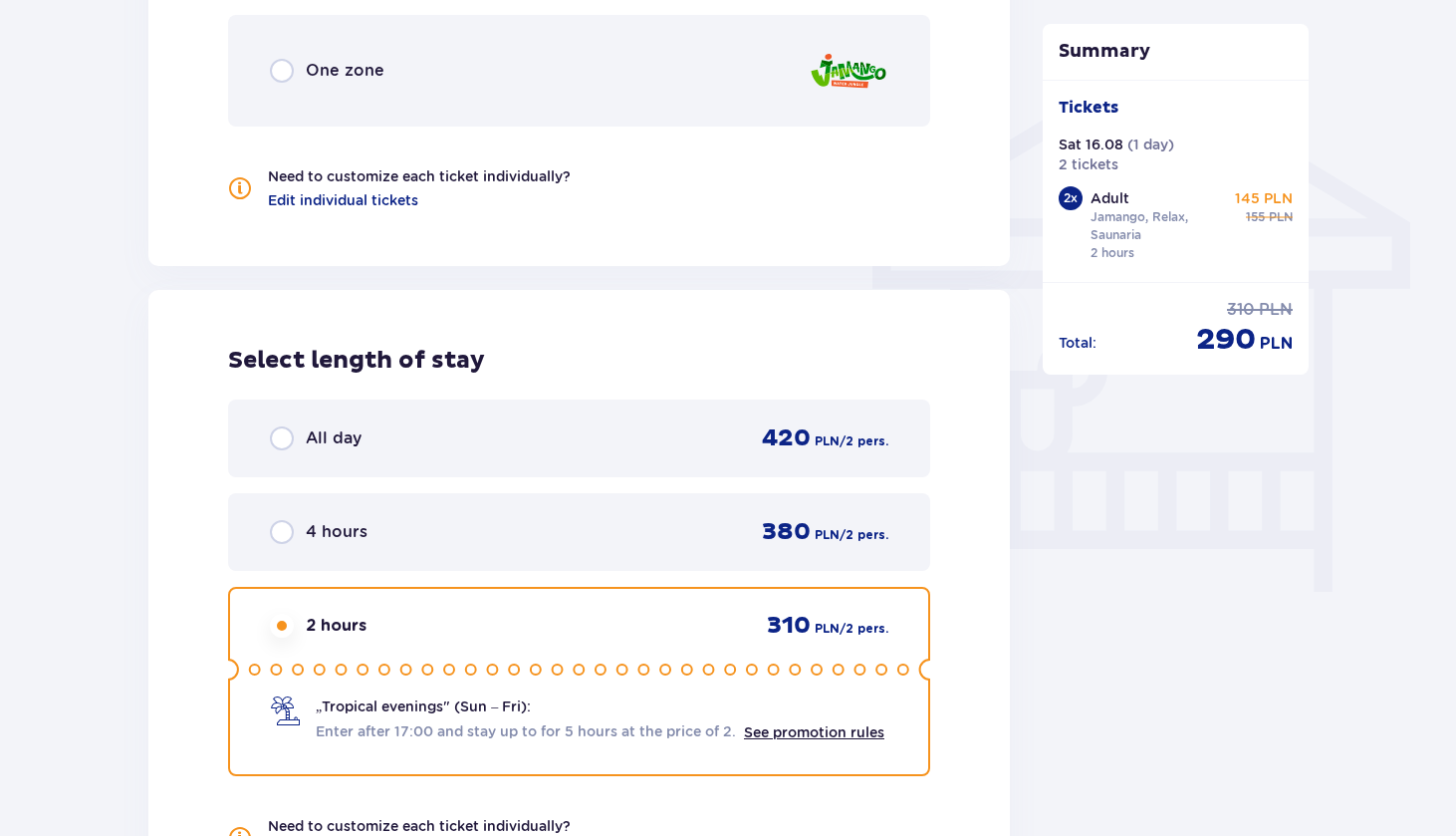 scroll, scrollTop: 1527, scrollLeft: 0, axis: vertical 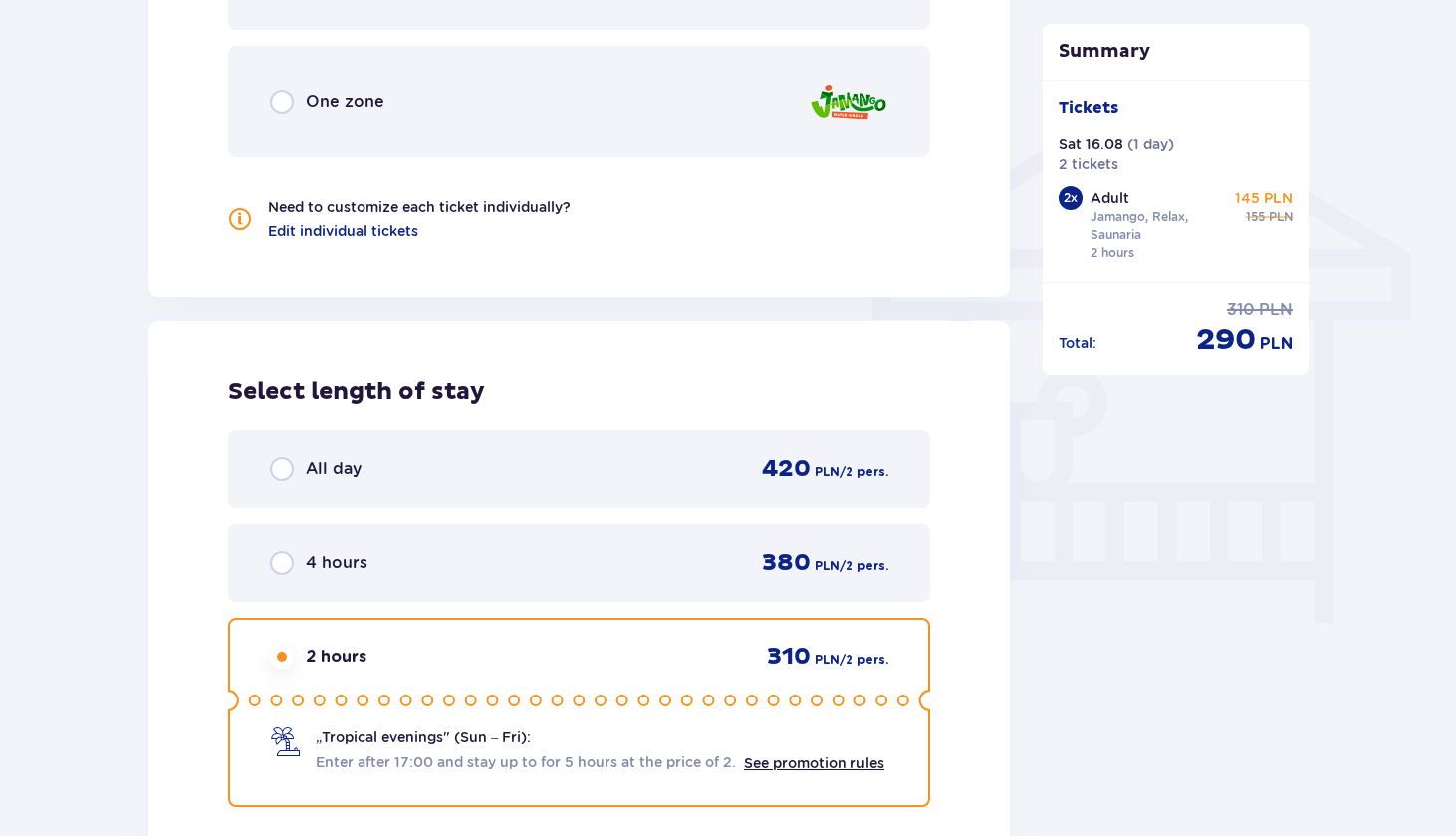 click at bounding box center [282, 563] 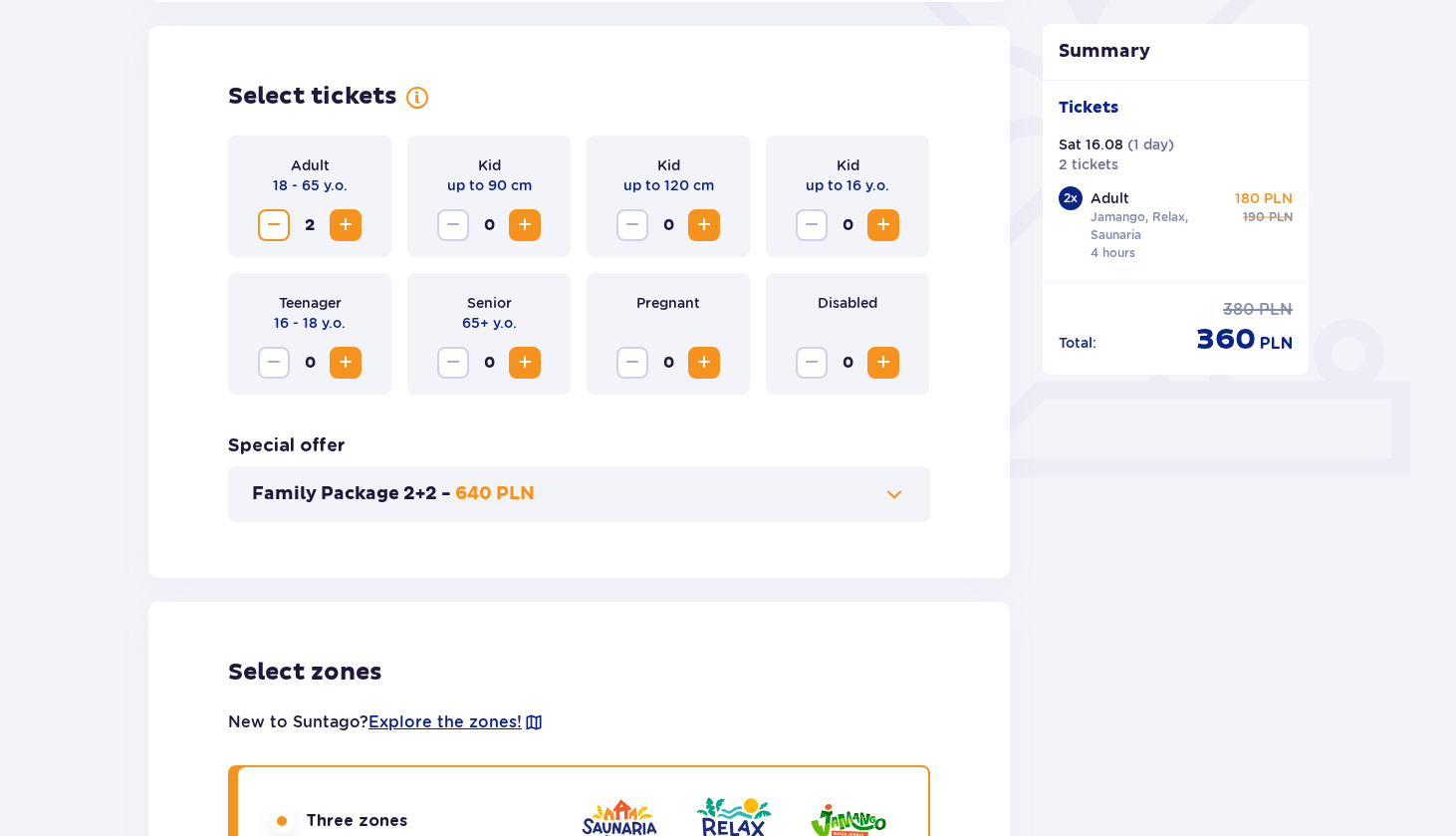 scroll, scrollTop: 553, scrollLeft: 0, axis: vertical 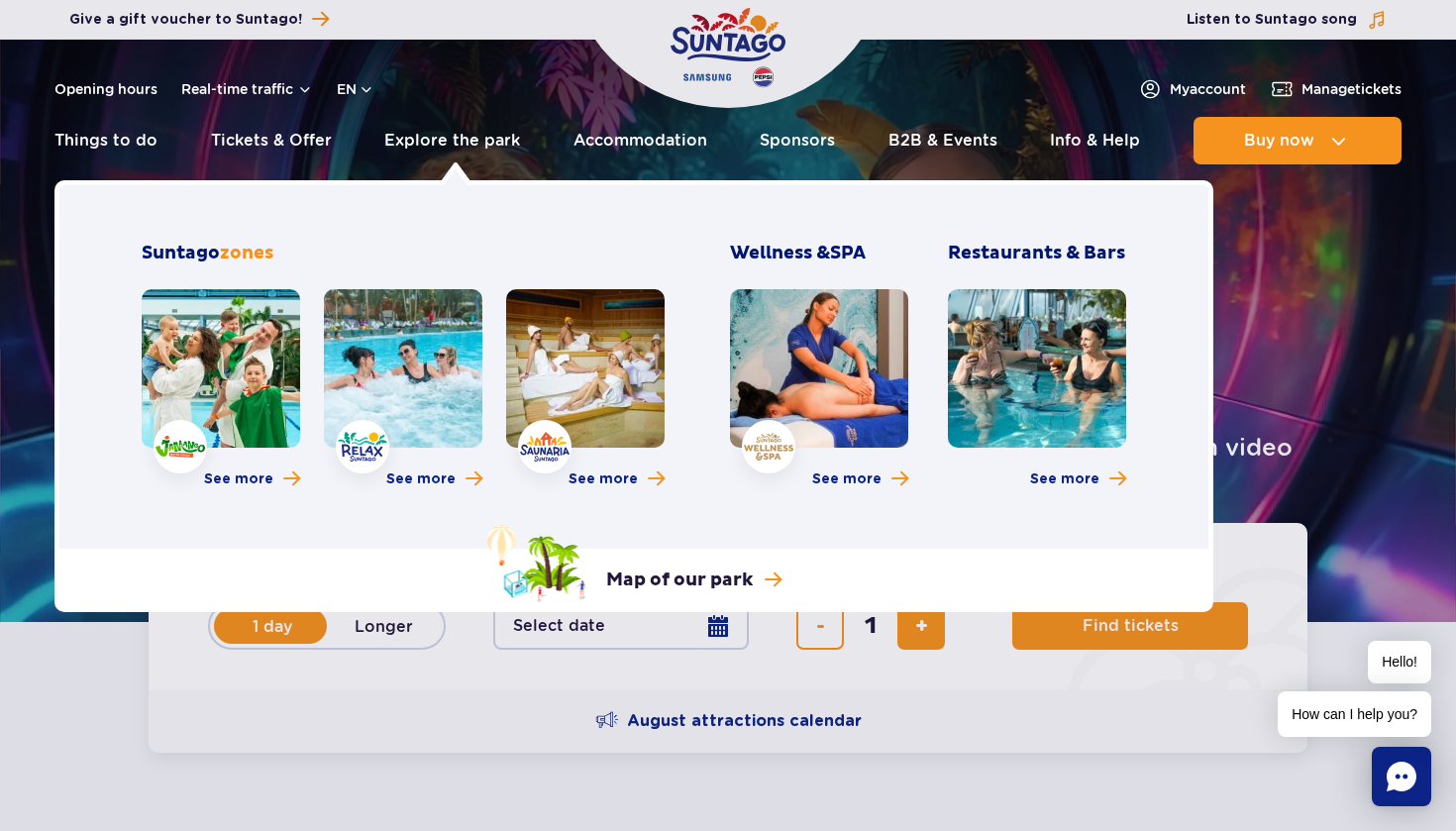 click at bounding box center (585, 368) 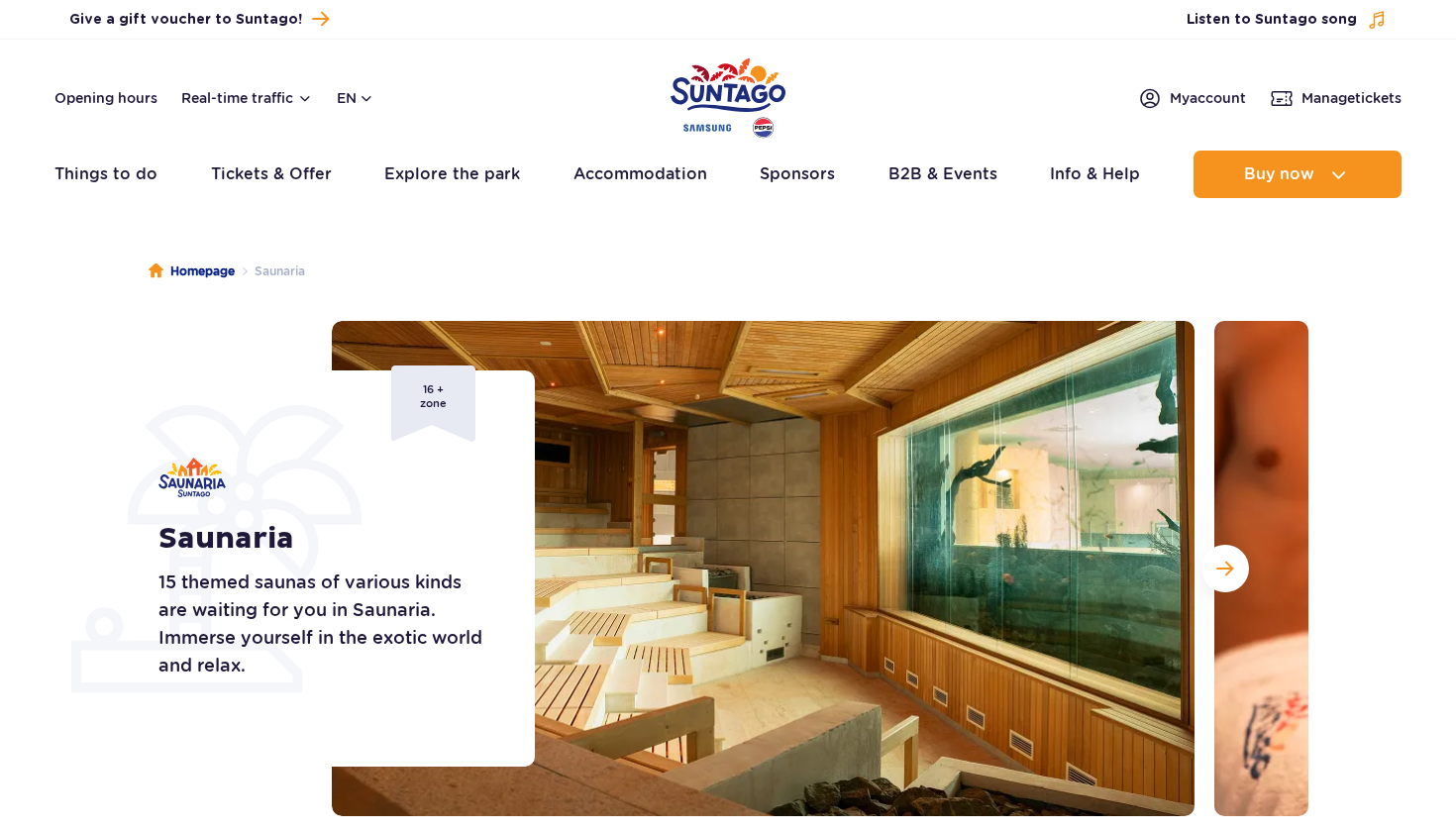 scroll, scrollTop: 0, scrollLeft: 0, axis: both 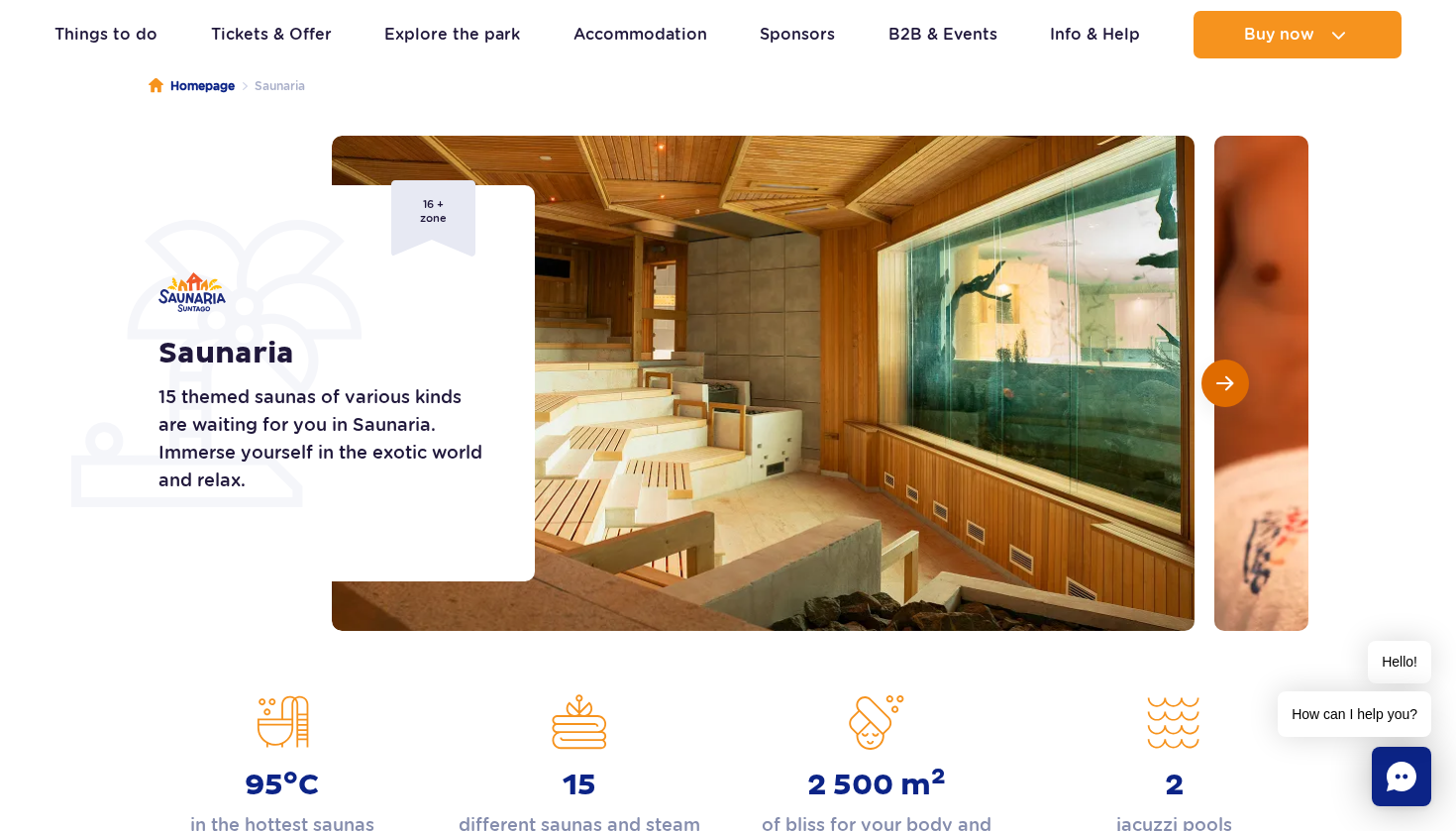 click at bounding box center [1224, 383] 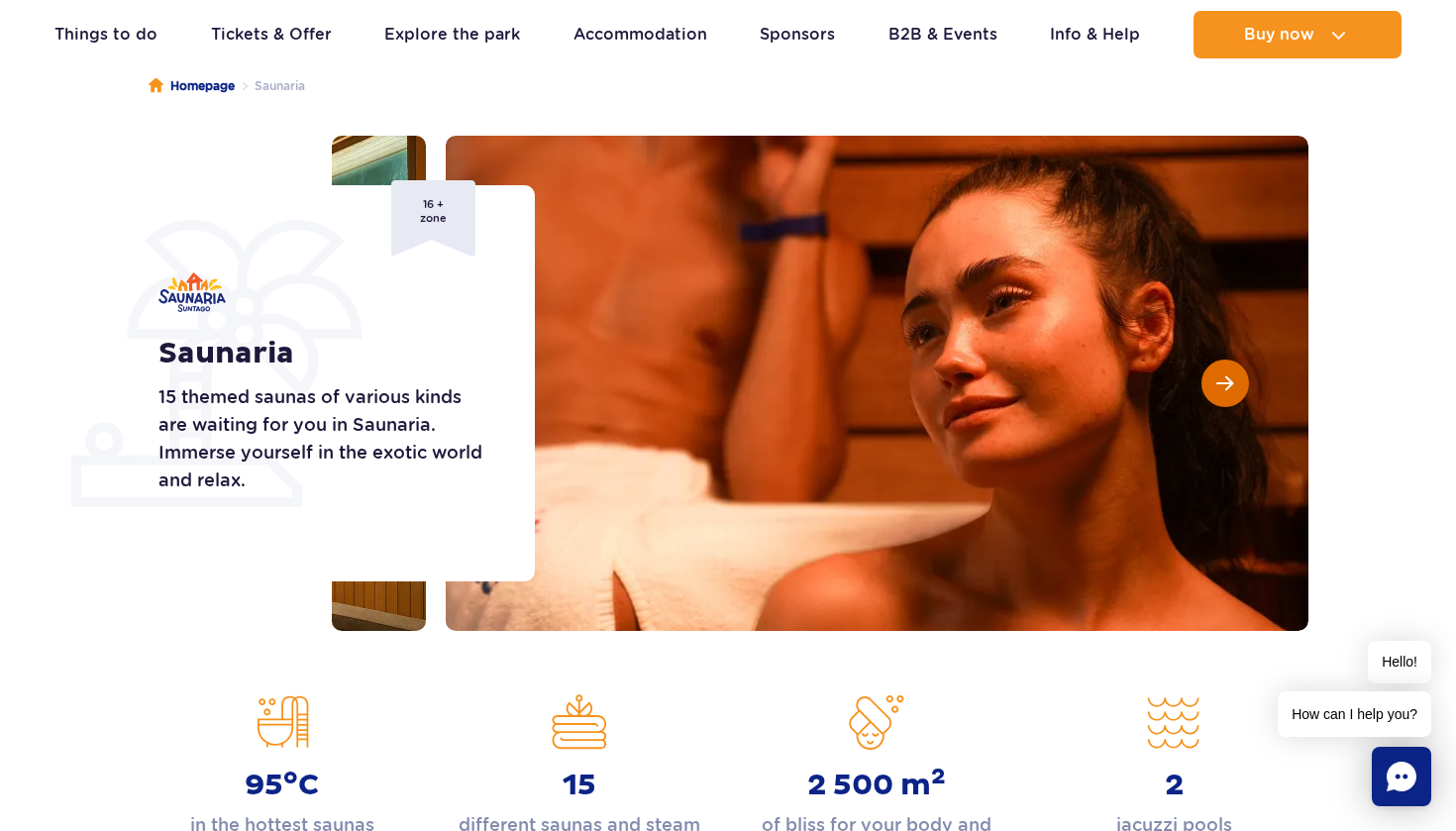 click at bounding box center [1224, 383] 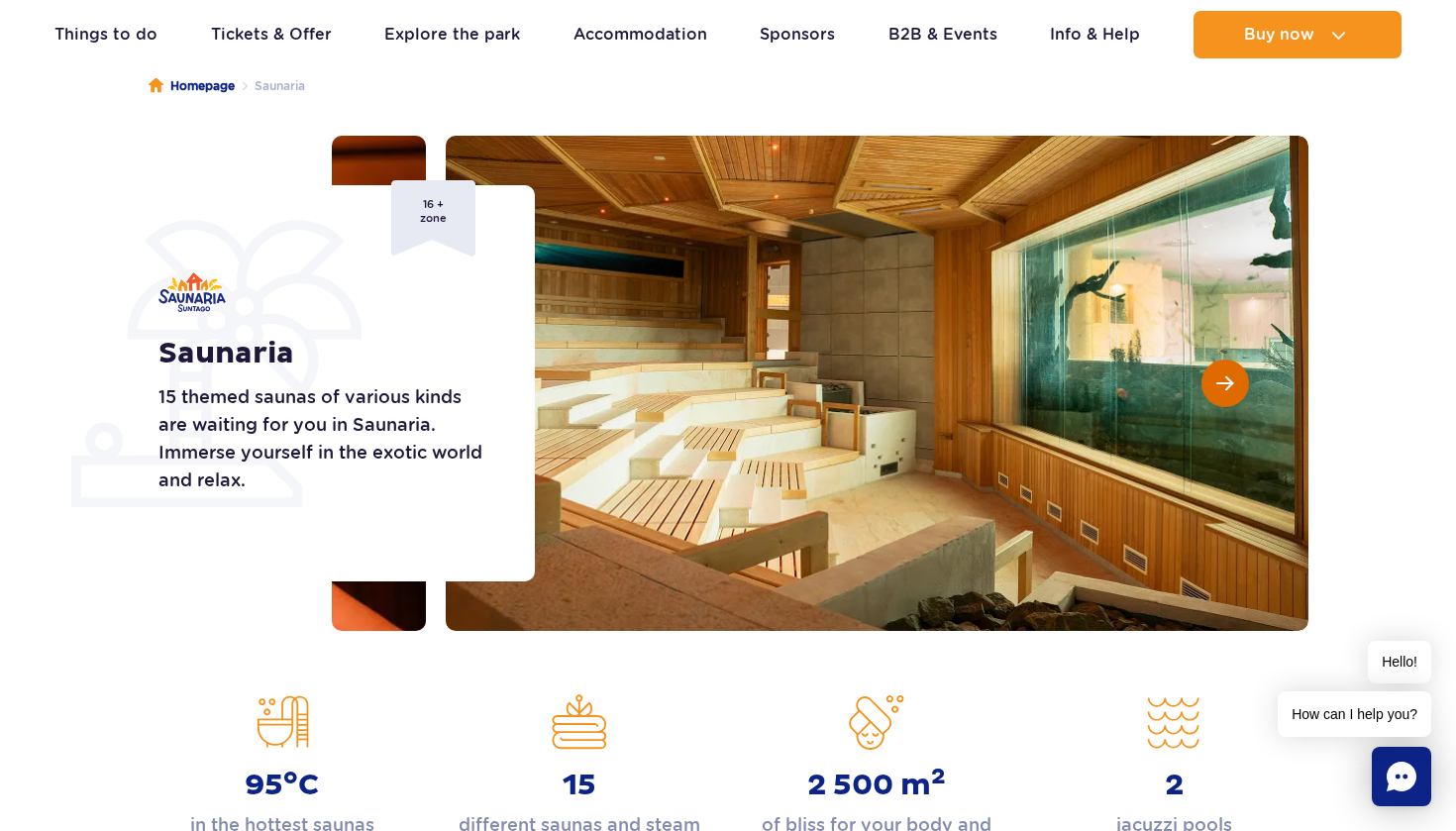 click at bounding box center [1224, 383] 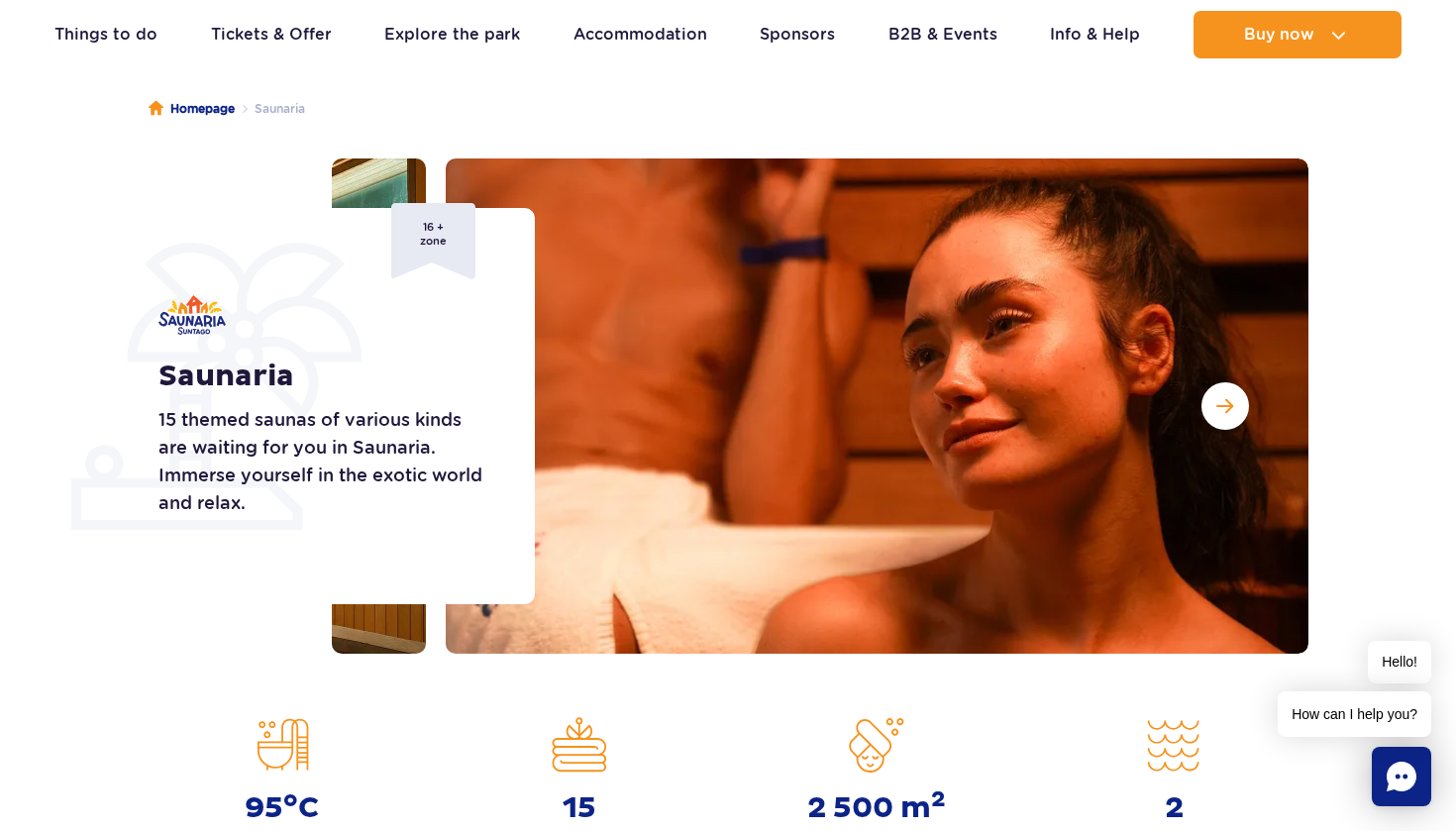 scroll, scrollTop: 139, scrollLeft: 0, axis: vertical 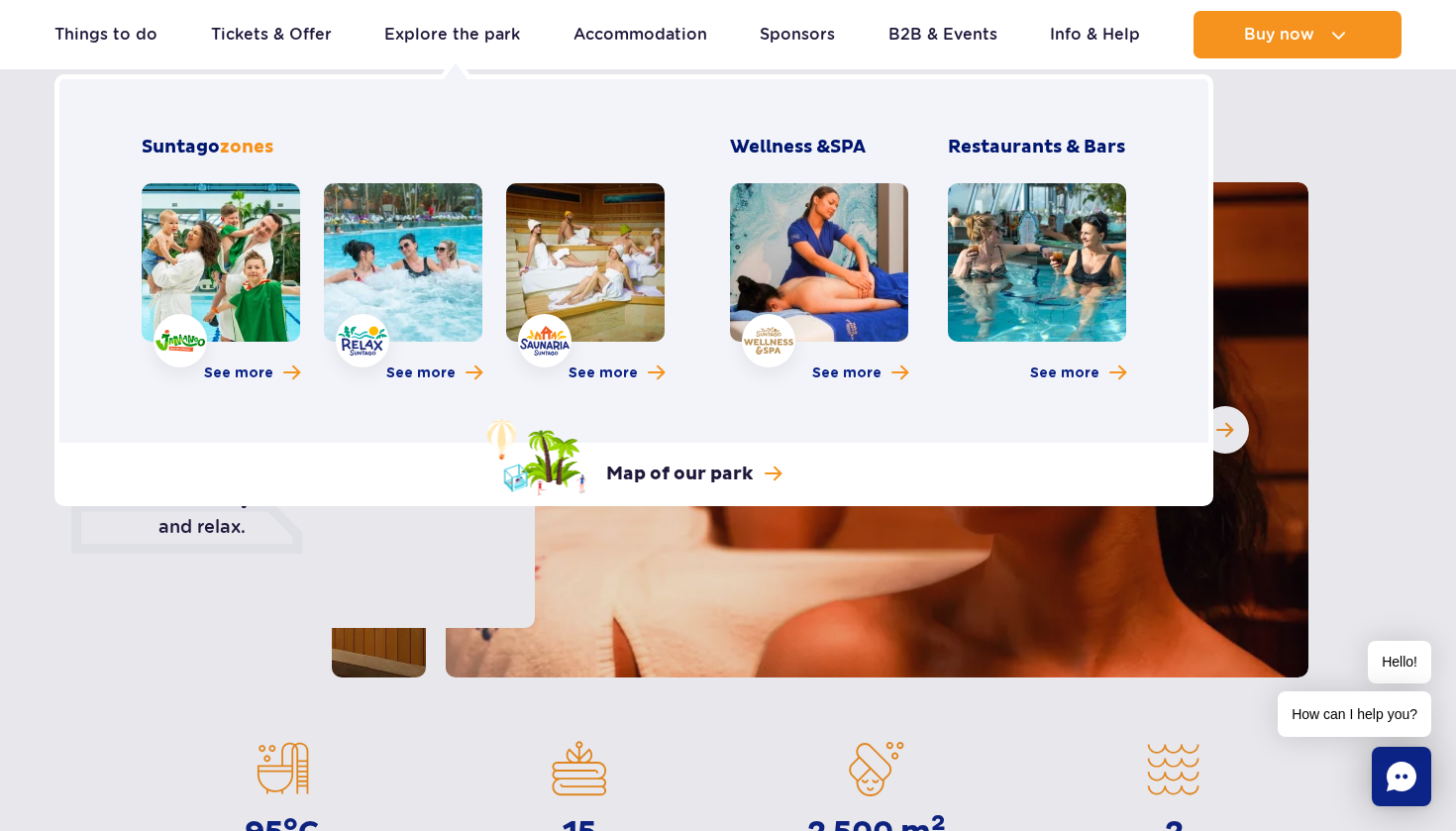 click at bounding box center (403, 262) 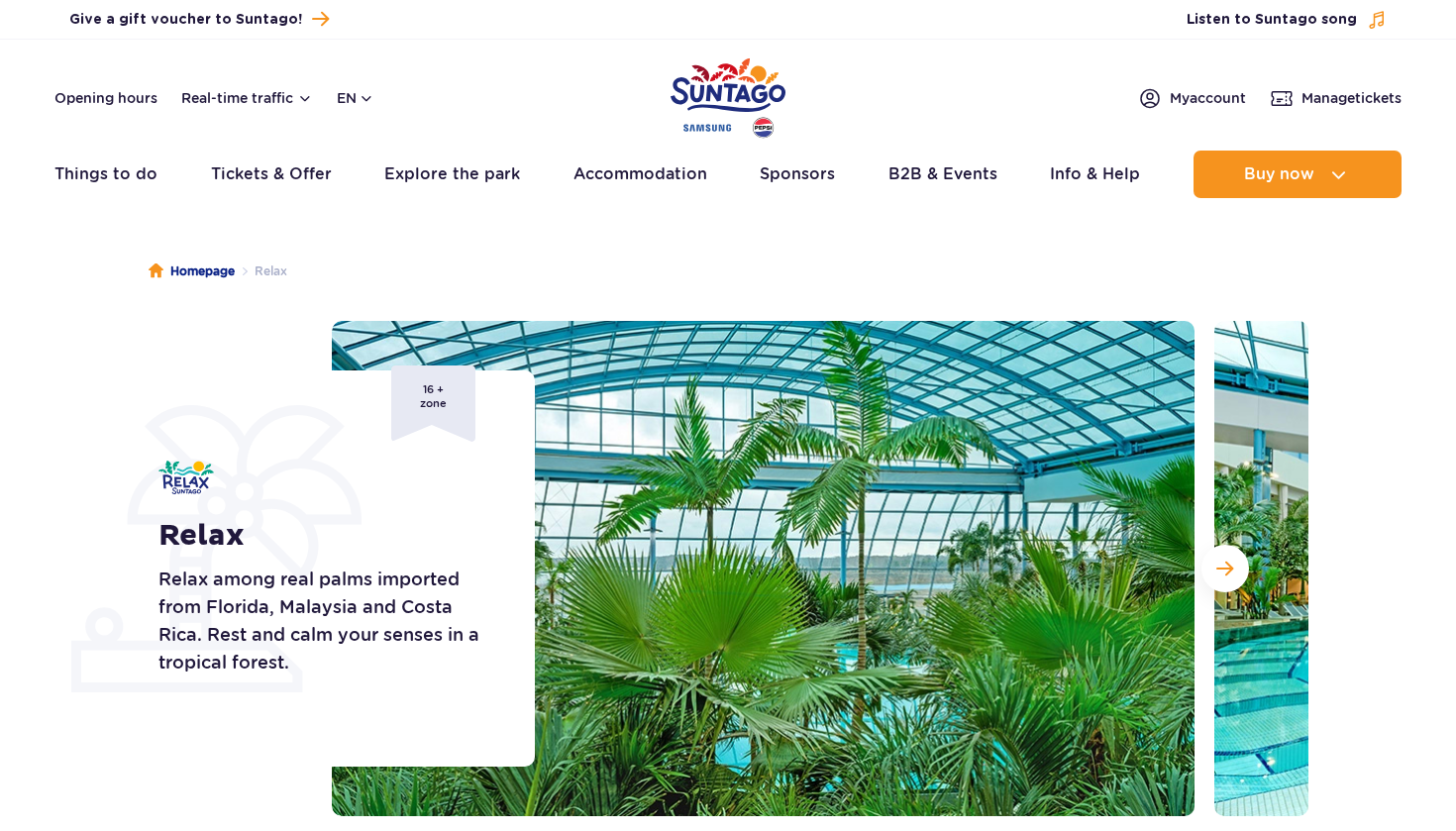 scroll, scrollTop: 0, scrollLeft: 0, axis: both 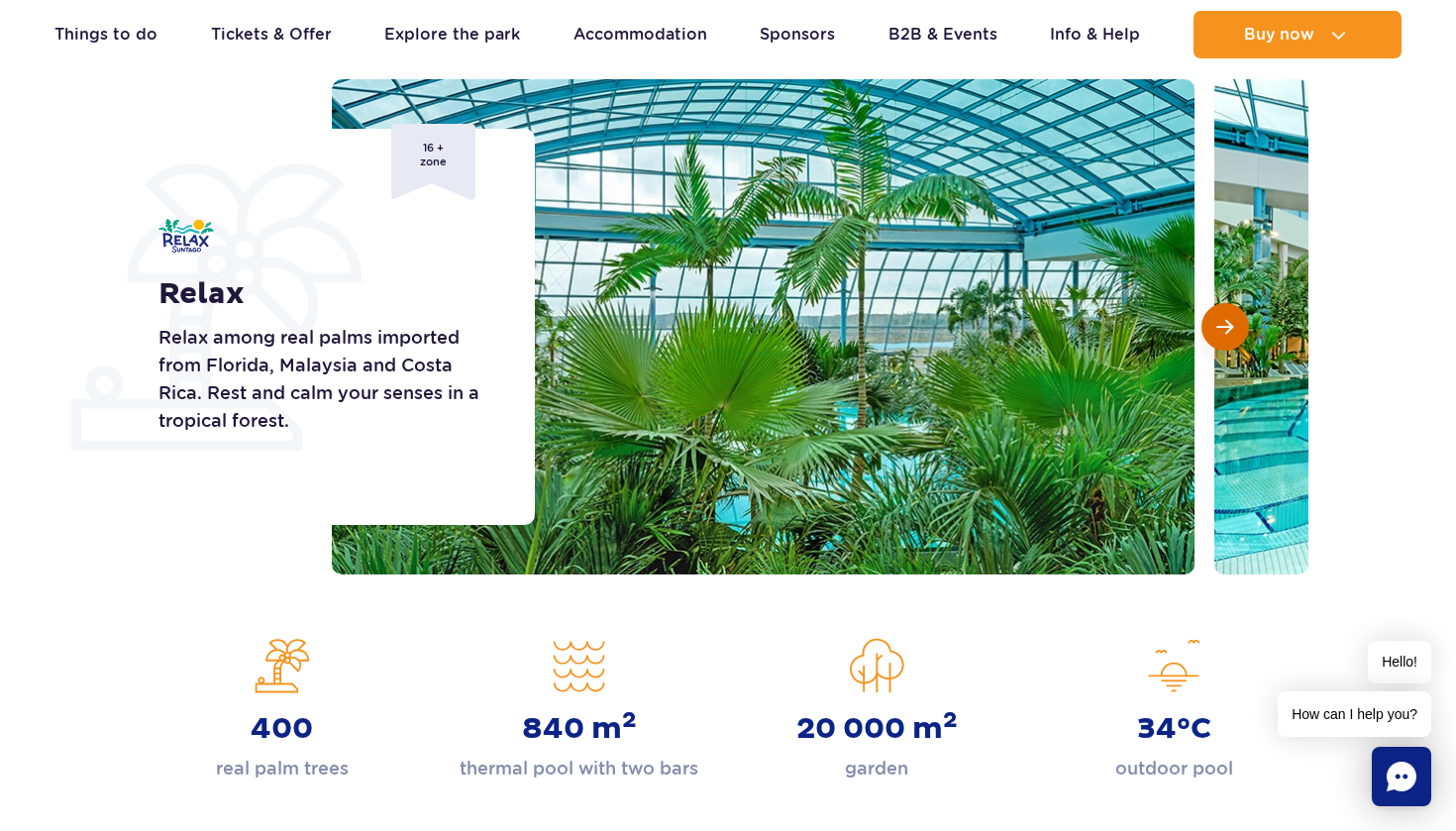 click at bounding box center (1224, 327) 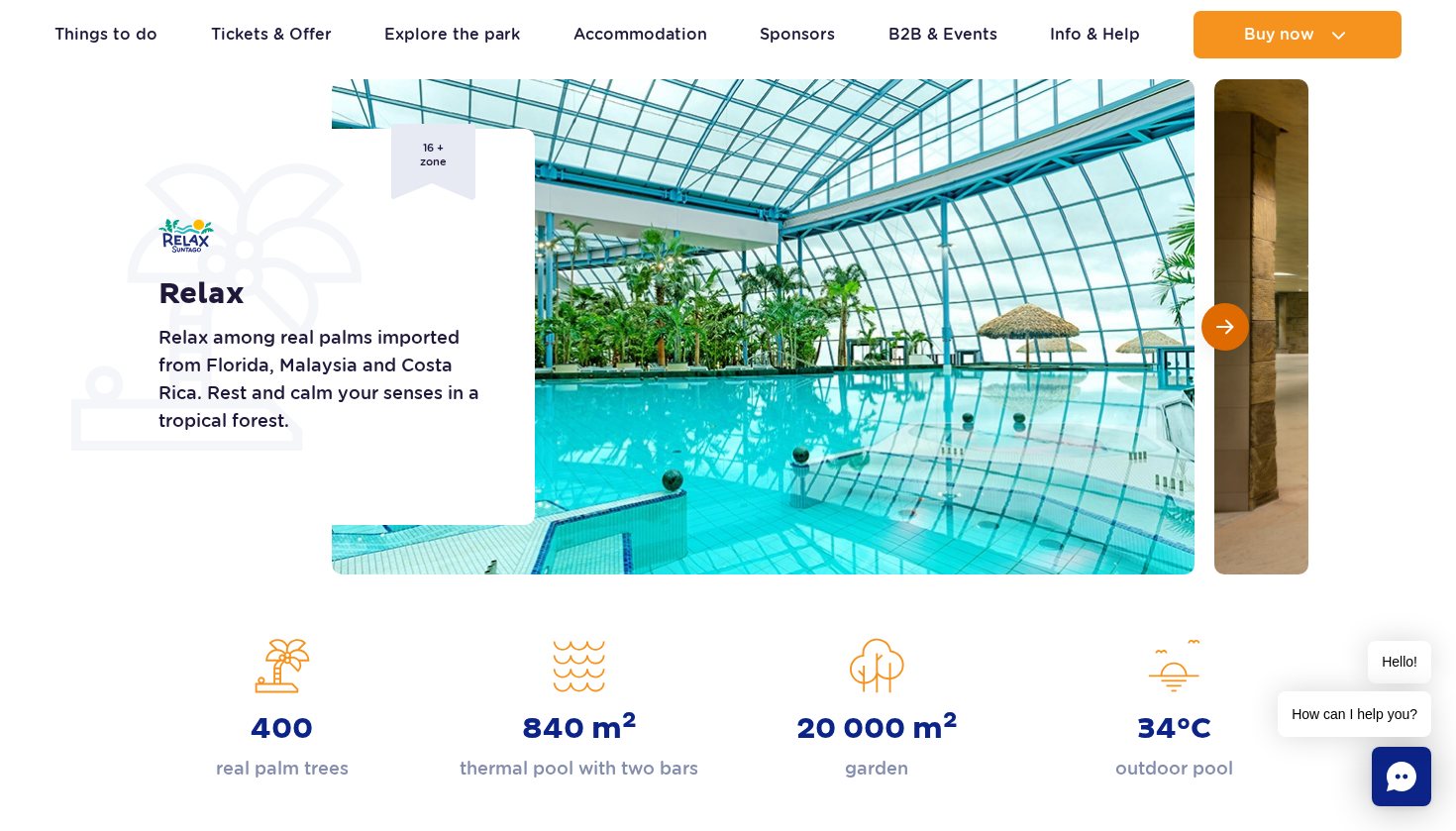 click at bounding box center (1224, 327) 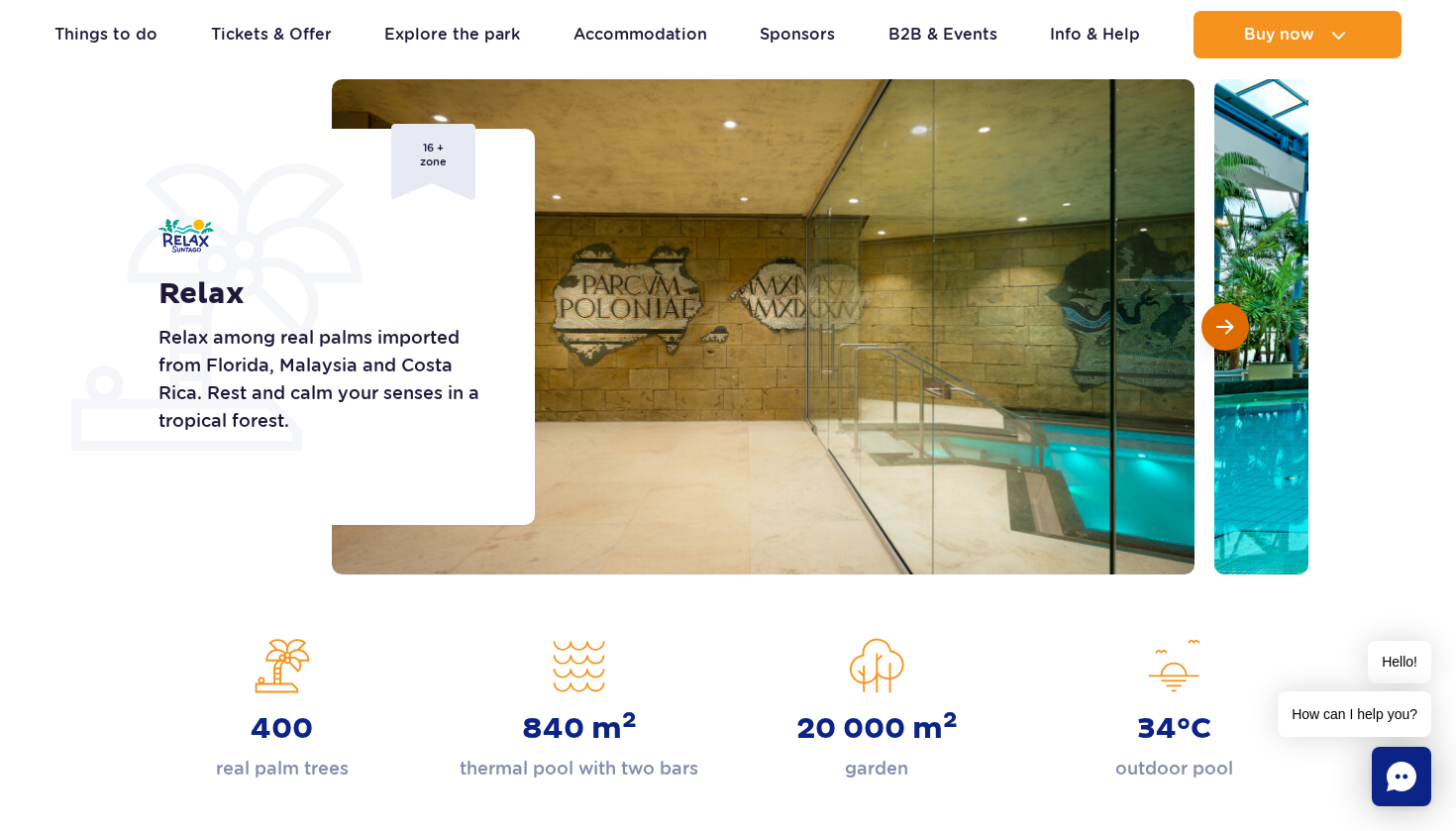 click at bounding box center [1224, 327] 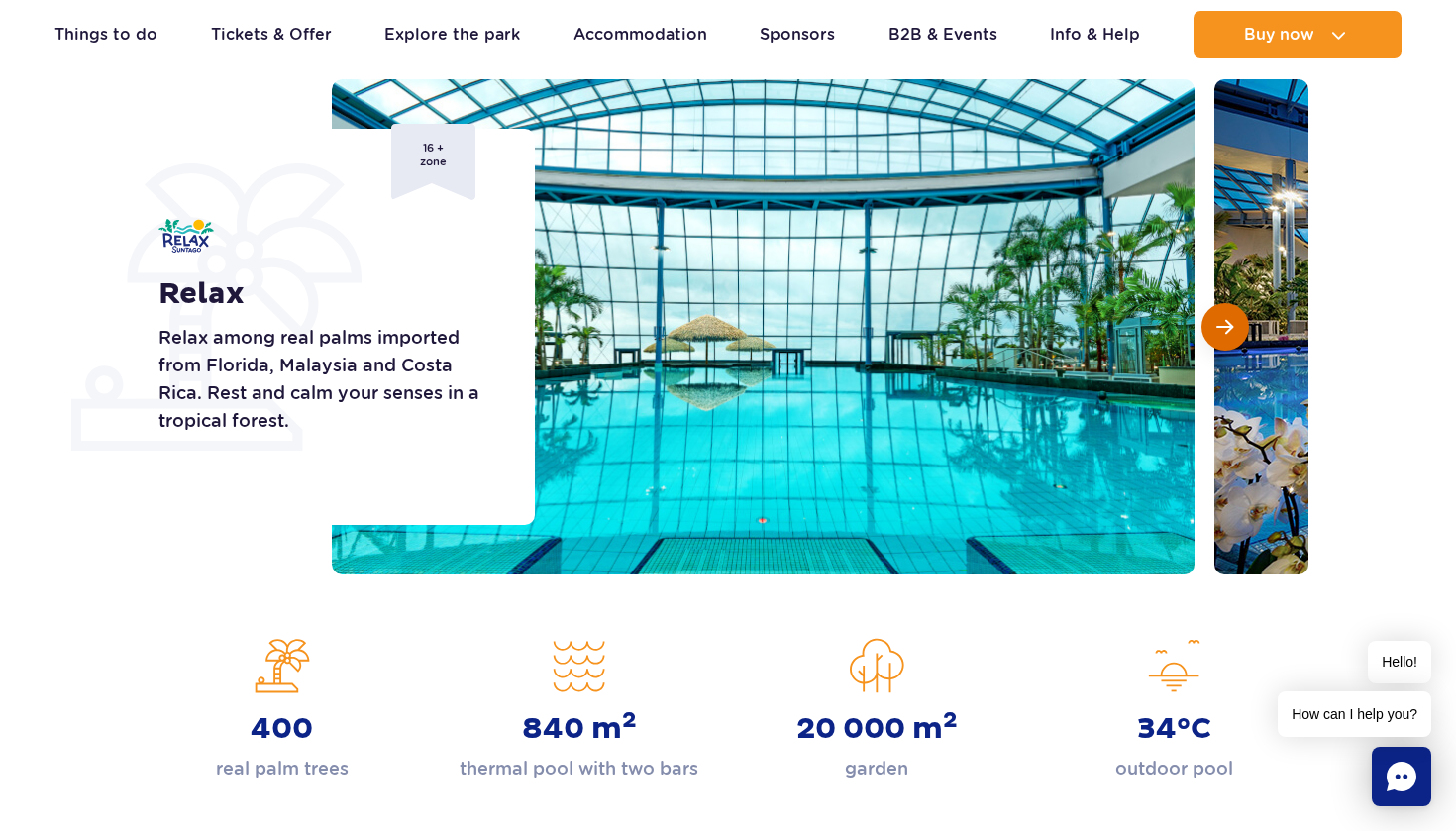click at bounding box center [1224, 327] 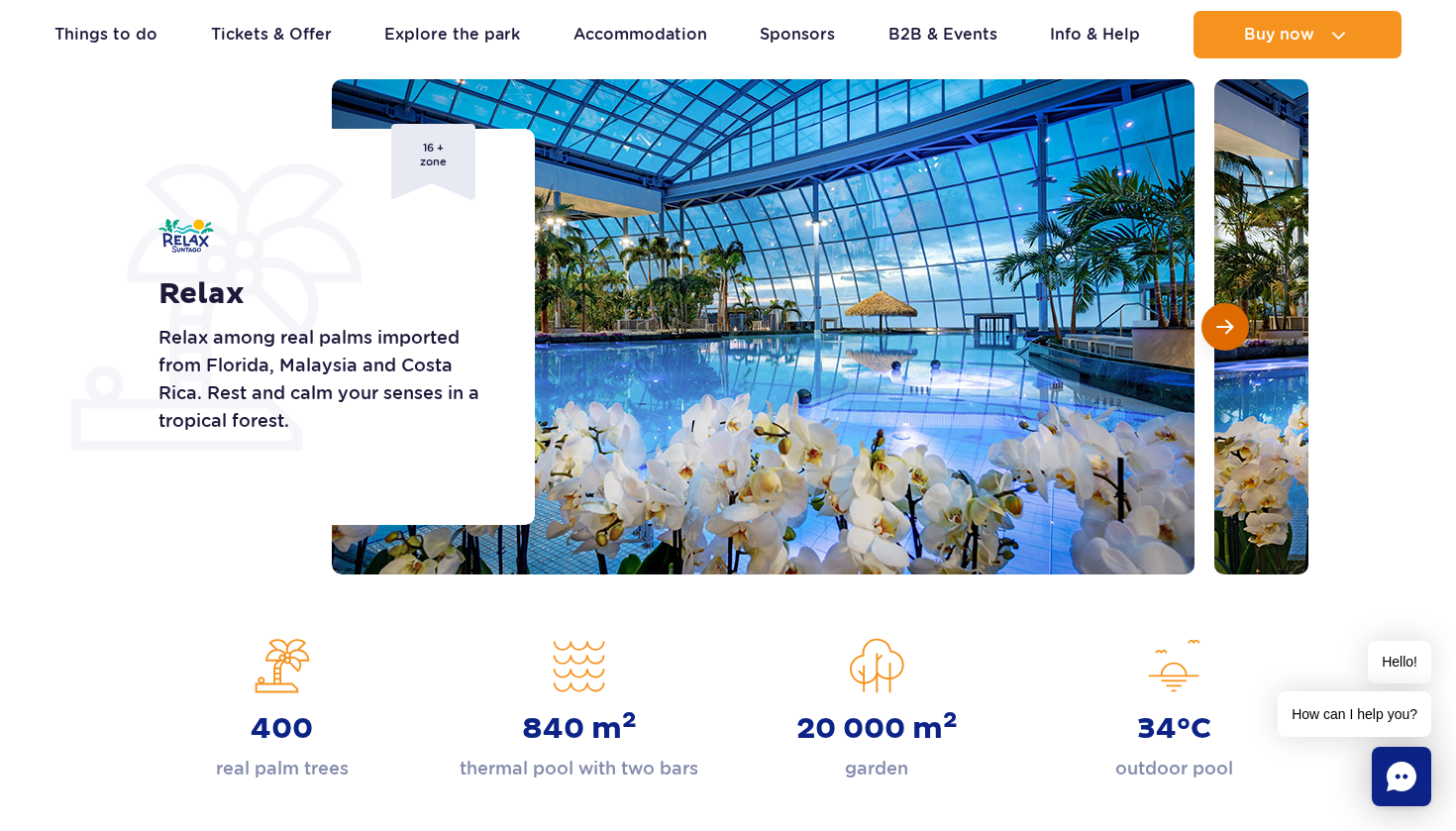 click at bounding box center [1224, 327] 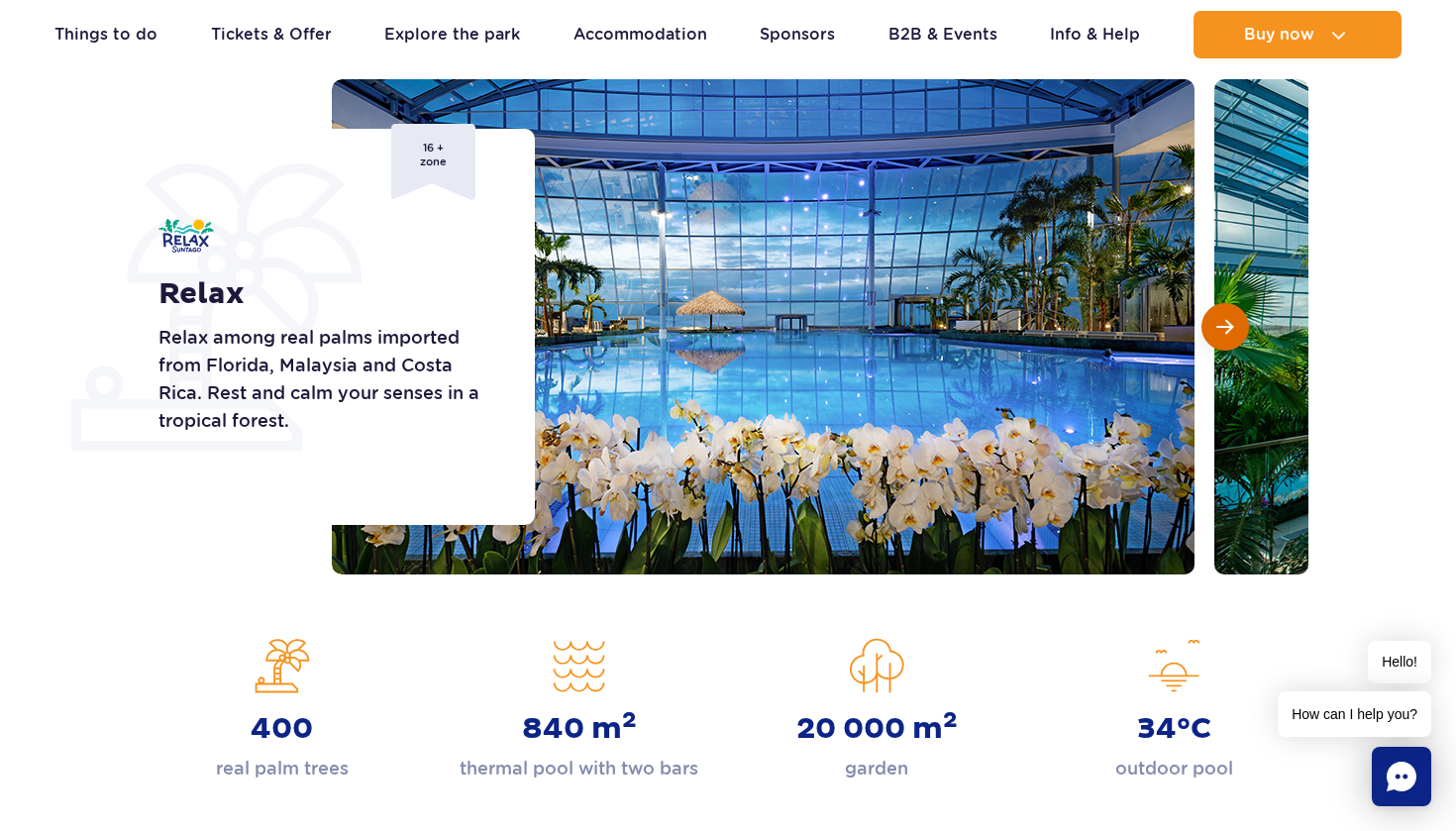 click at bounding box center (1224, 327) 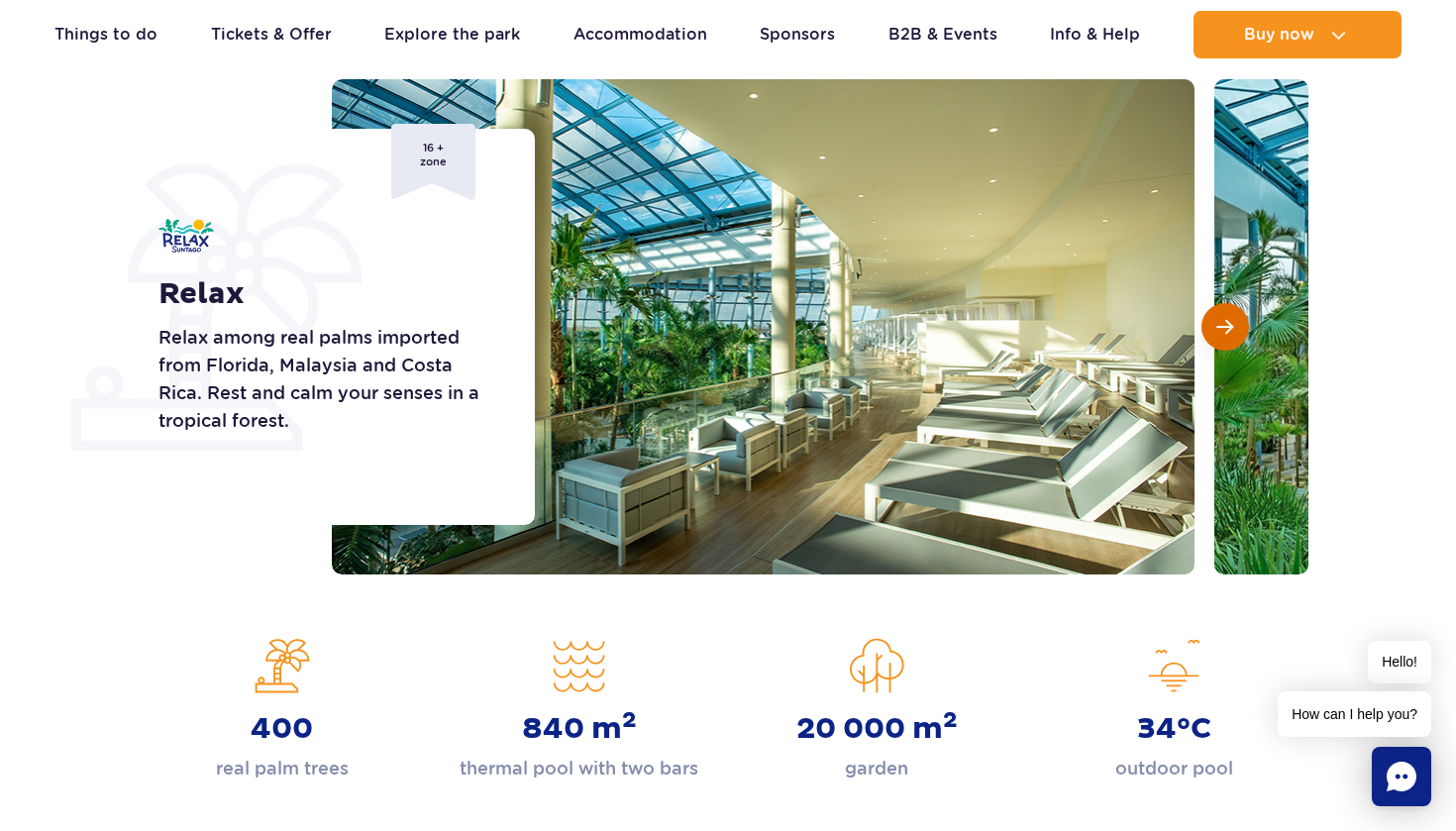 click at bounding box center (1224, 327) 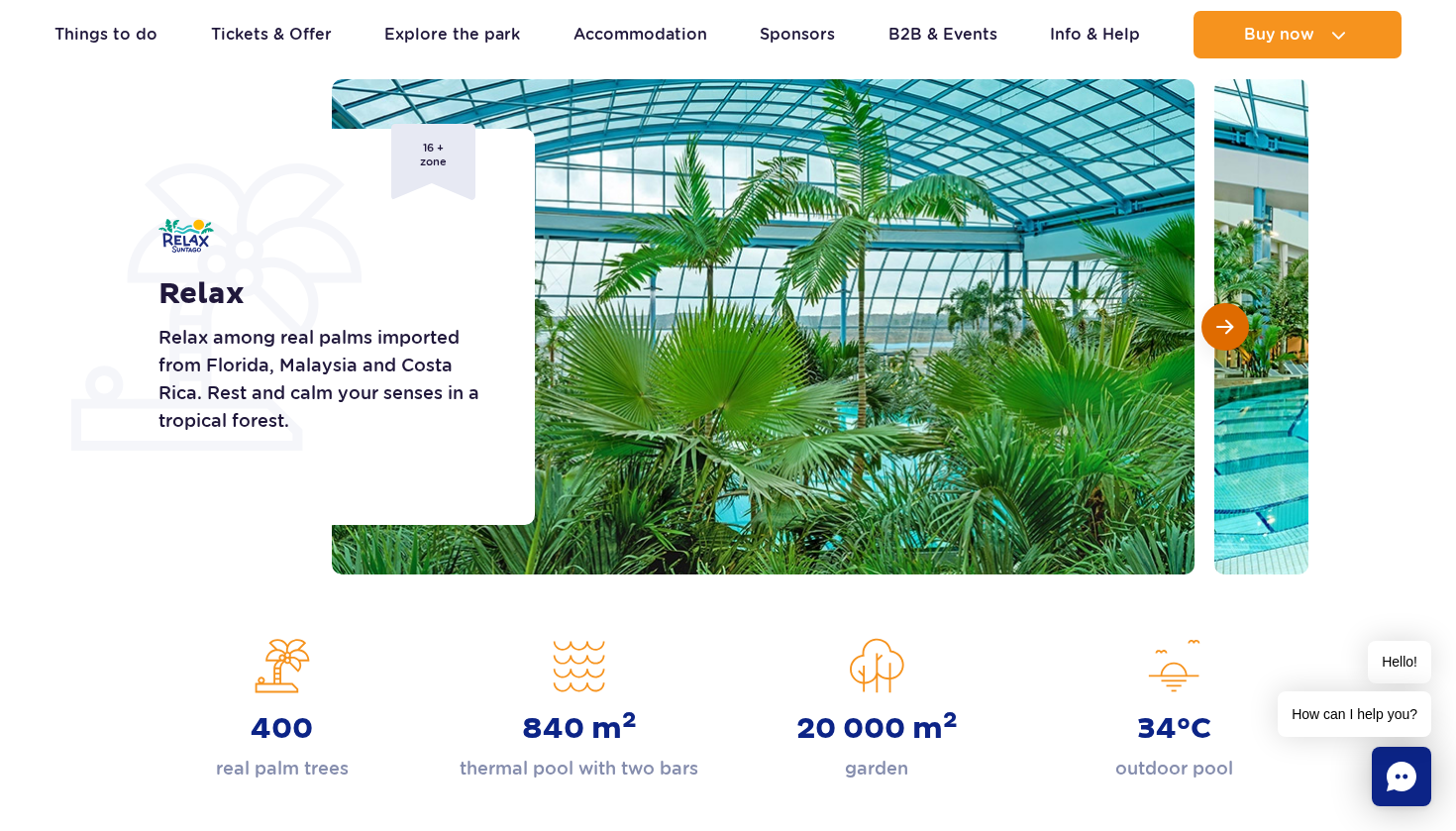 click at bounding box center (1224, 327) 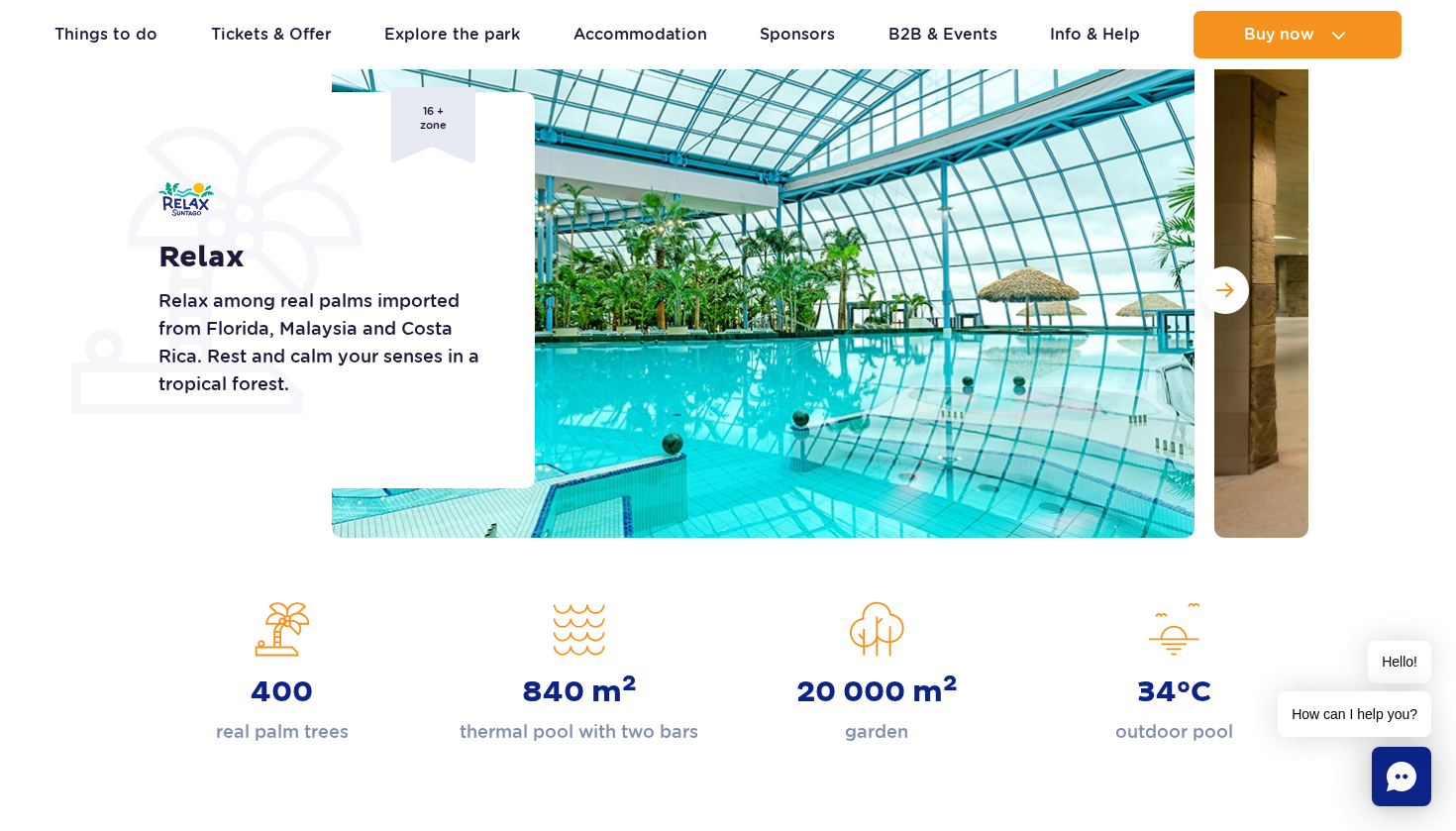 scroll, scrollTop: 109, scrollLeft: 0, axis: vertical 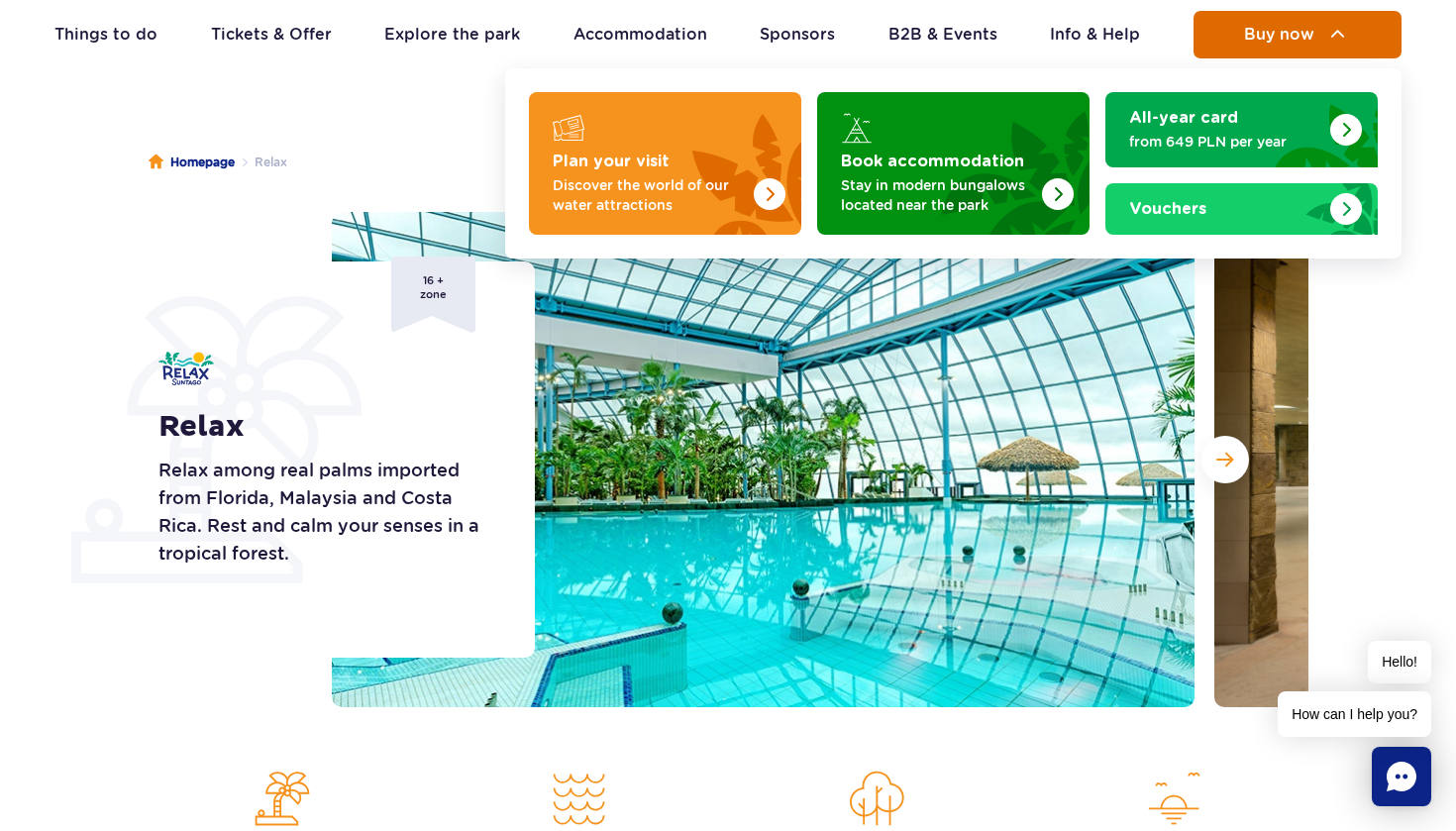 click on "Buy now" at bounding box center (1279, 35) 